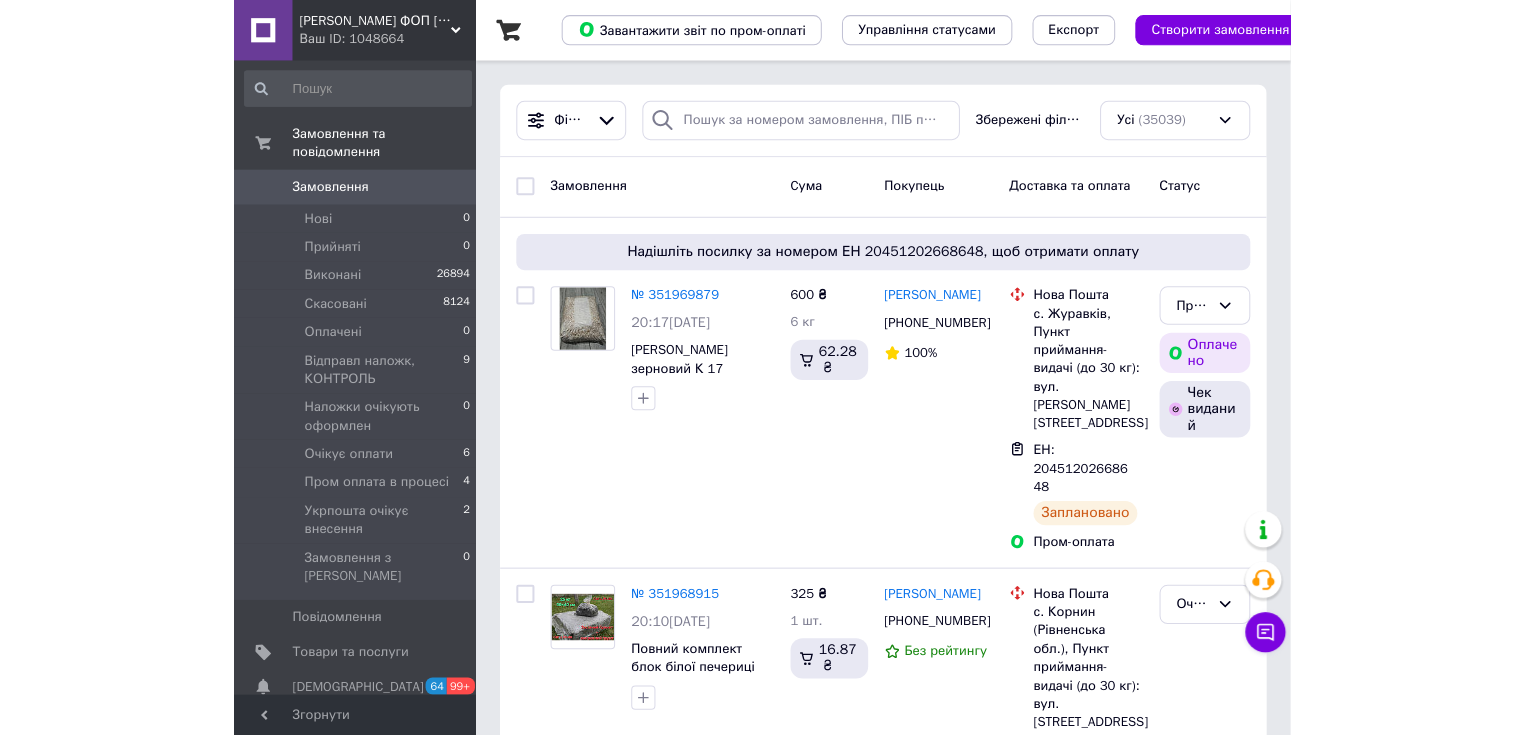 scroll, scrollTop: 0, scrollLeft: 0, axis: both 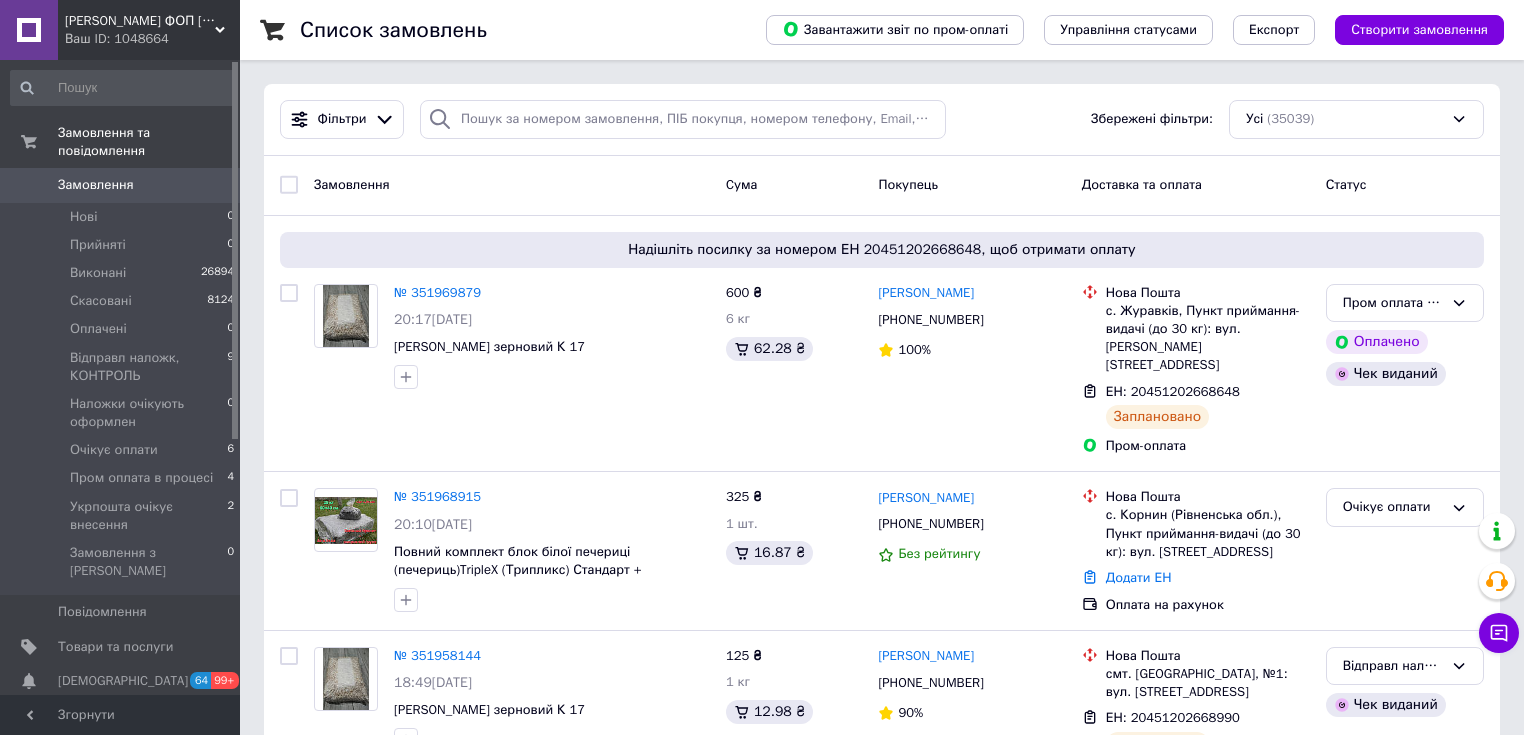 click on "Замовлення 0" at bounding box center (123, 185) 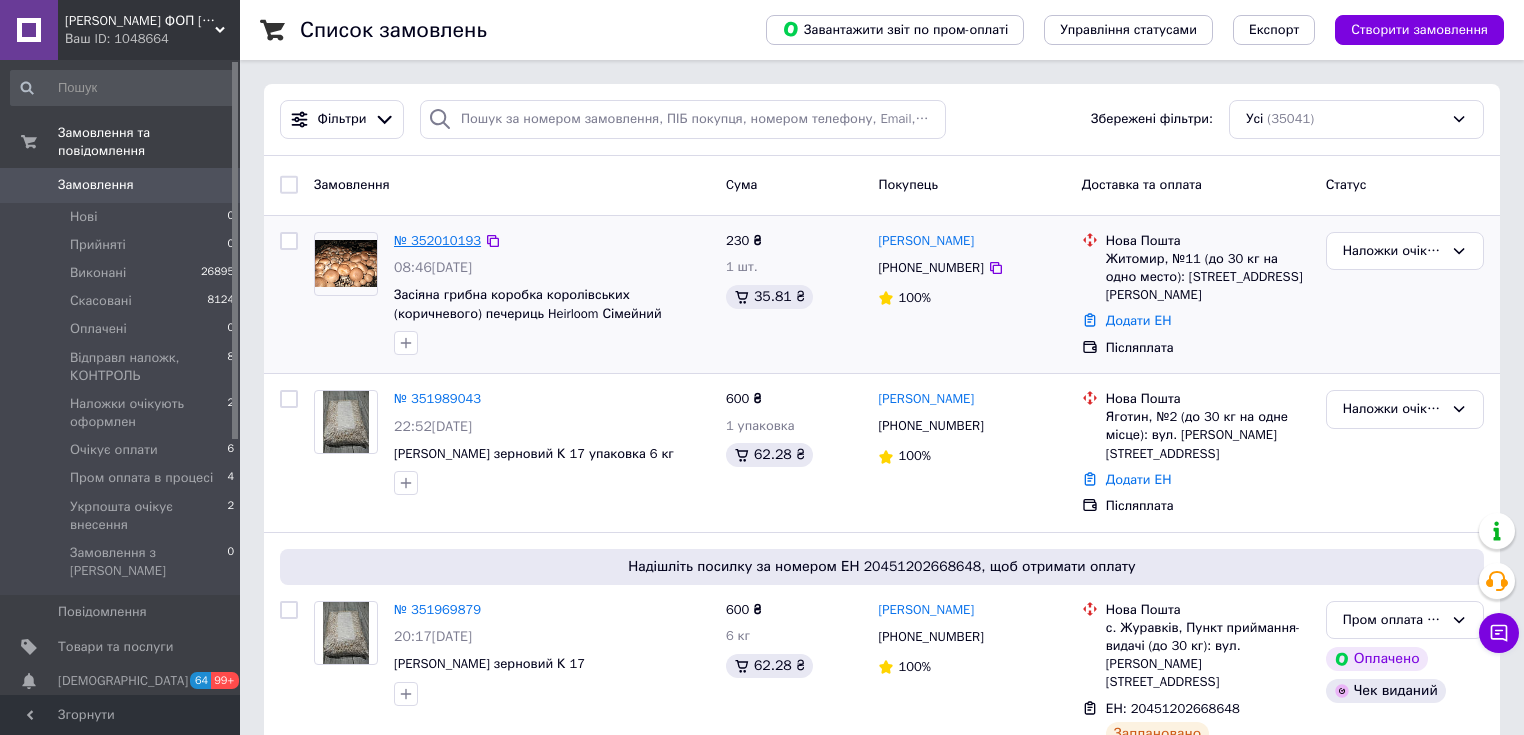 click on "№ 352010193" at bounding box center [437, 240] 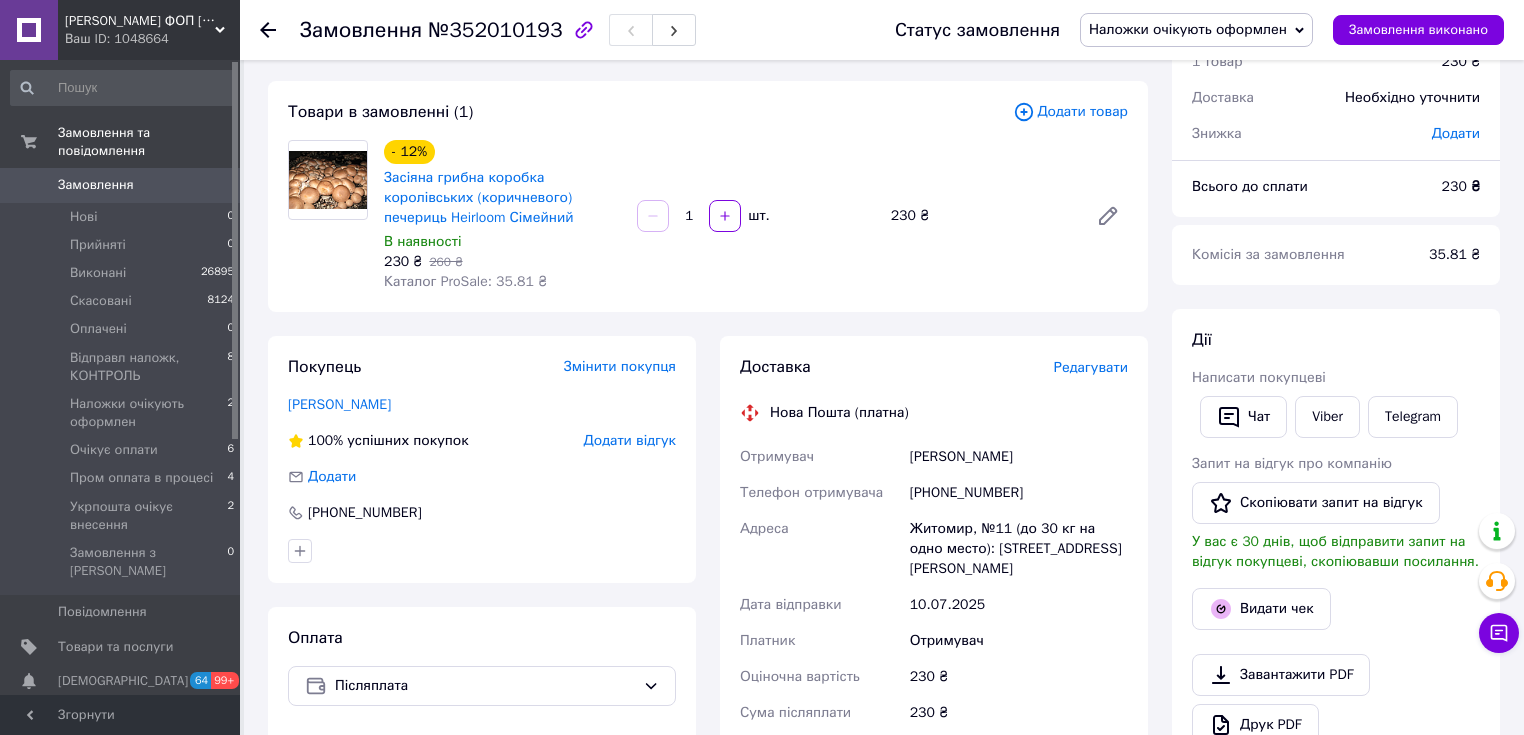 scroll, scrollTop: 240, scrollLeft: 0, axis: vertical 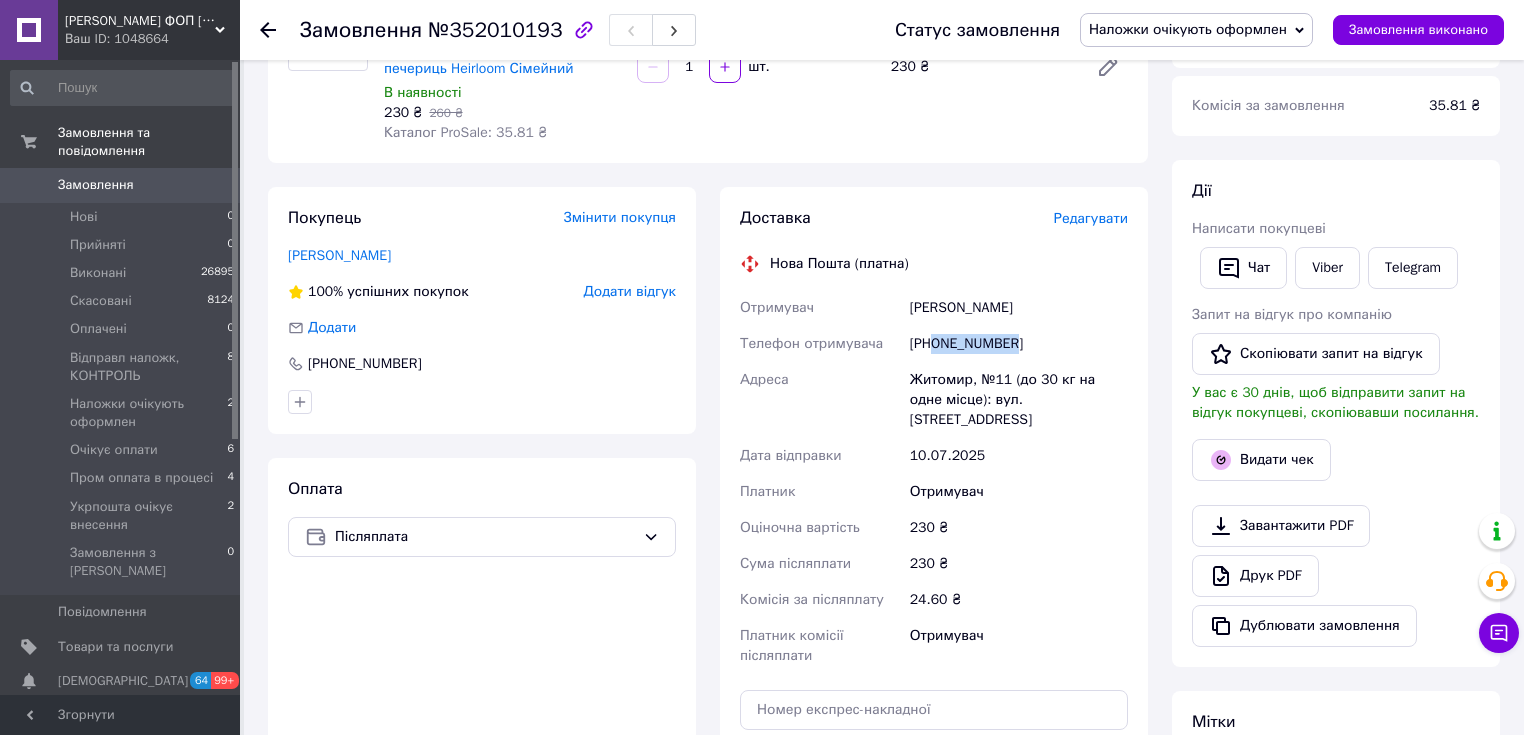 drag, startPoint x: 1021, startPoint y: 343, endPoint x: 936, endPoint y: 344, distance: 85.00588 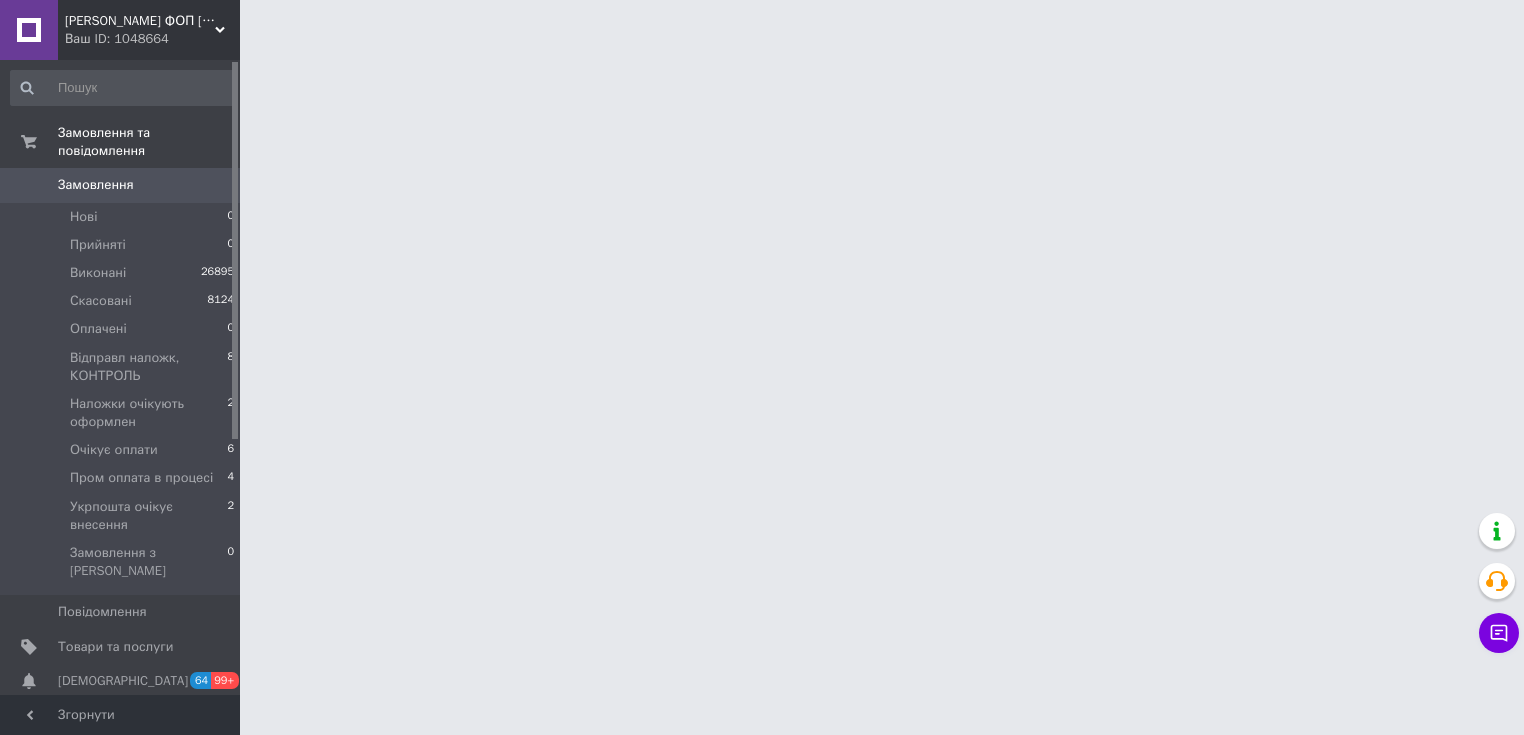 scroll, scrollTop: 0, scrollLeft: 0, axis: both 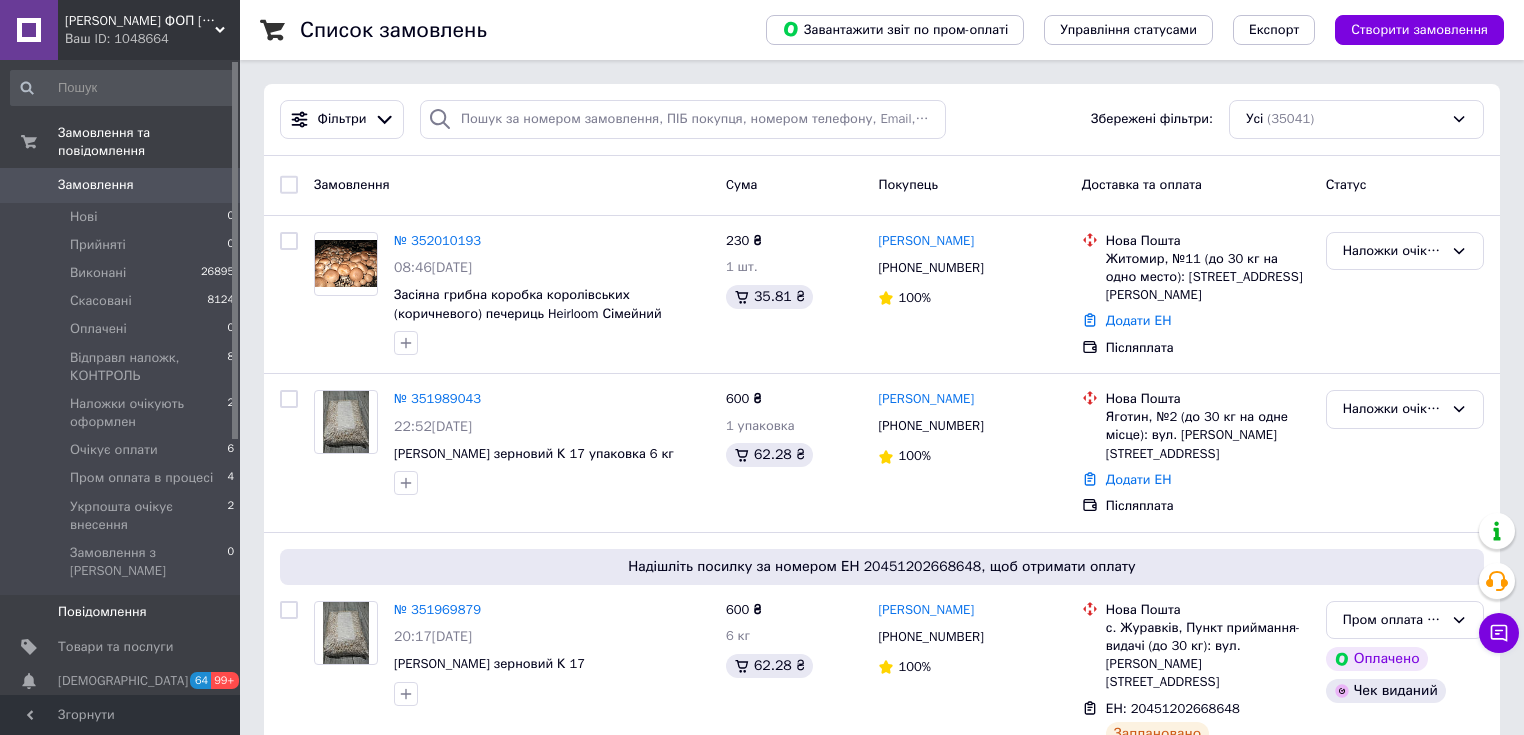 click on "Повідомлення" at bounding box center (102, 612) 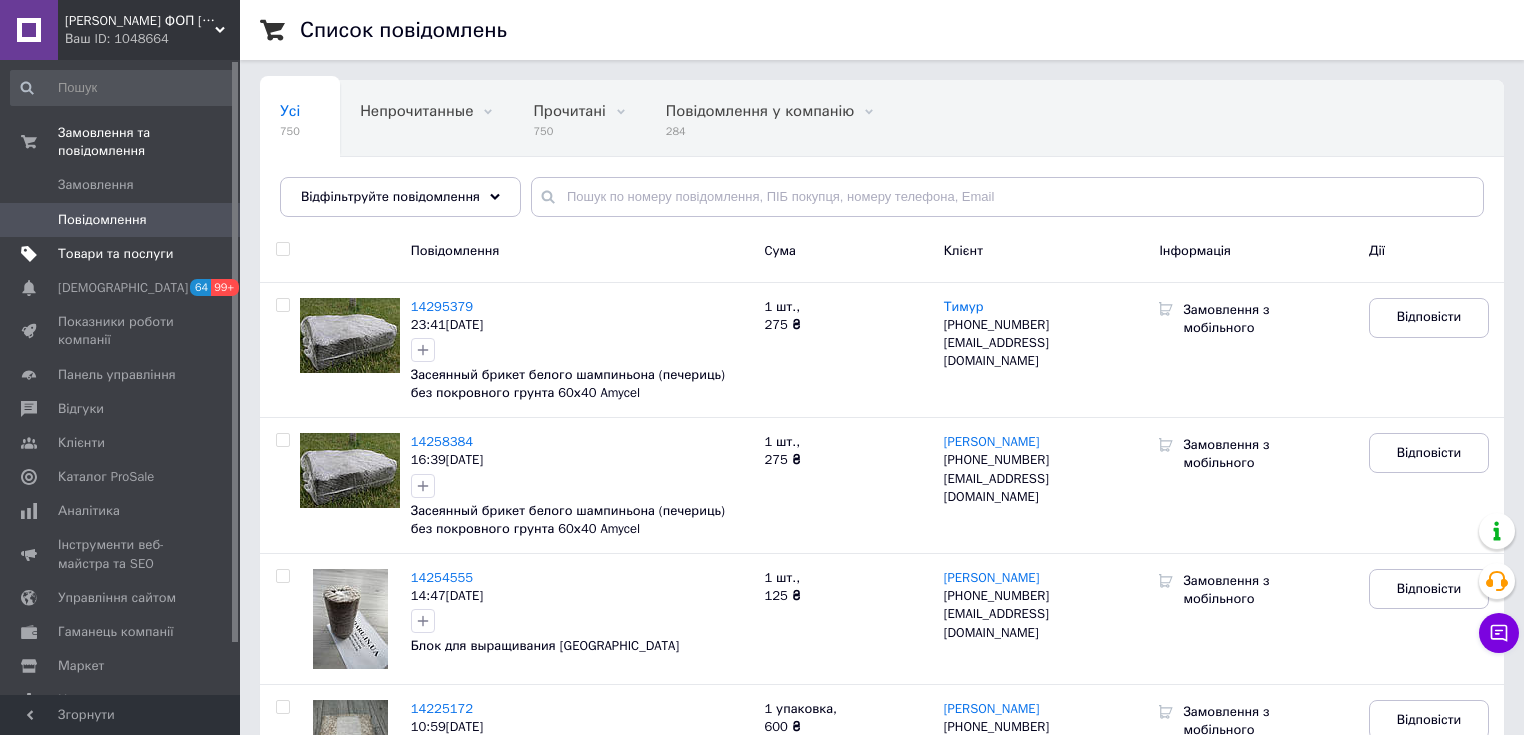 click on "Товари та послуги" at bounding box center (115, 254) 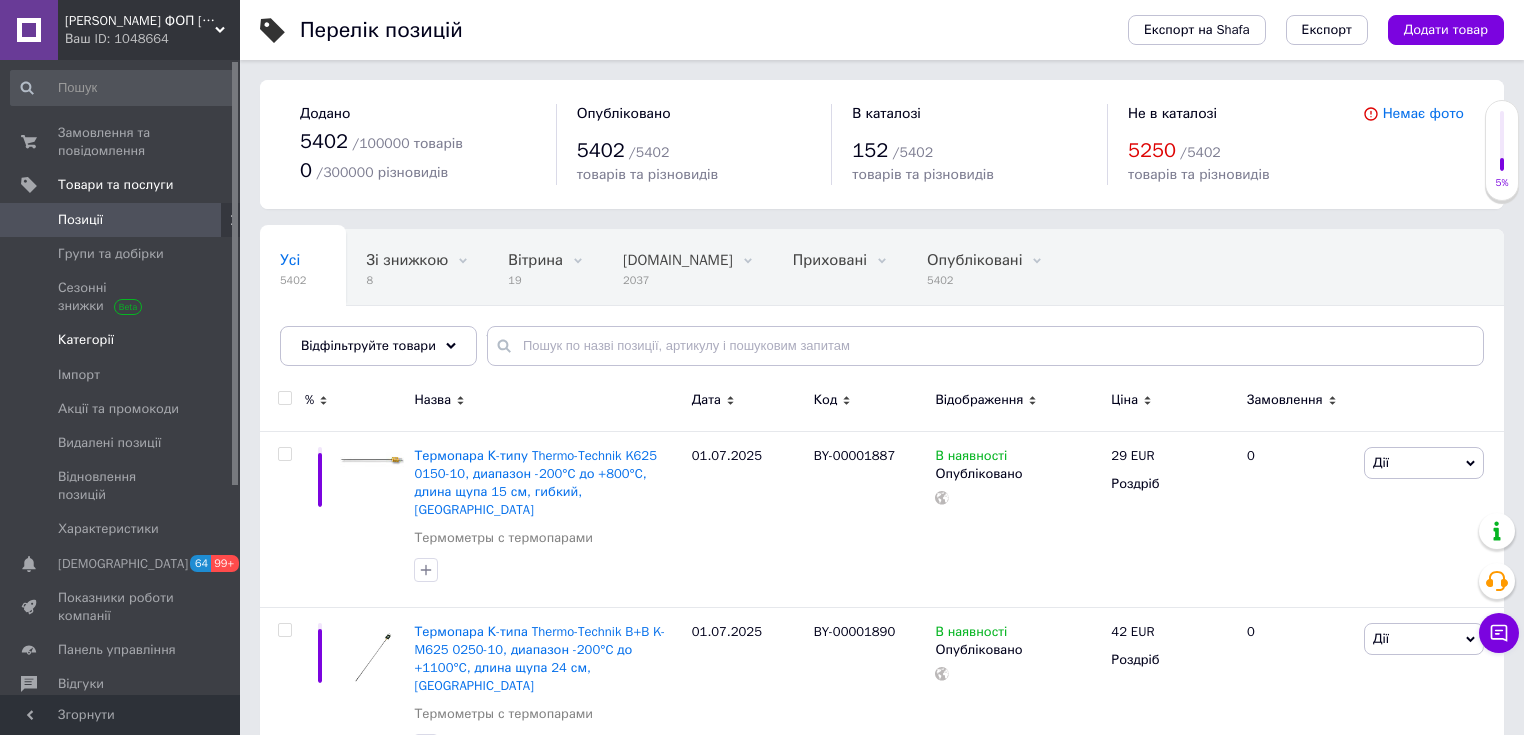click on "Категорії" at bounding box center (86, 340) 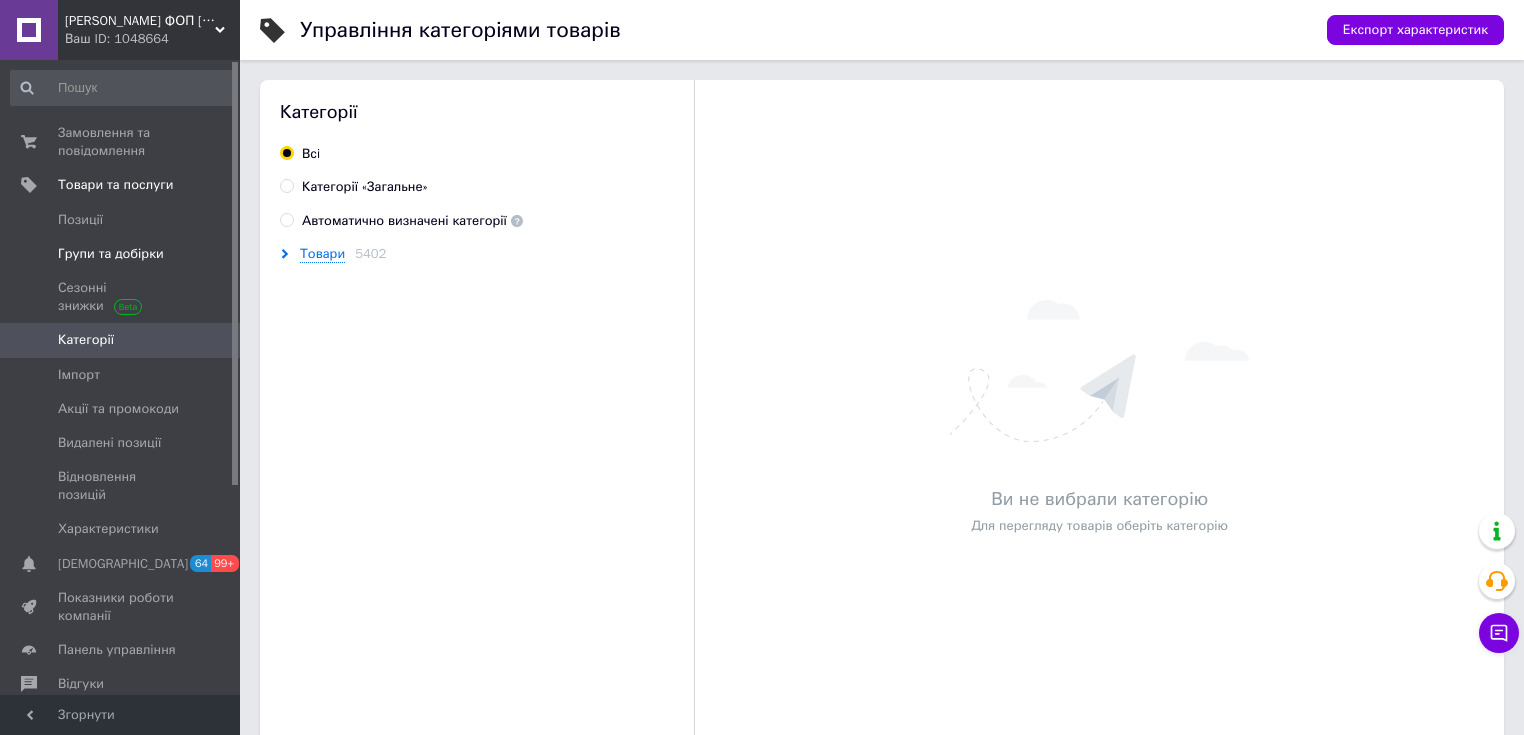 click on "Групи та добірки" at bounding box center [111, 254] 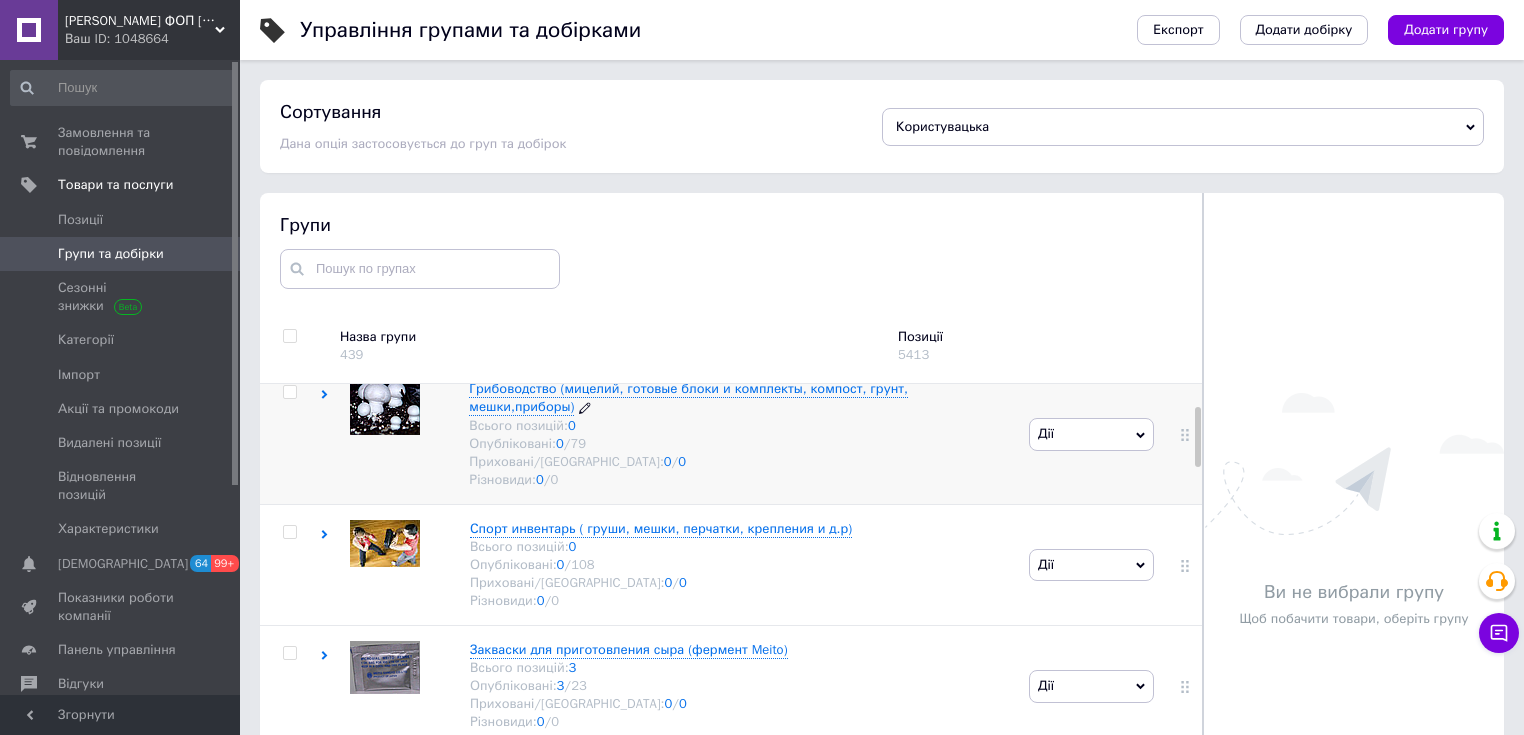 scroll, scrollTop: 160, scrollLeft: 0, axis: vertical 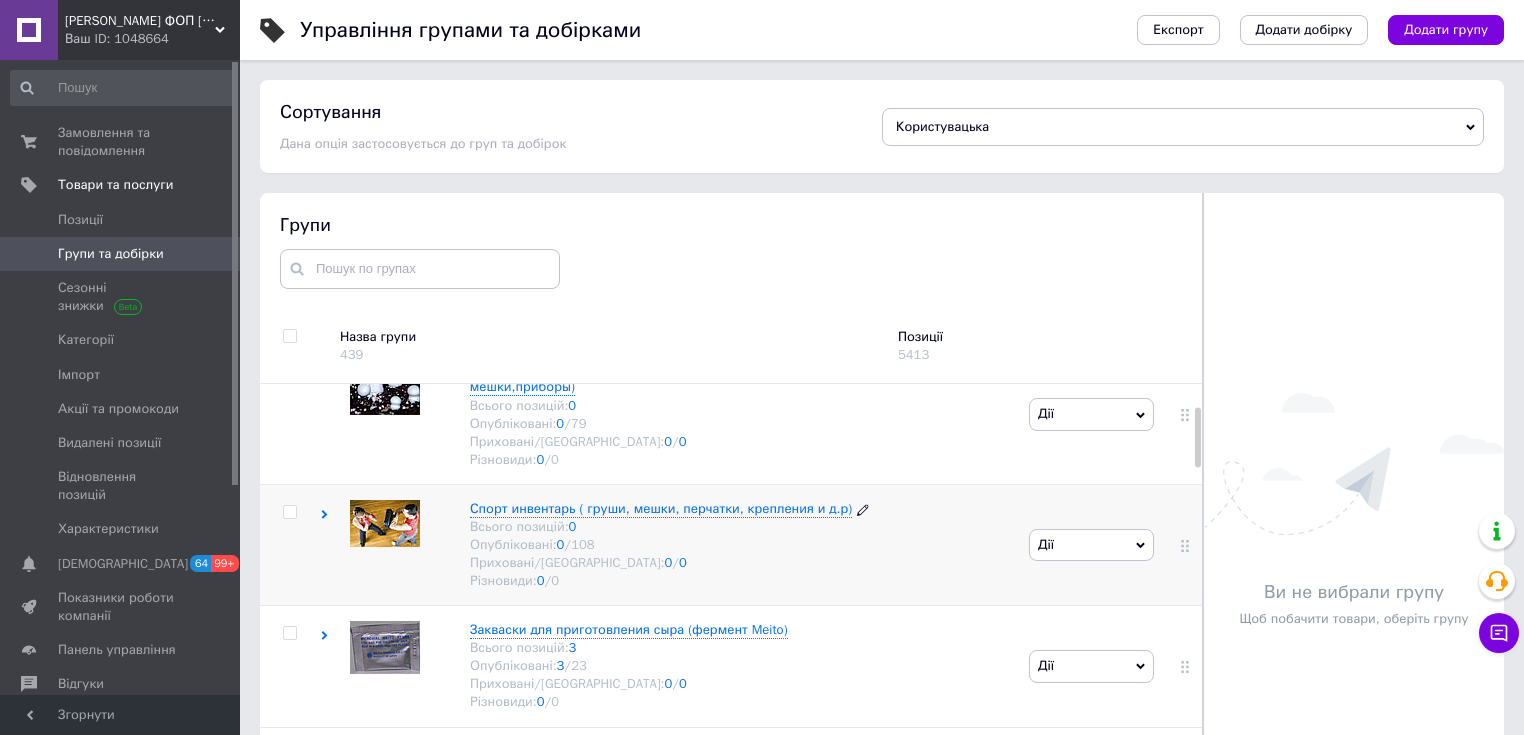 click on "Спорт инвентарь ( груши, мешки, перчатки, крепления и д.р)" at bounding box center (661, 508) 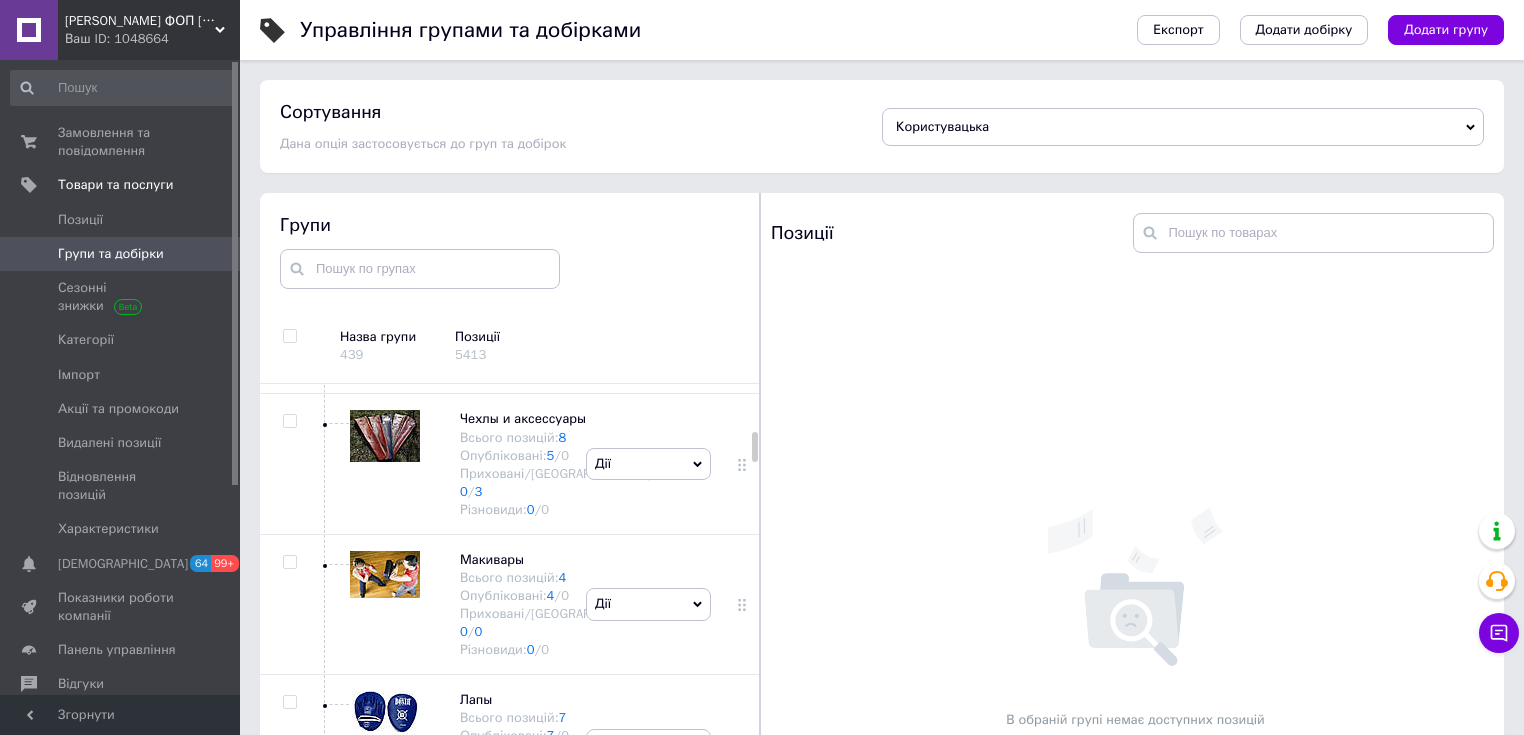 scroll, scrollTop: 1200, scrollLeft: 0, axis: vertical 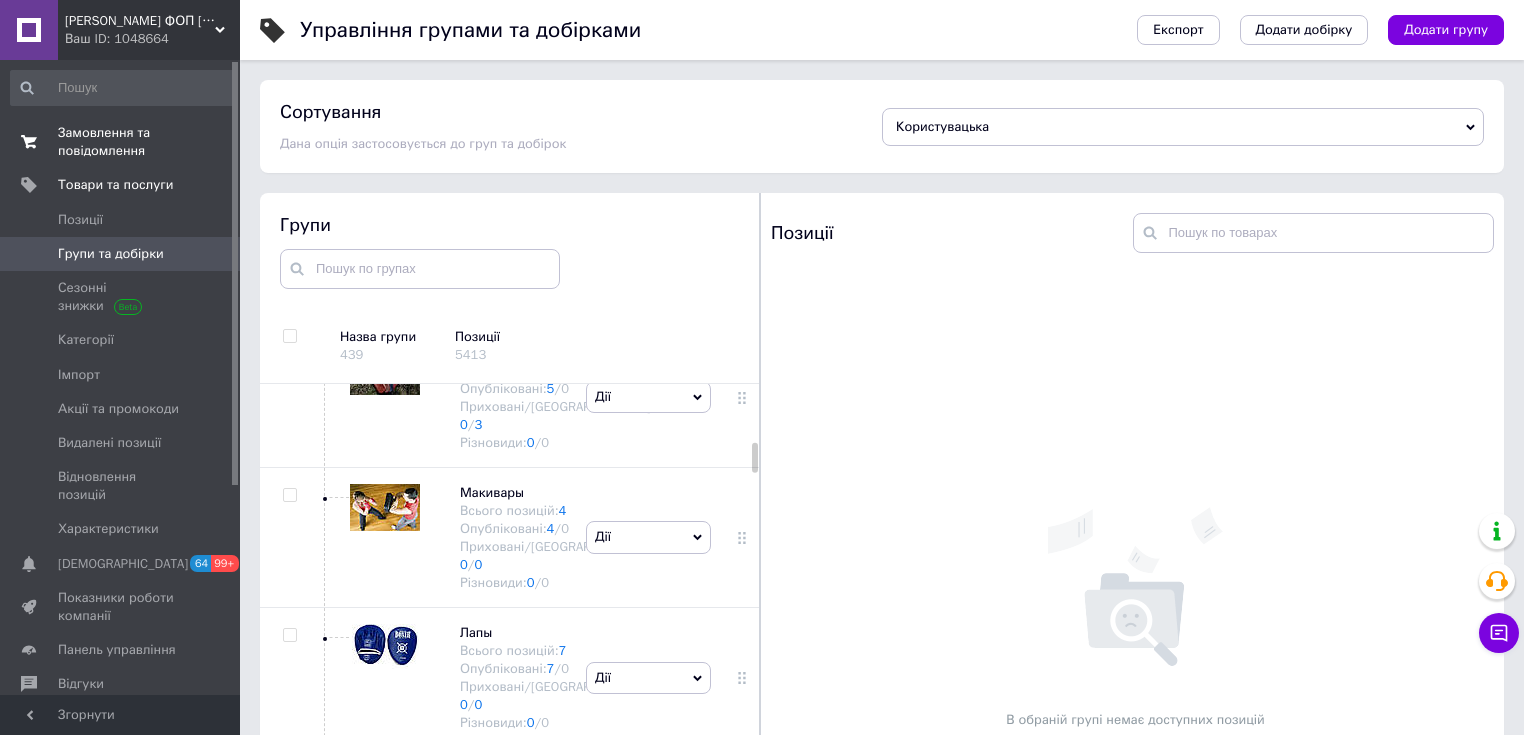 click on "Замовлення та повідомлення" at bounding box center [121, 142] 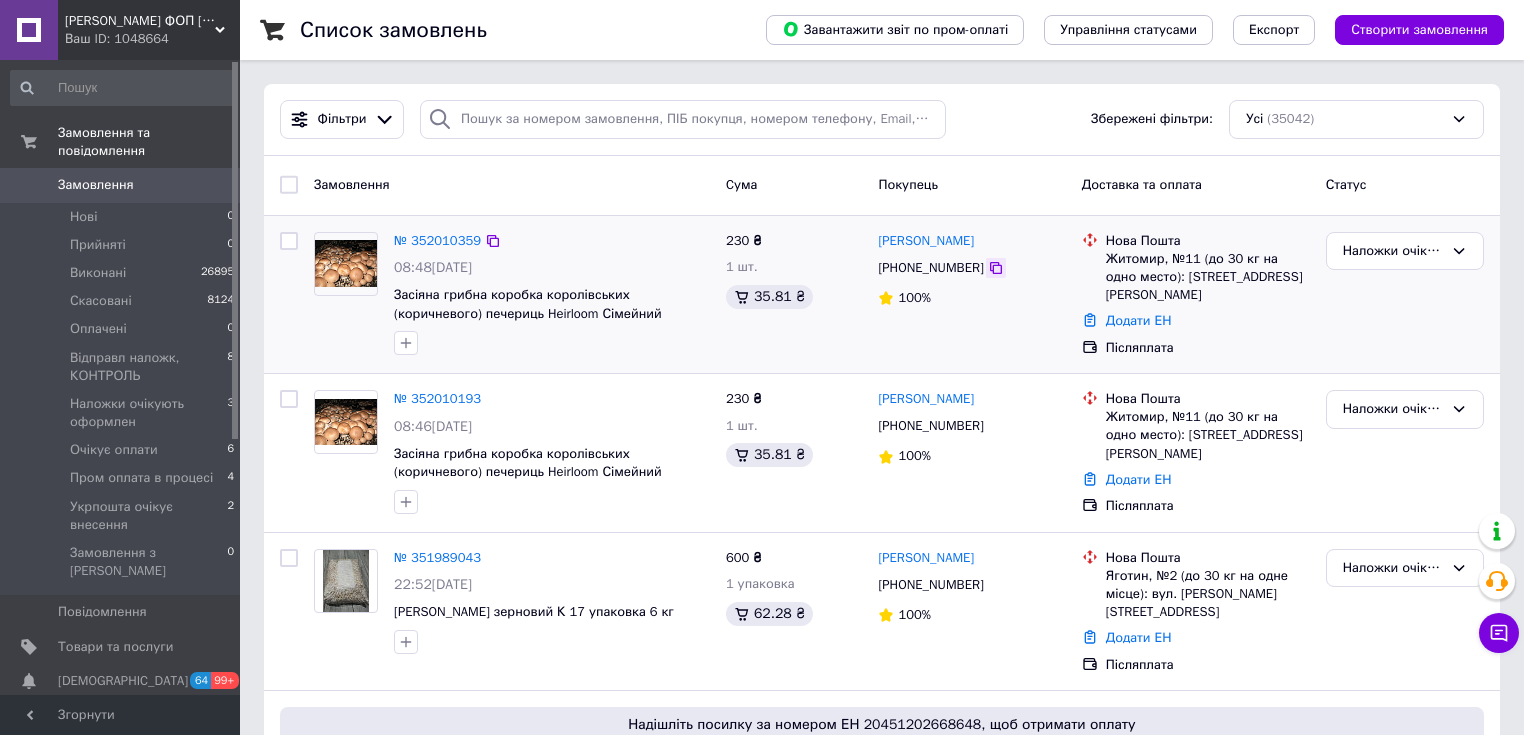 click 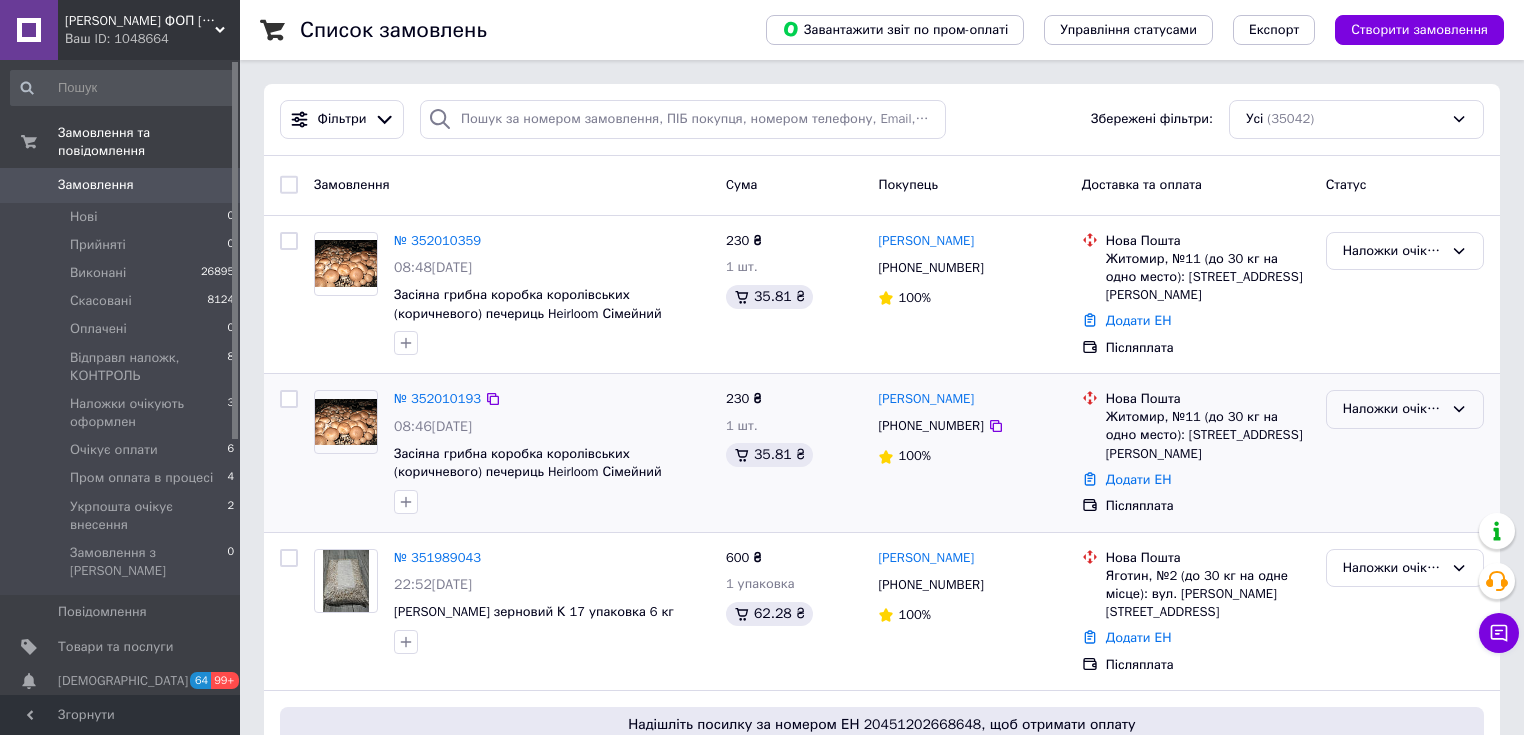click on "Наложки очікують оформлен" at bounding box center [1393, 409] 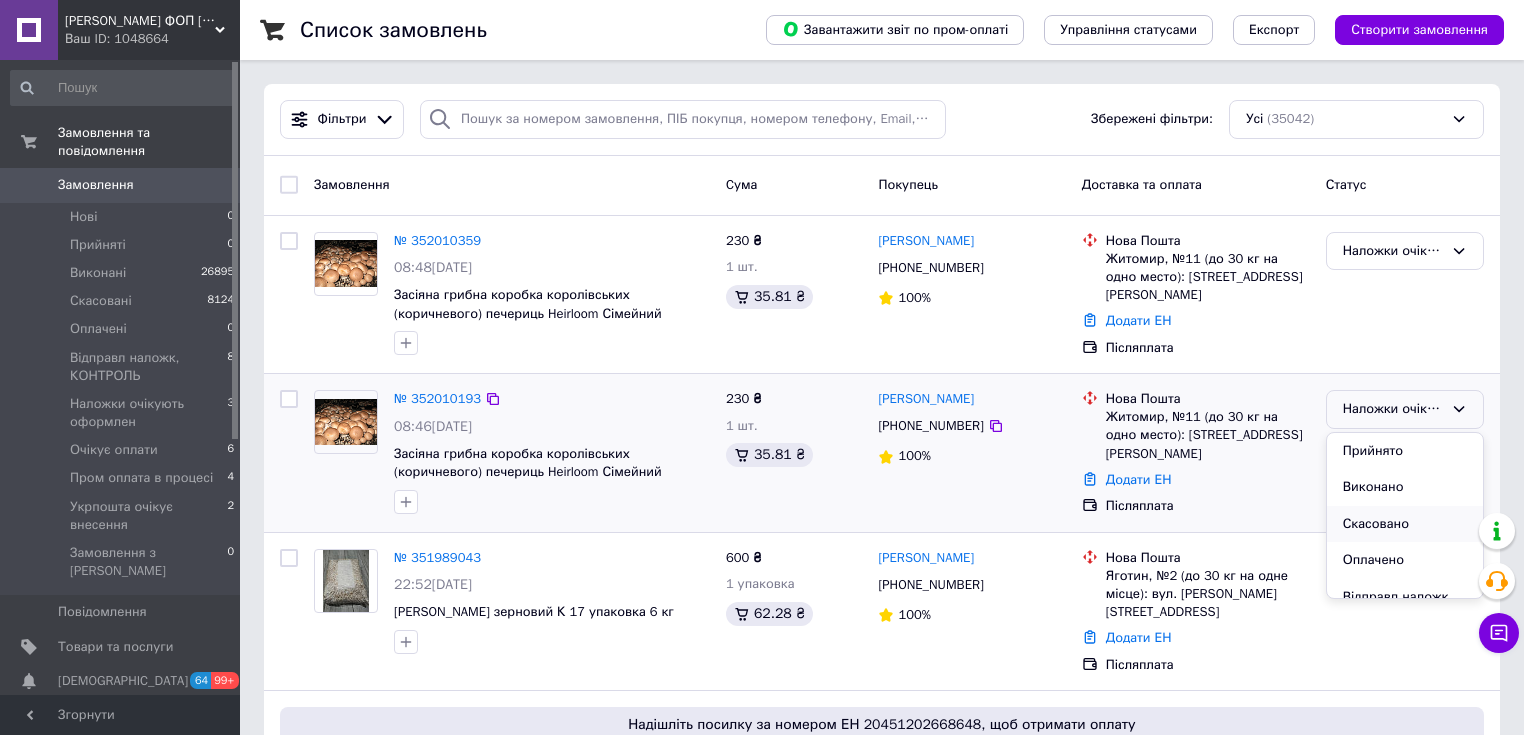 click on "Скасовано" at bounding box center [1405, 524] 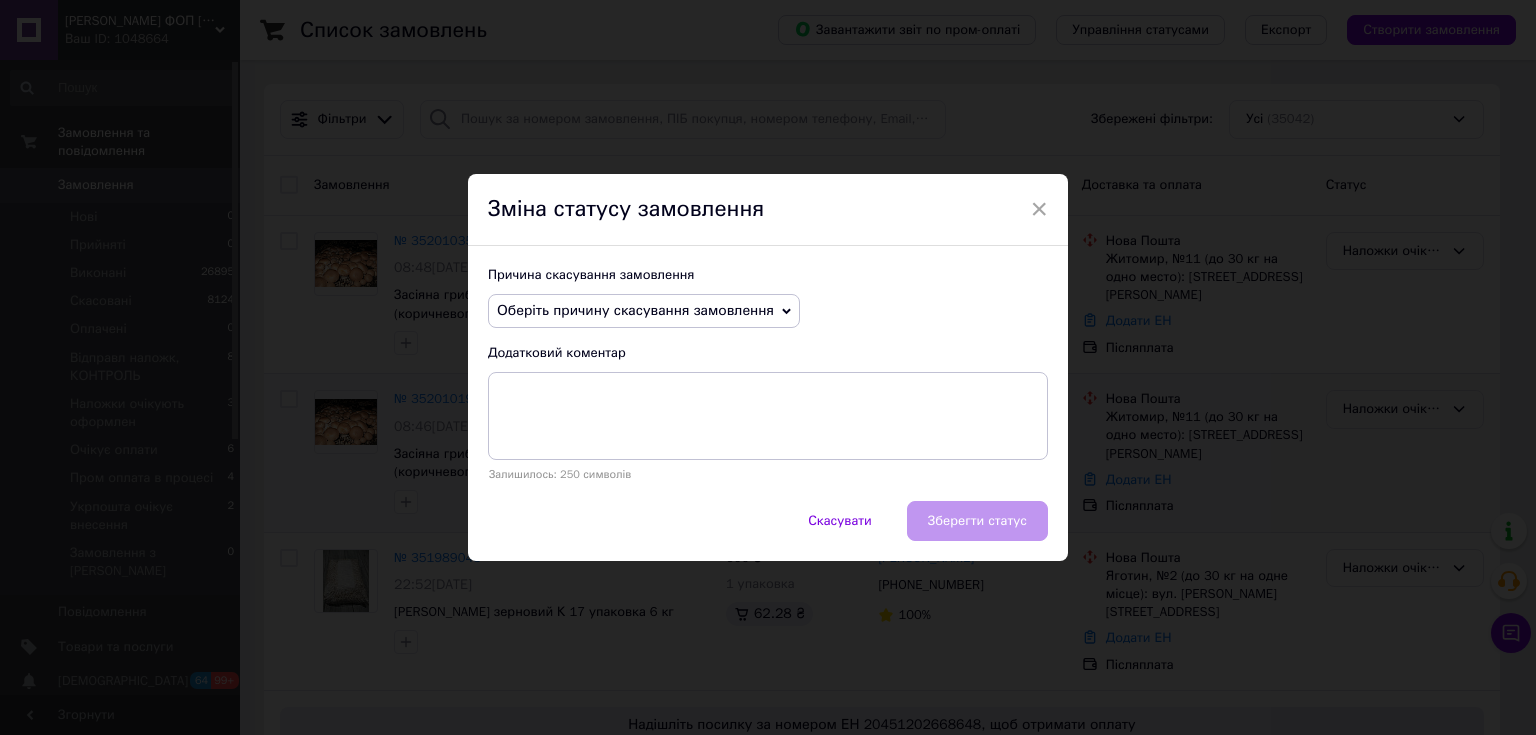 click on "Оберіть причину скасування замовлення" at bounding box center [635, 310] 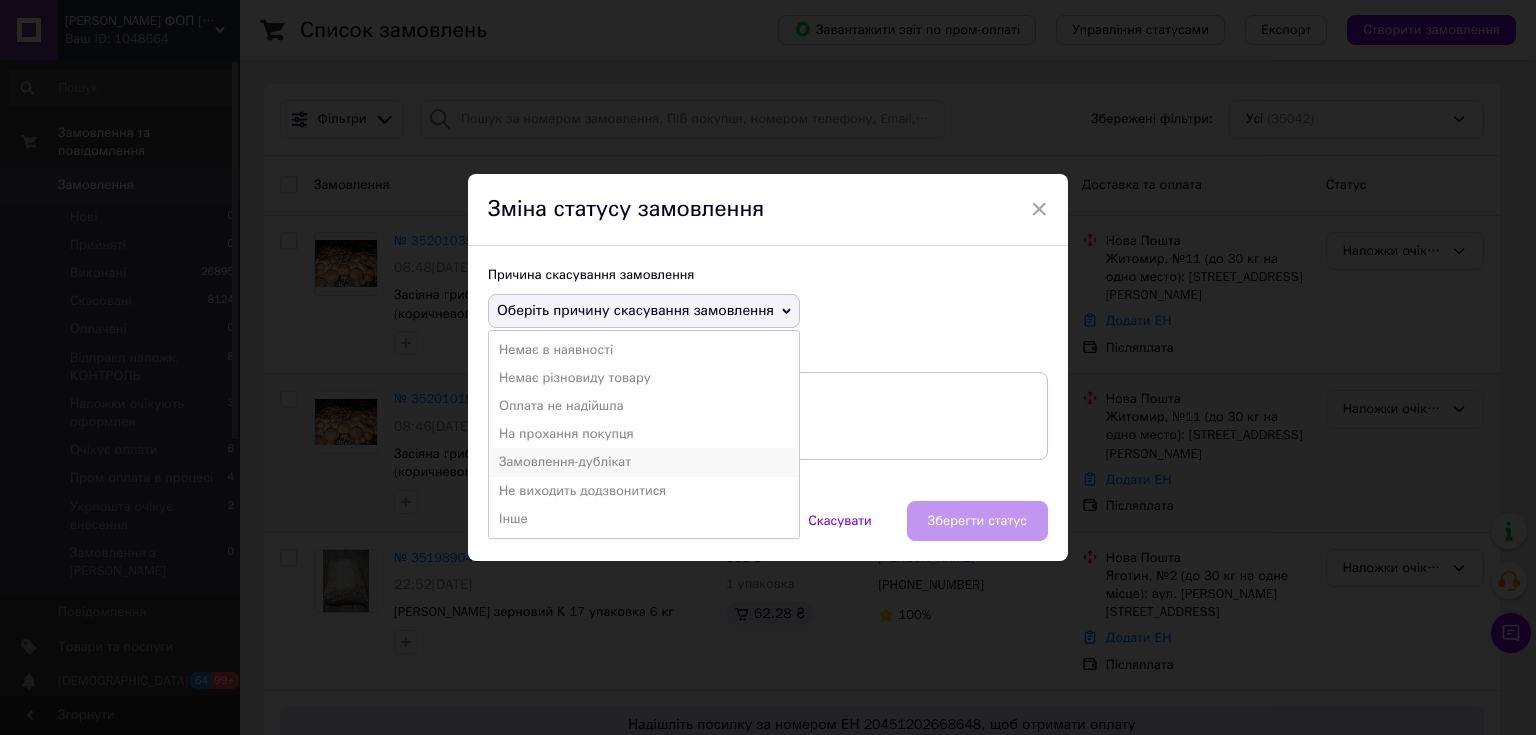 click on "Замовлення-дублікат" at bounding box center [644, 462] 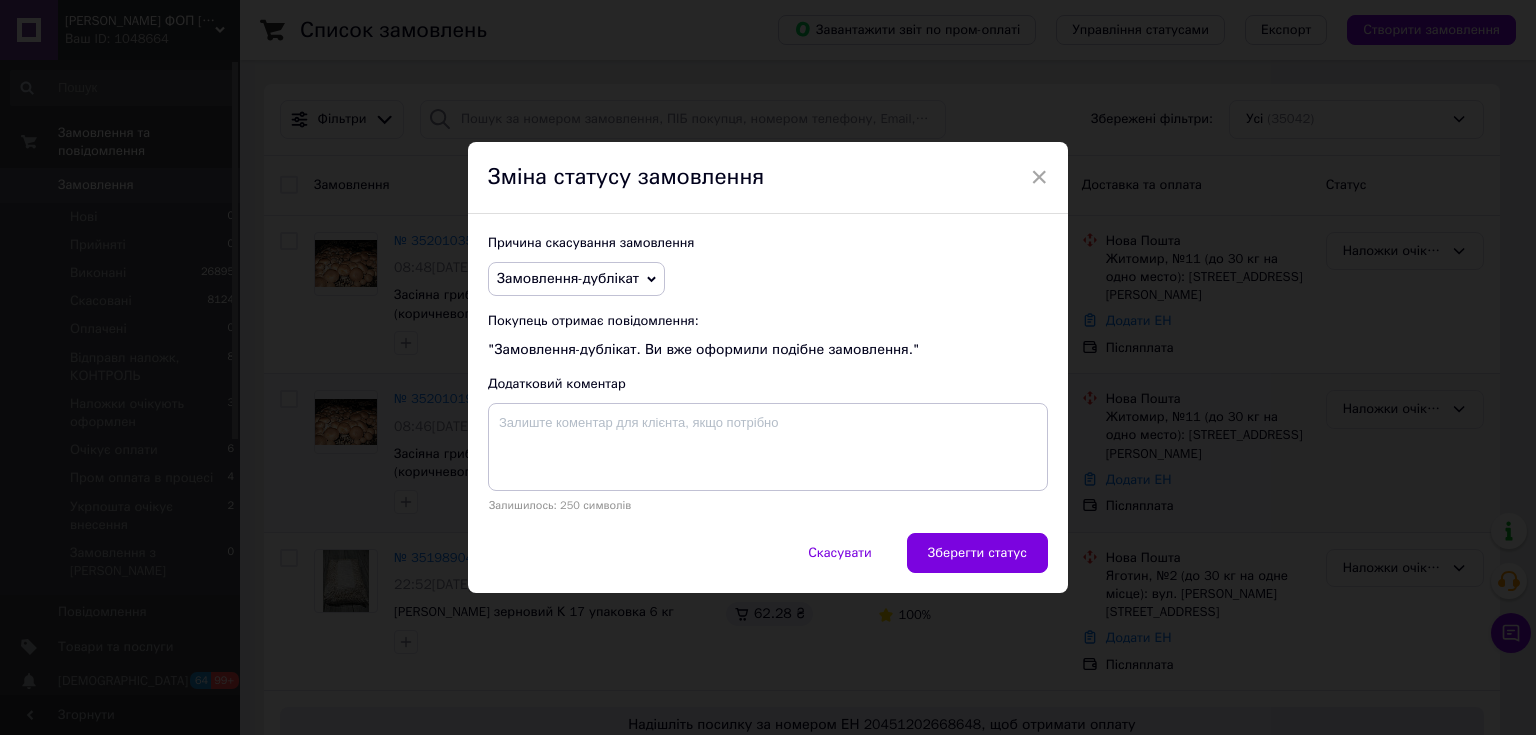 click on "Зберегти статус" at bounding box center (977, 553) 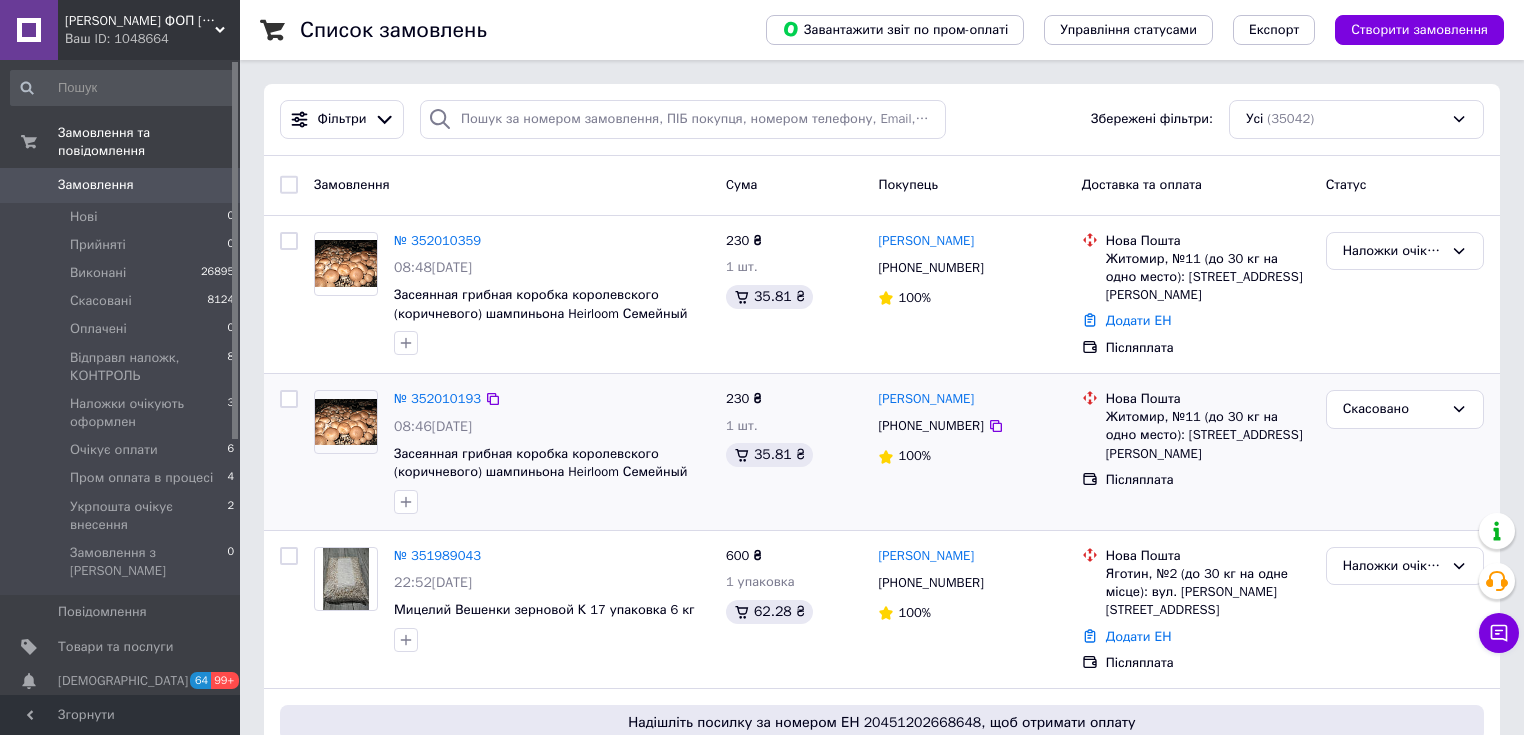 click on "Замовлення" at bounding box center [96, 185] 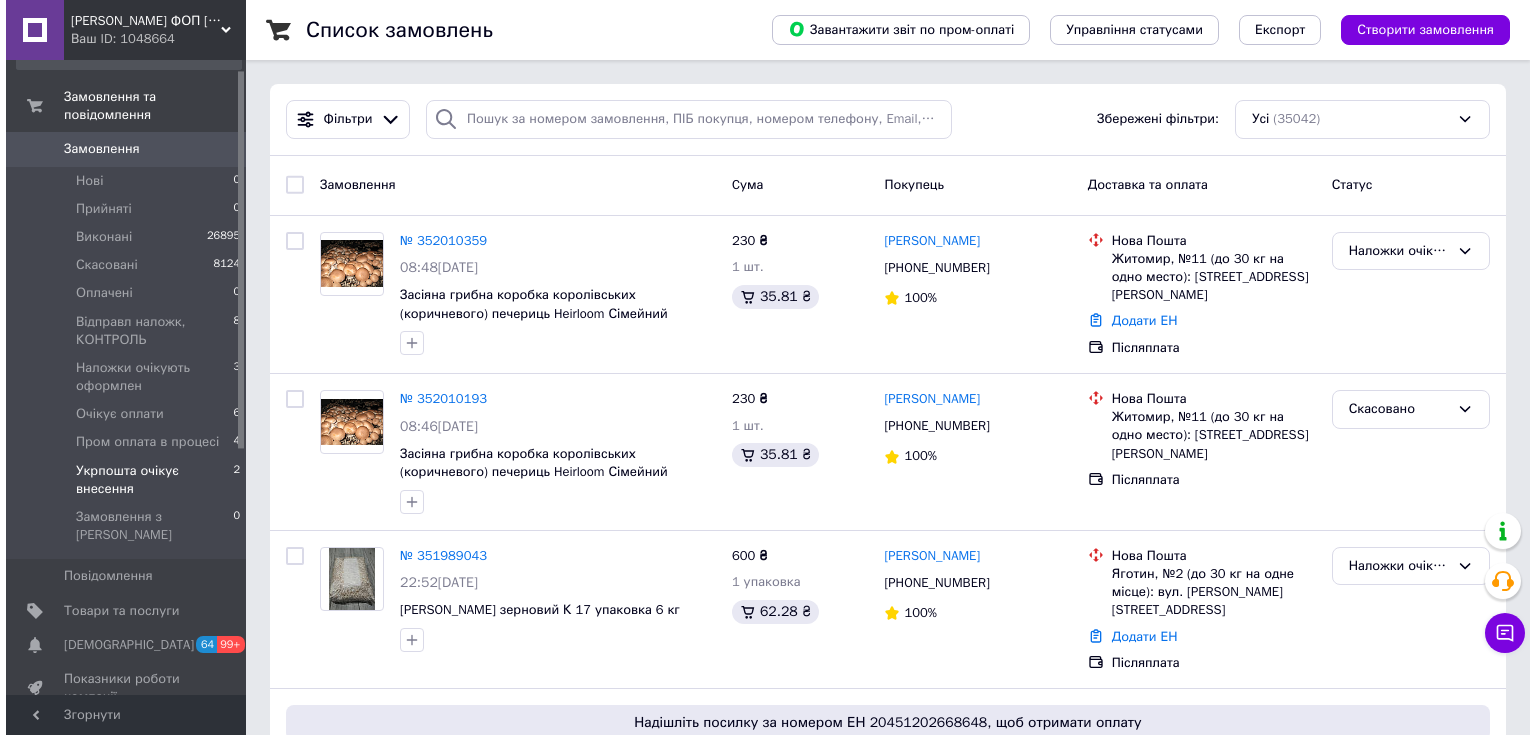 scroll, scrollTop: 160, scrollLeft: 0, axis: vertical 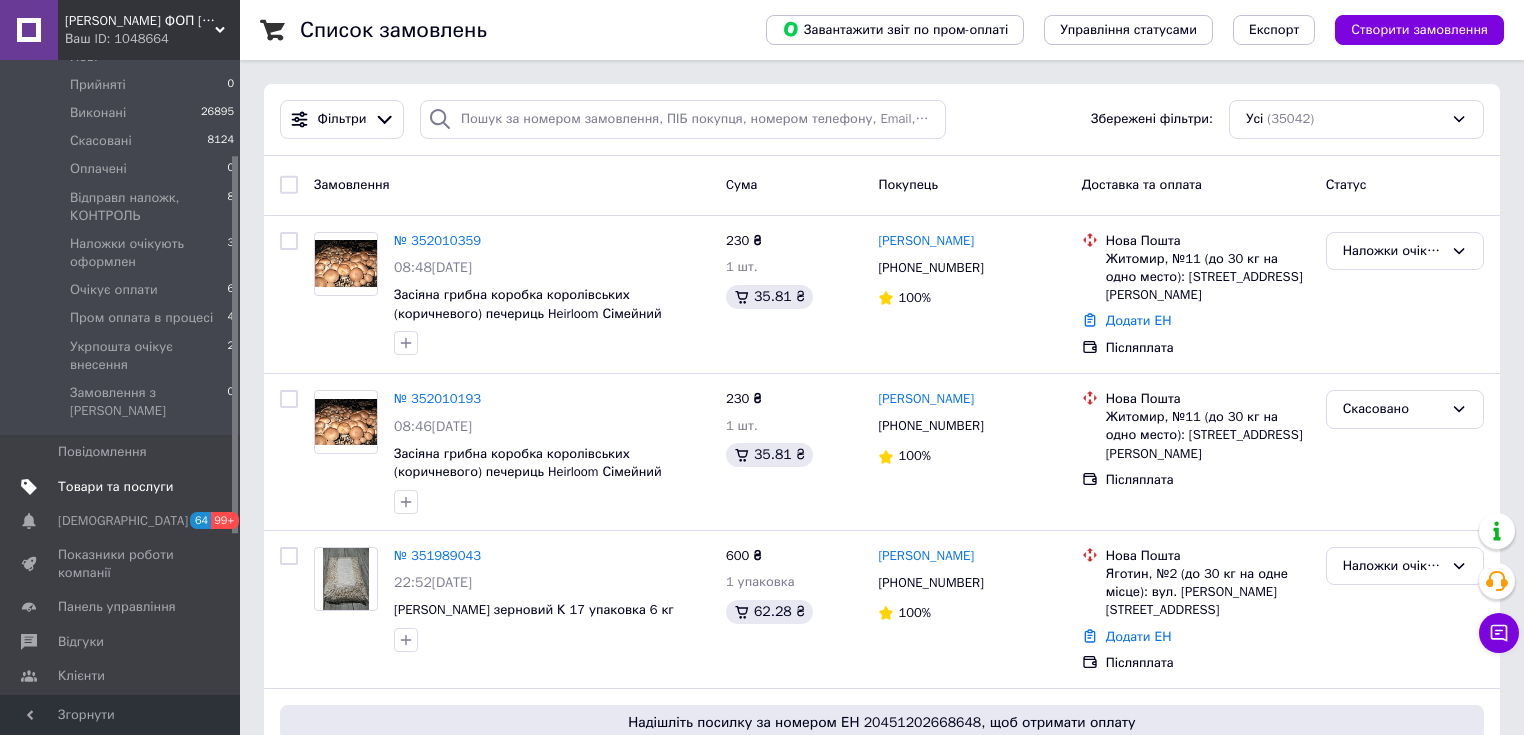 click on "Товари та послуги" at bounding box center [123, 487] 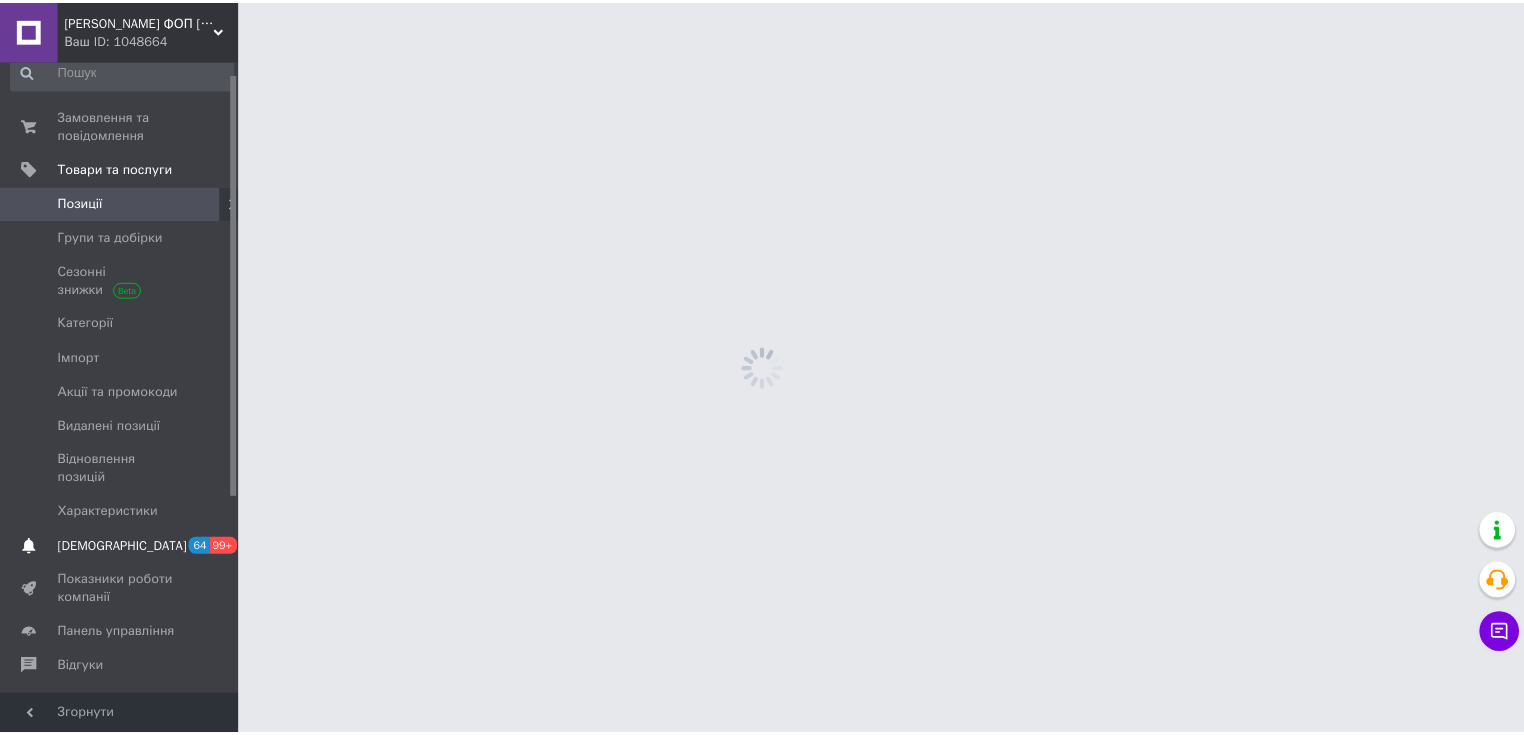 scroll, scrollTop: 0, scrollLeft: 0, axis: both 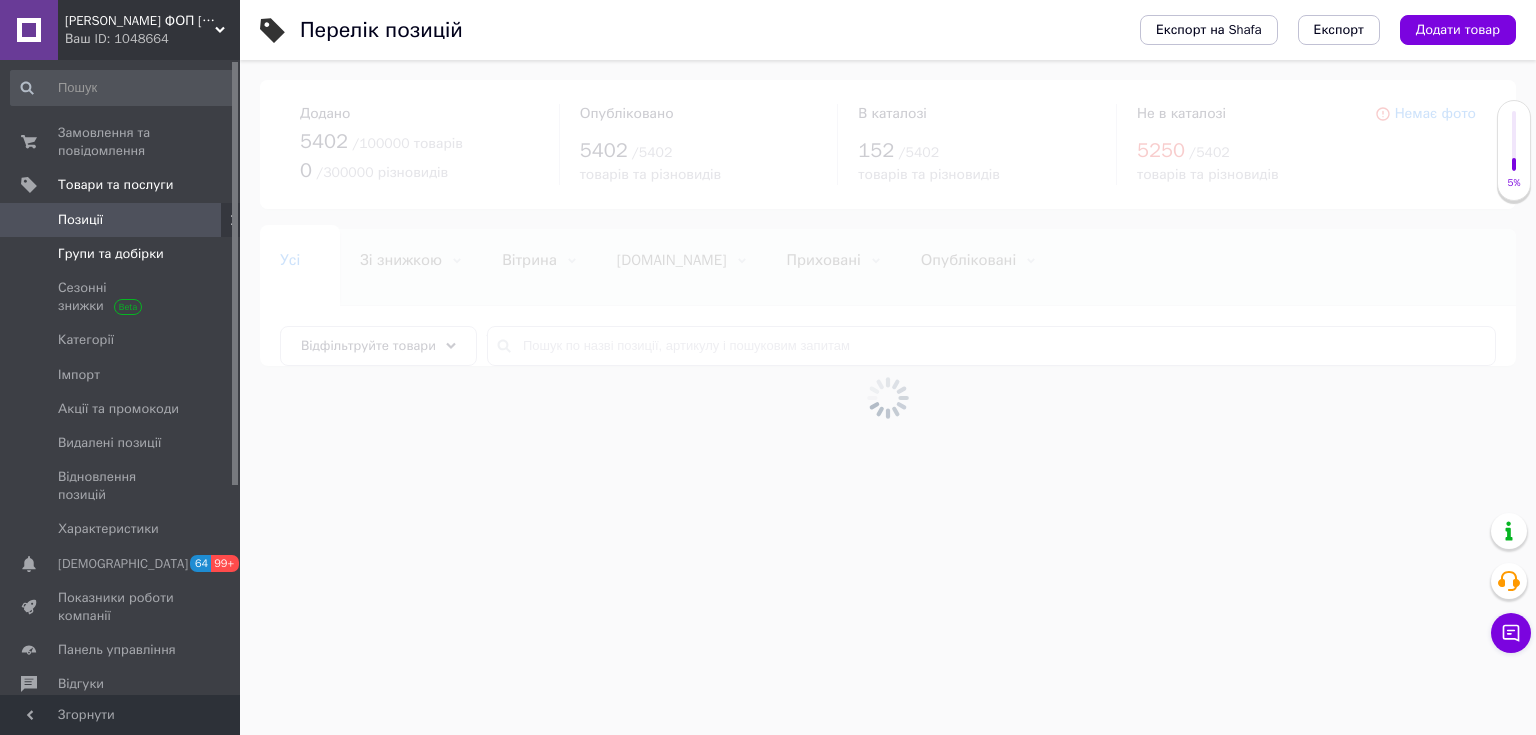 click on "Групи та добірки" at bounding box center [111, 254] 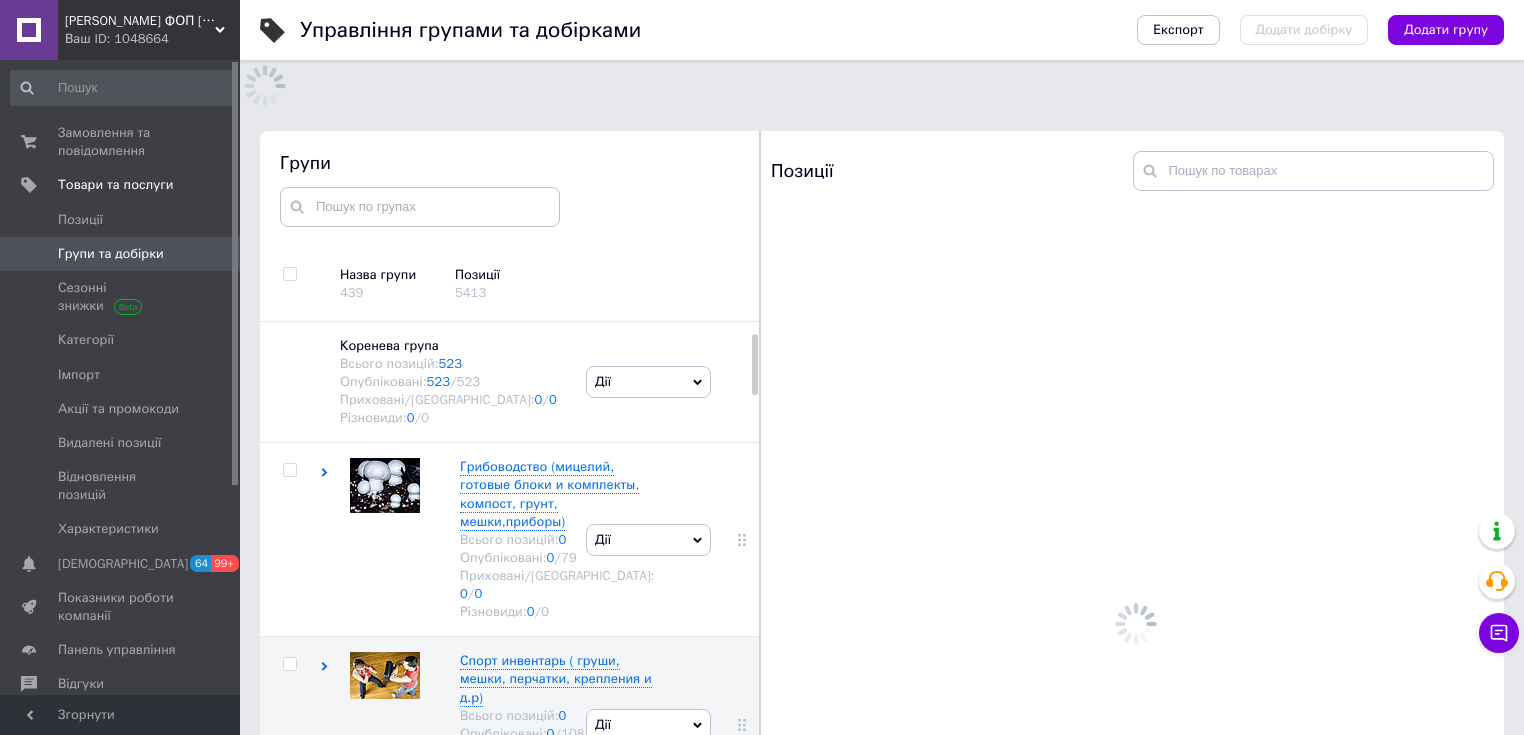 scroll, scrollTop: 183, scrollLeft: 0, axis: vertical 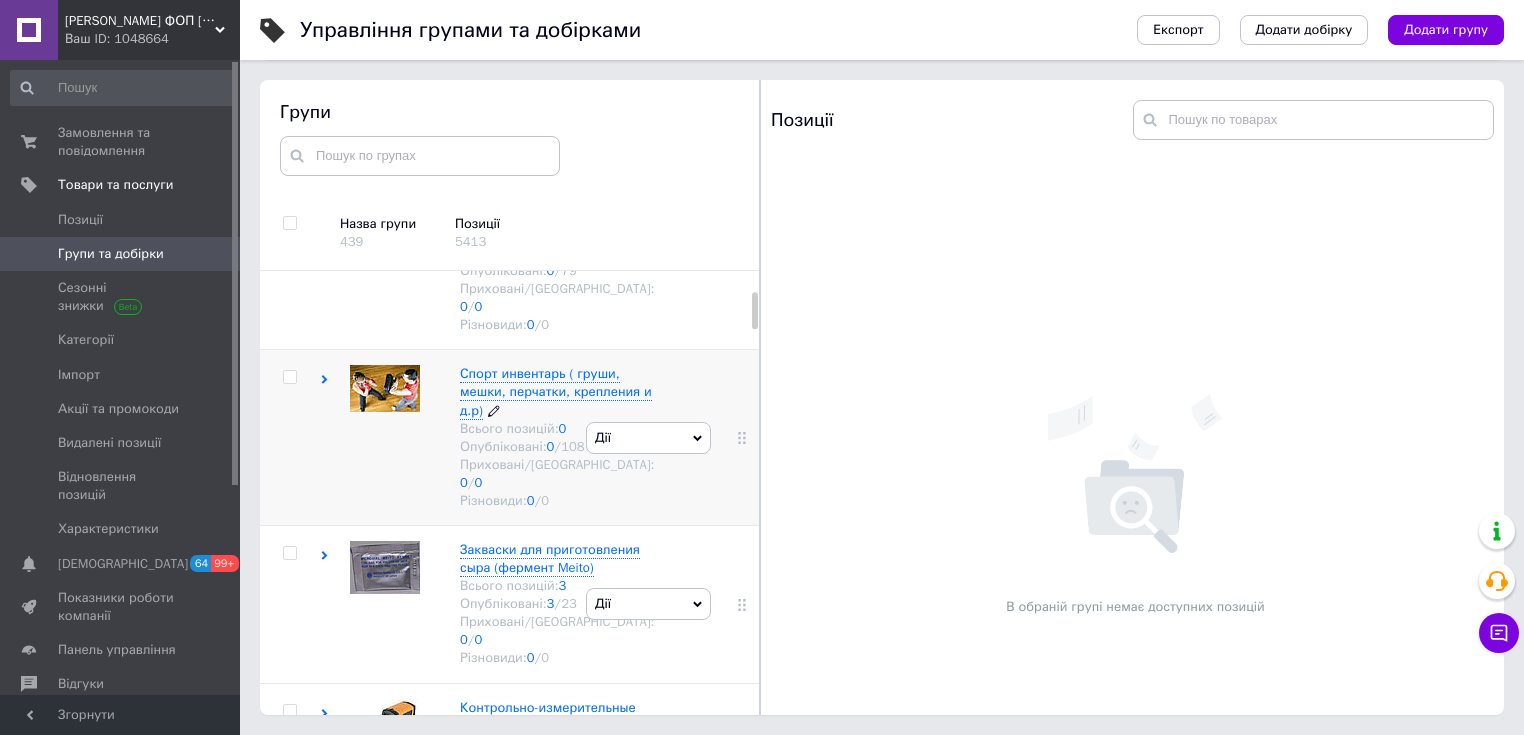 click on "Спорт инвентарь ( груши, мешки, перчатки, крепления и д.р)" at bounding box center (556, 391) 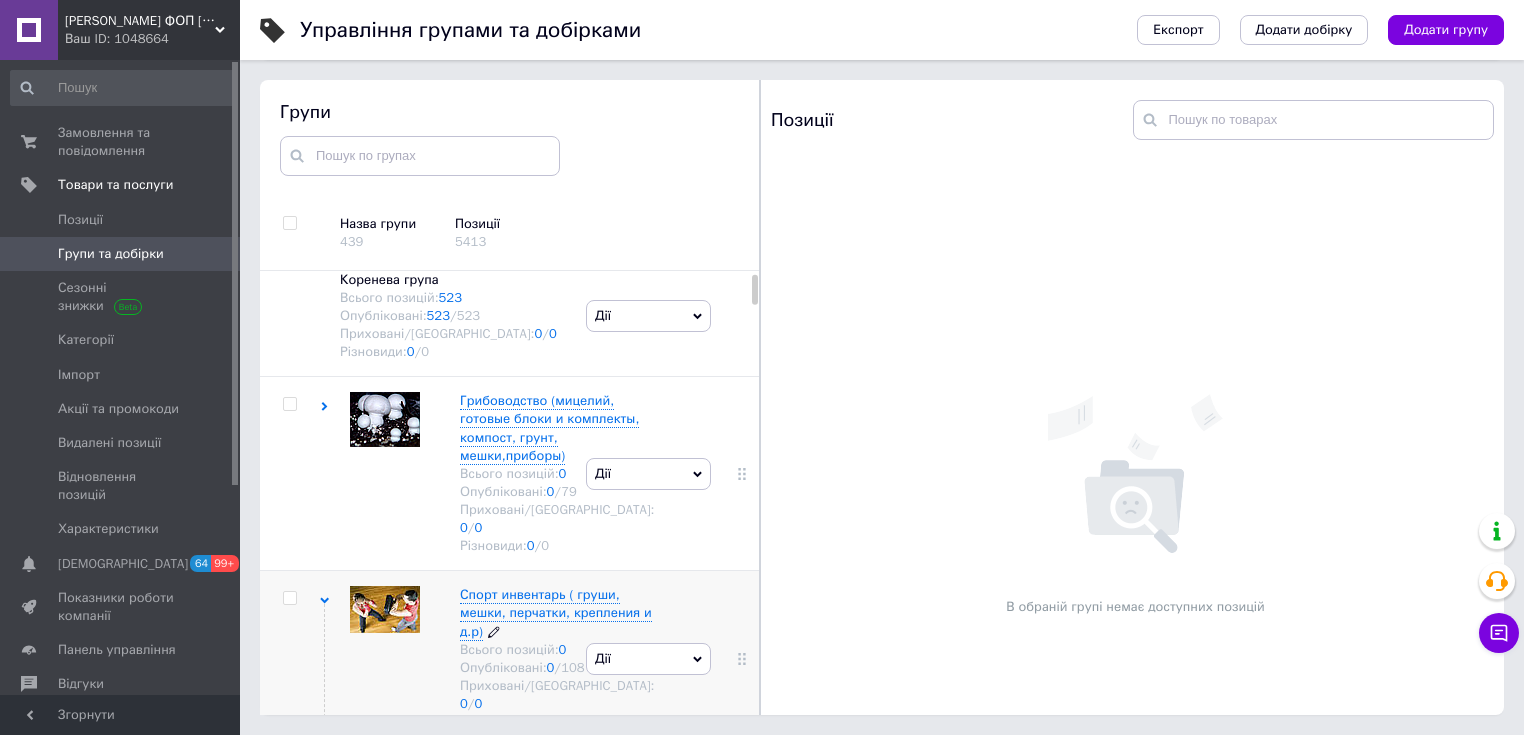 scroll, scrollTop: 0, scrollLeft: 0, axis: both 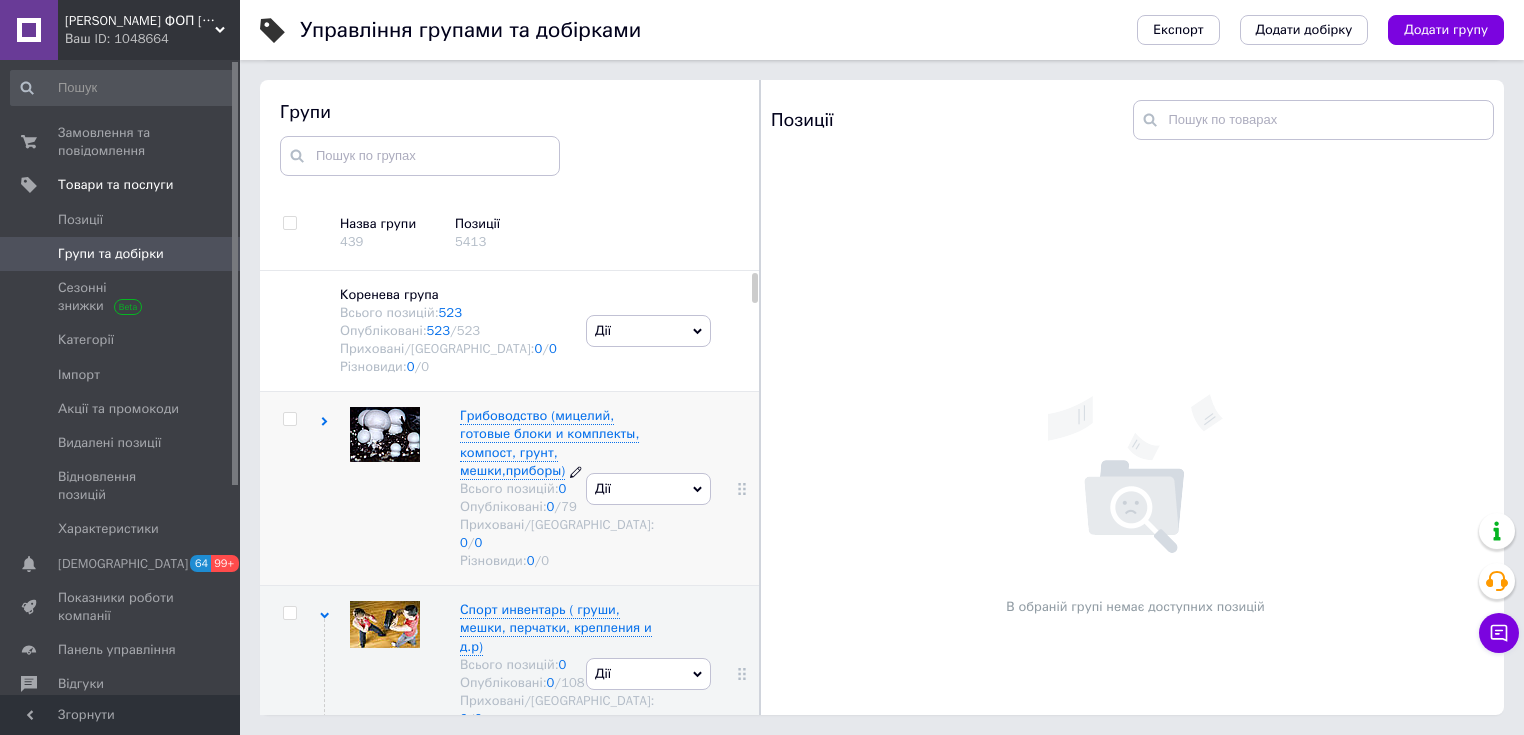 click on "Грибоводство (мицелий, готовые блоки и комплекты, компост, грунт, мешки,приборы)" at bounding box center [549, 443] 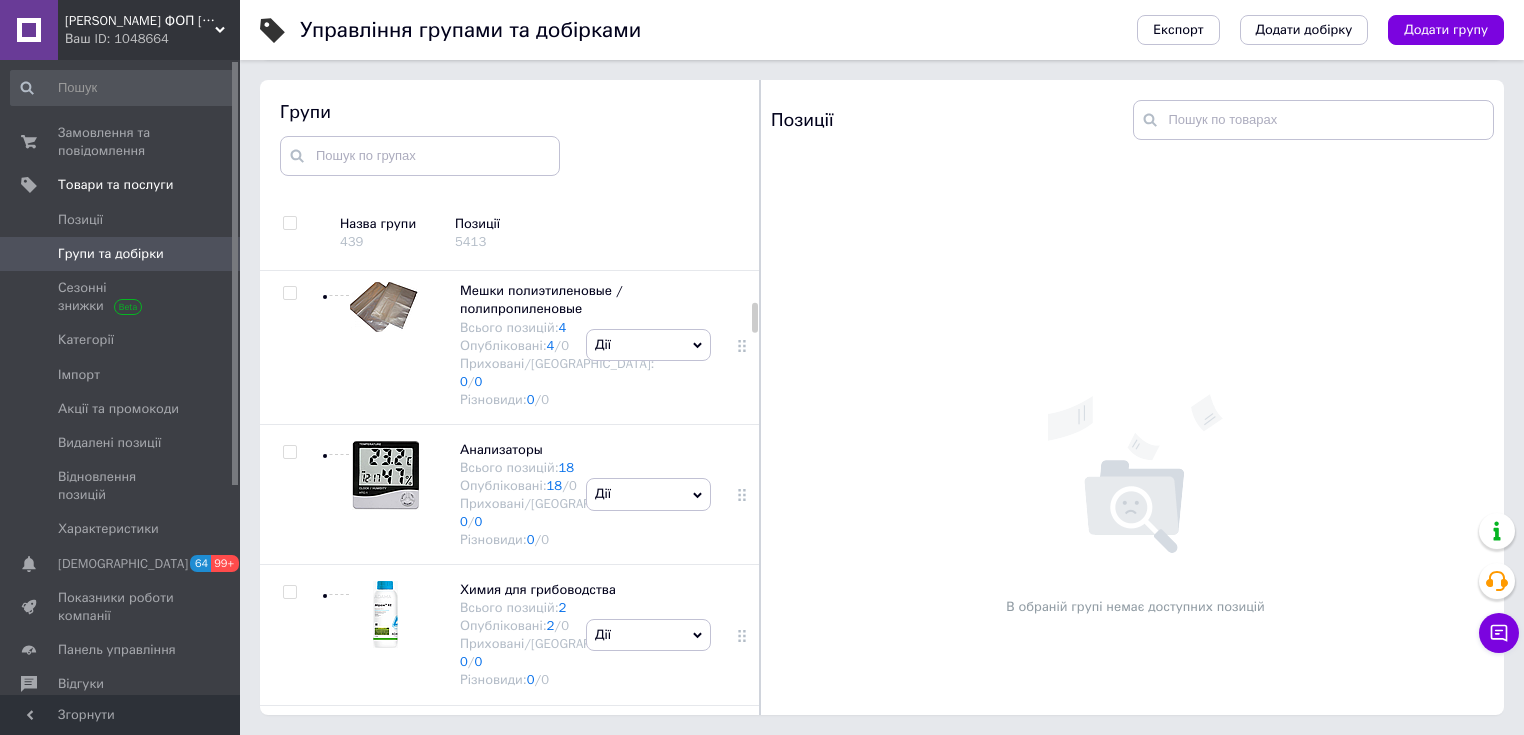 scroll, scrollTop: 640, scrollLeft: 0, axis: vertical 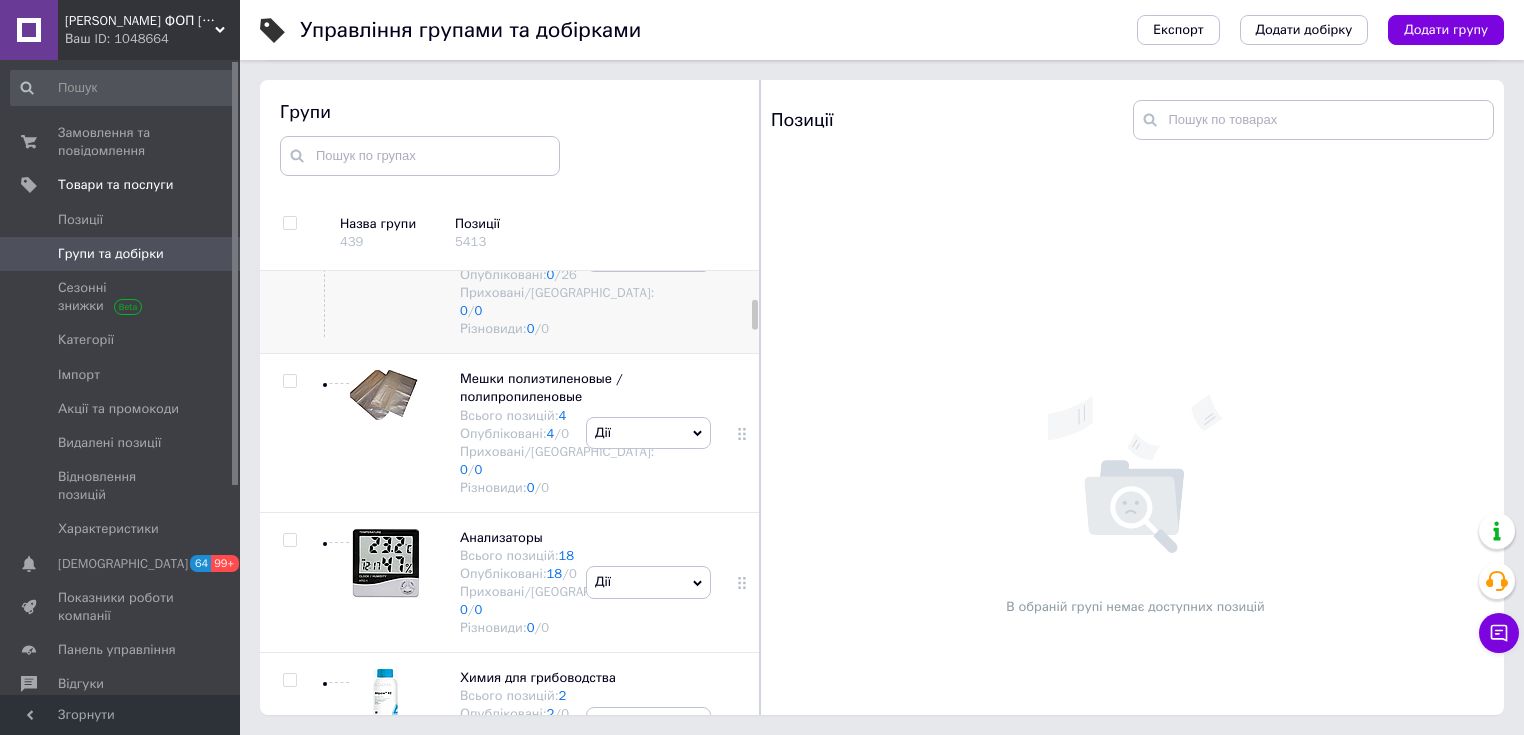 click on "[PERSON_NAME] (семена) вешенки/шампиньона/ шиитаке/опёнок тополиный/эринги/шимеджи/намеко" at bounding box center (551, 211) 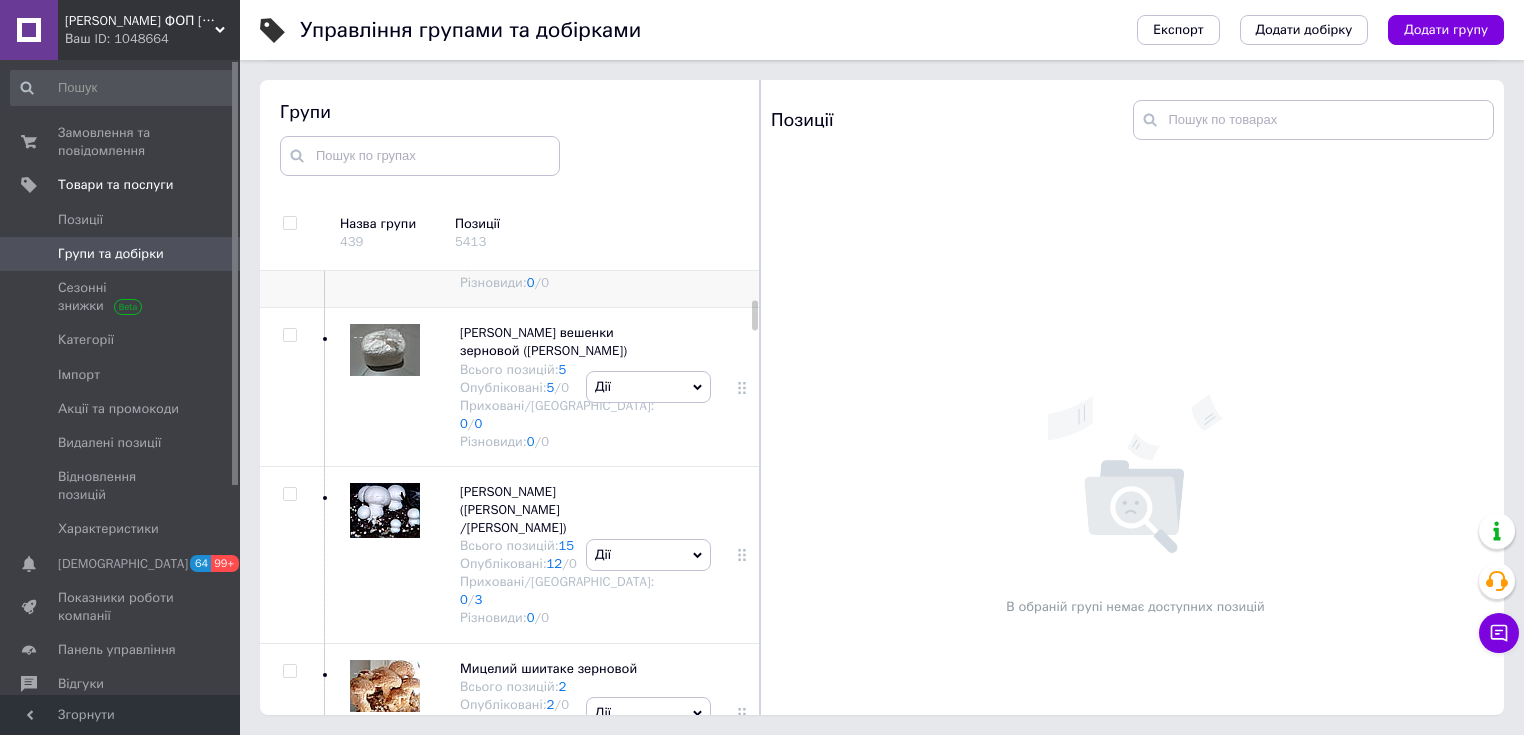 scroll, scrollTop: 880, scrollLeft: 0, axis: vertical 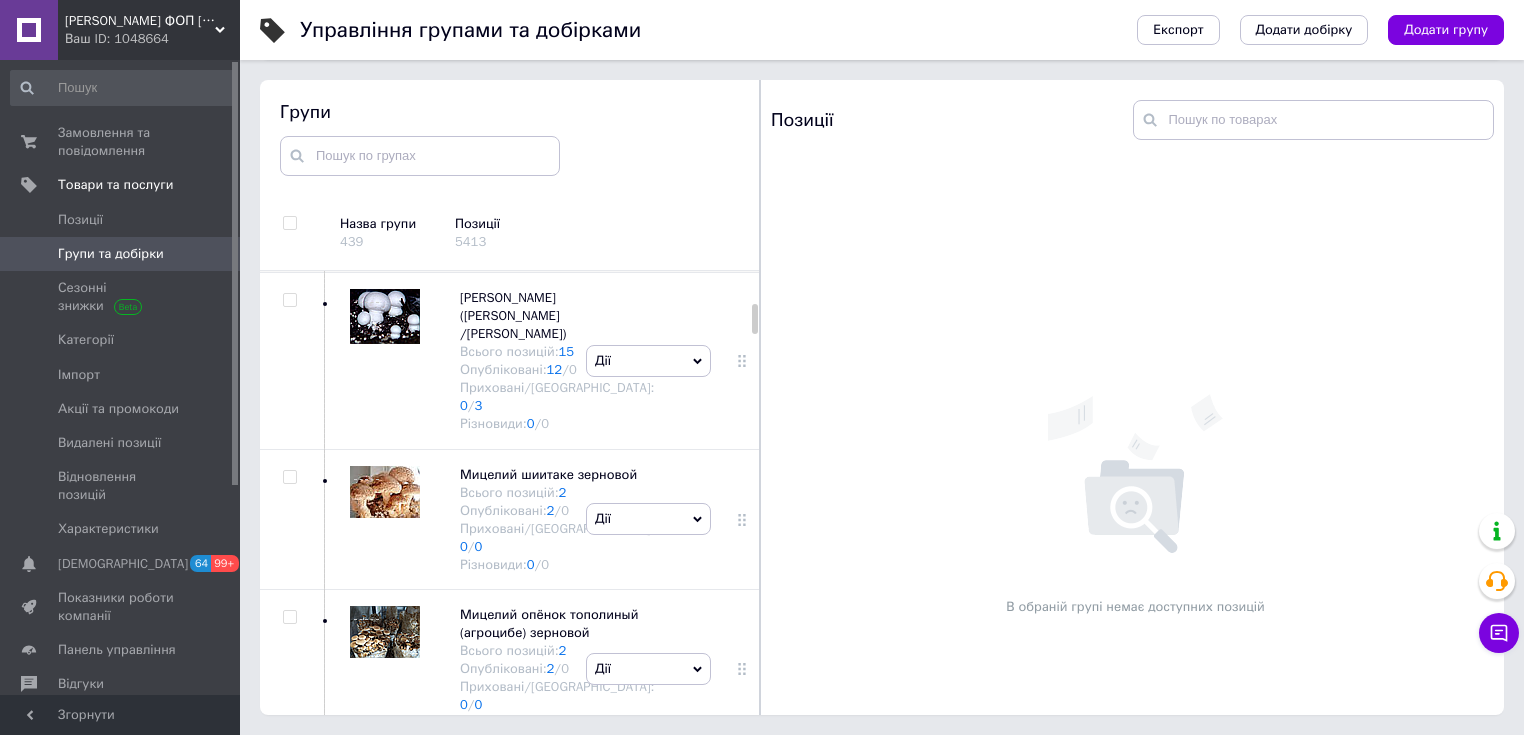 click on "[PERSON_NAME] вешенки зерновой ([PERSON_NAME])" at bounding box center (543, 147) 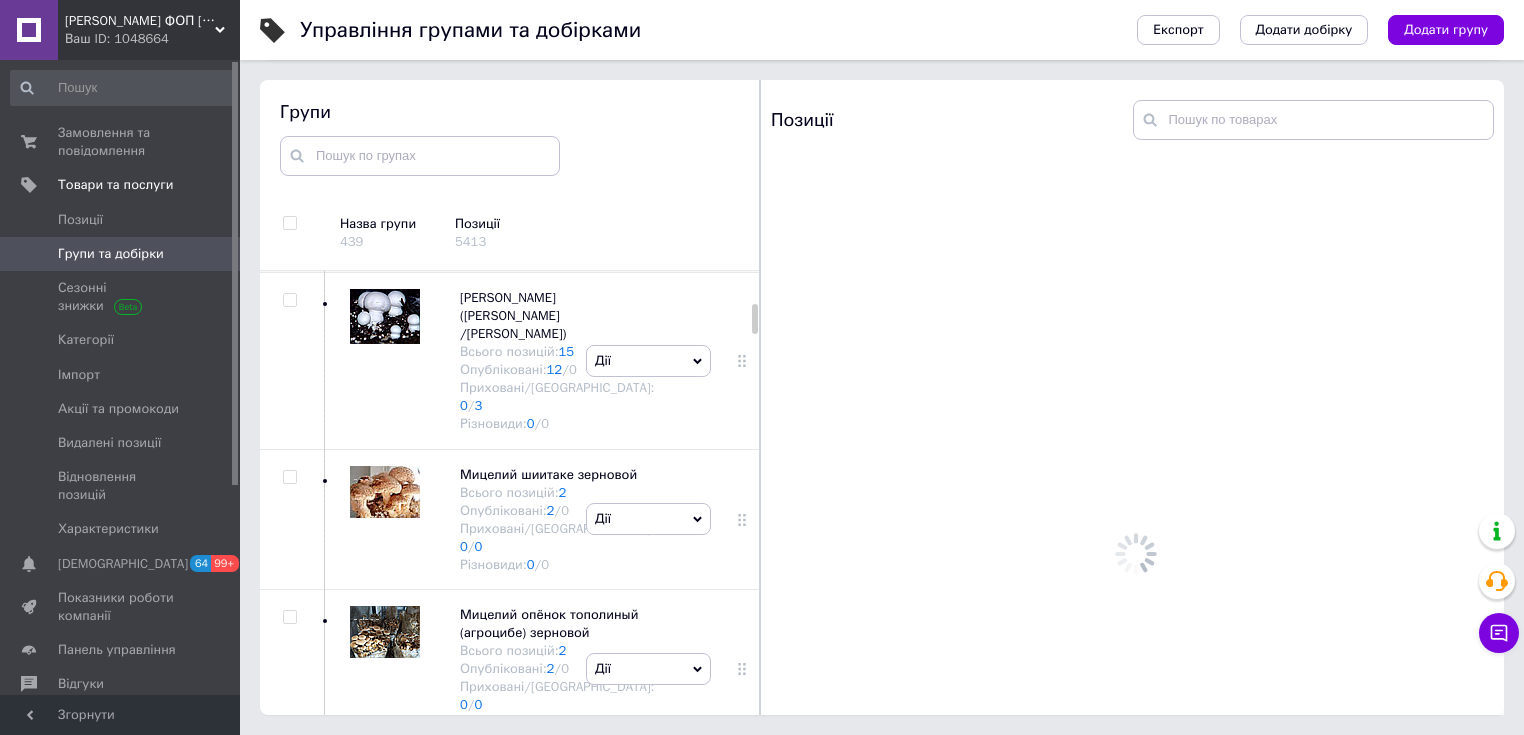 click on "[PERSON_NAME] вешенки зерновой ([PERSON_NAME])" at bounding box center [543, 147] 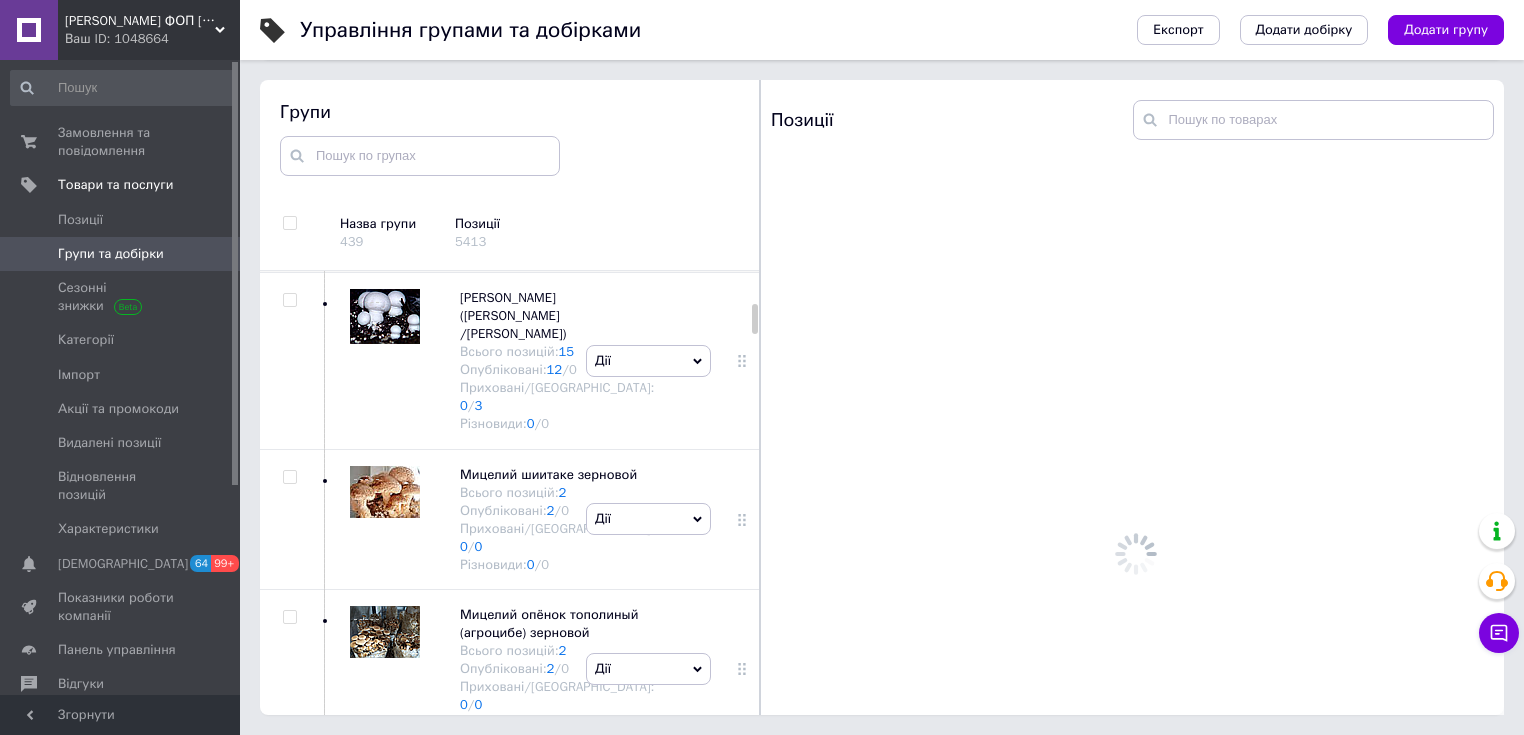 click on "[PERSON_NAME] вешенки зерновой ([PERSON_NAME])" at bounding box center [543, 147] 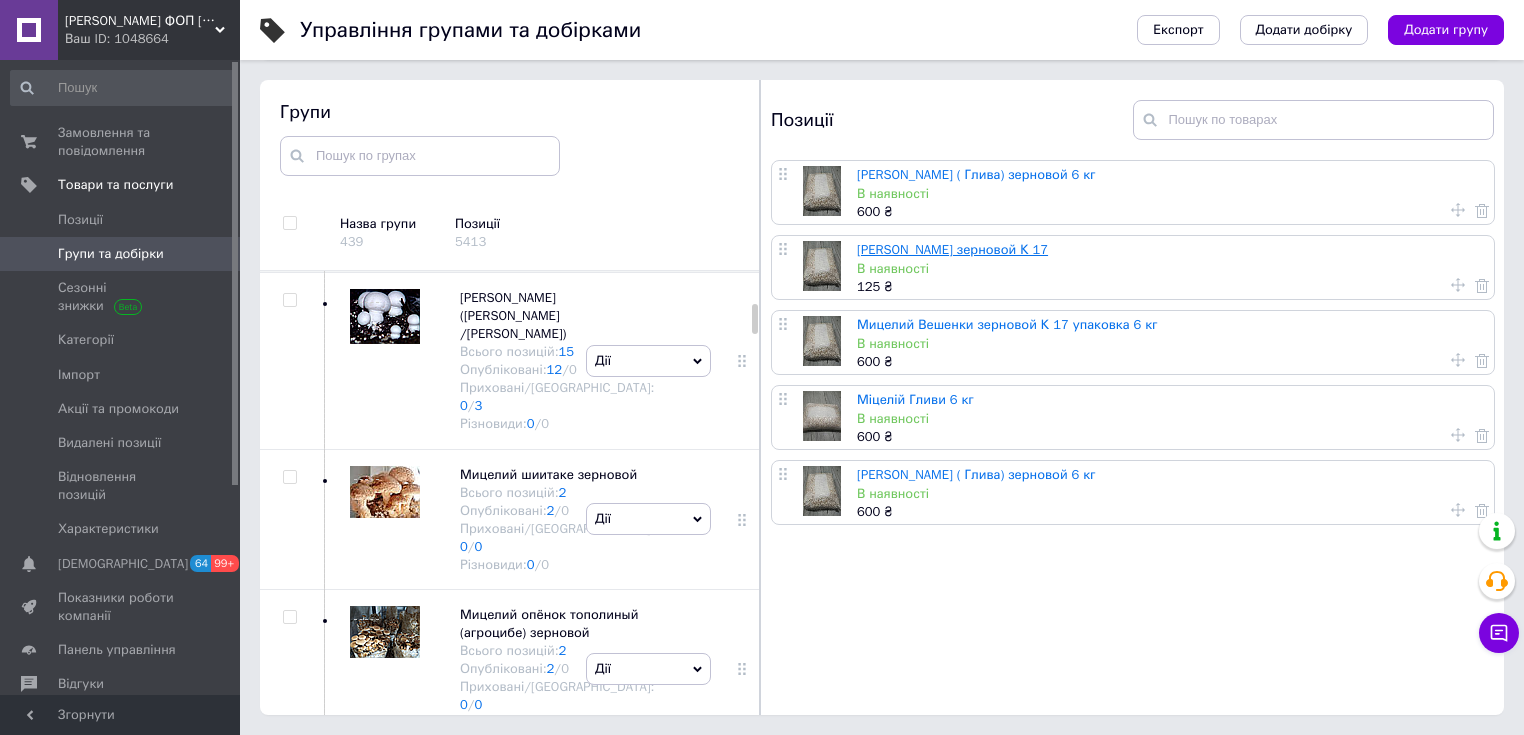 click on "[PERSON_NAME] зерновой К 17" at bounding box center [952, 249] 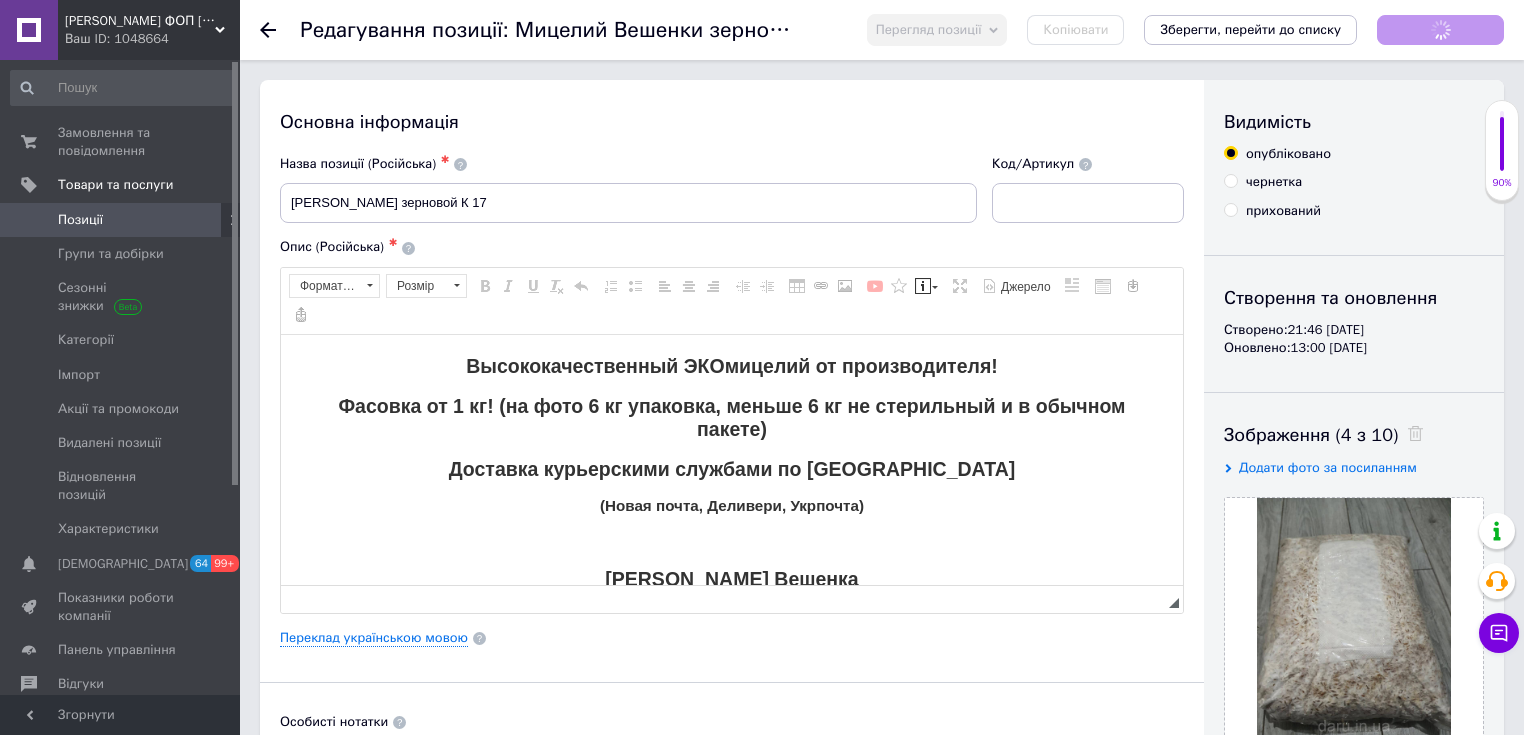 scroll, scrollTop: 0, scrollLeft: 0, axis: both 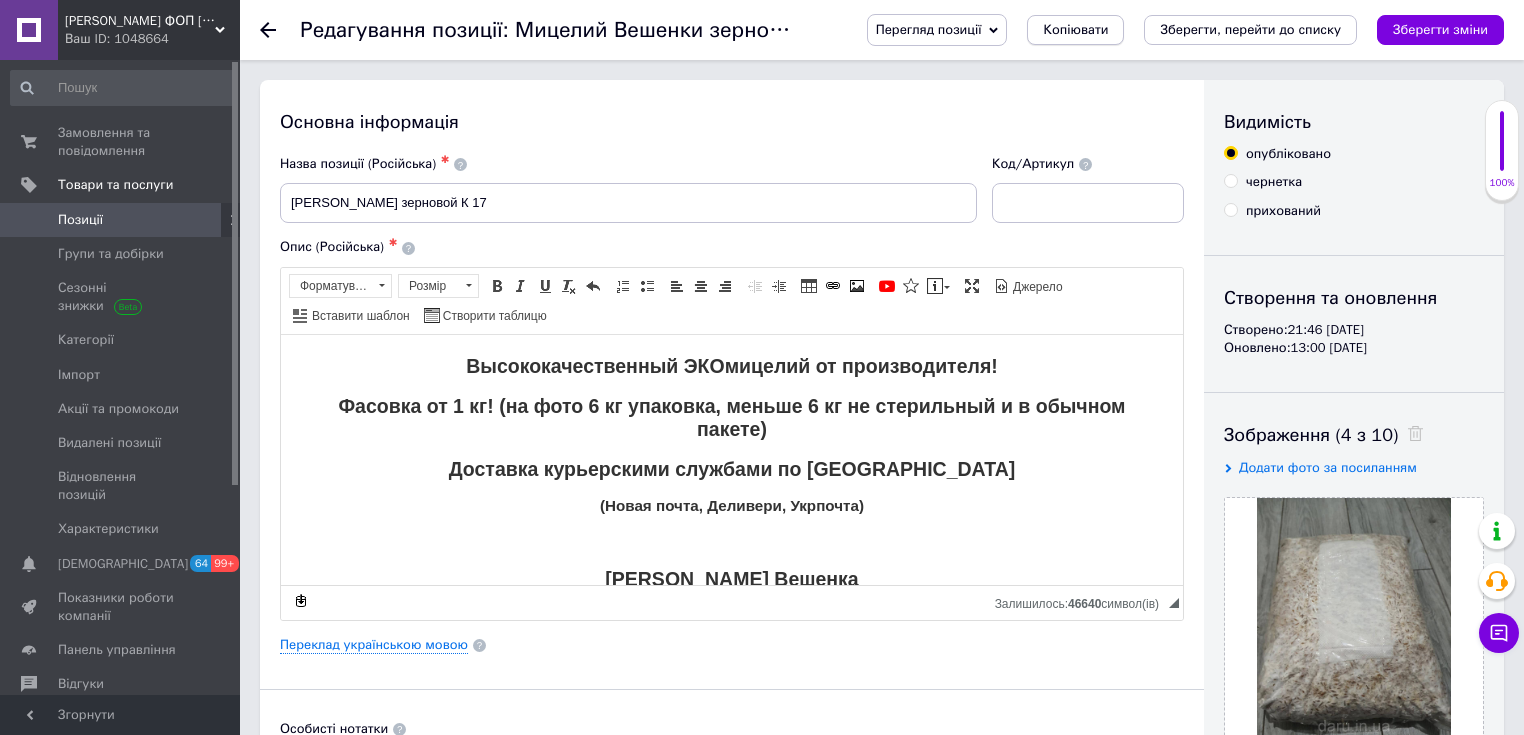 click on "Копіювати" at bounding box center (1075, 30) 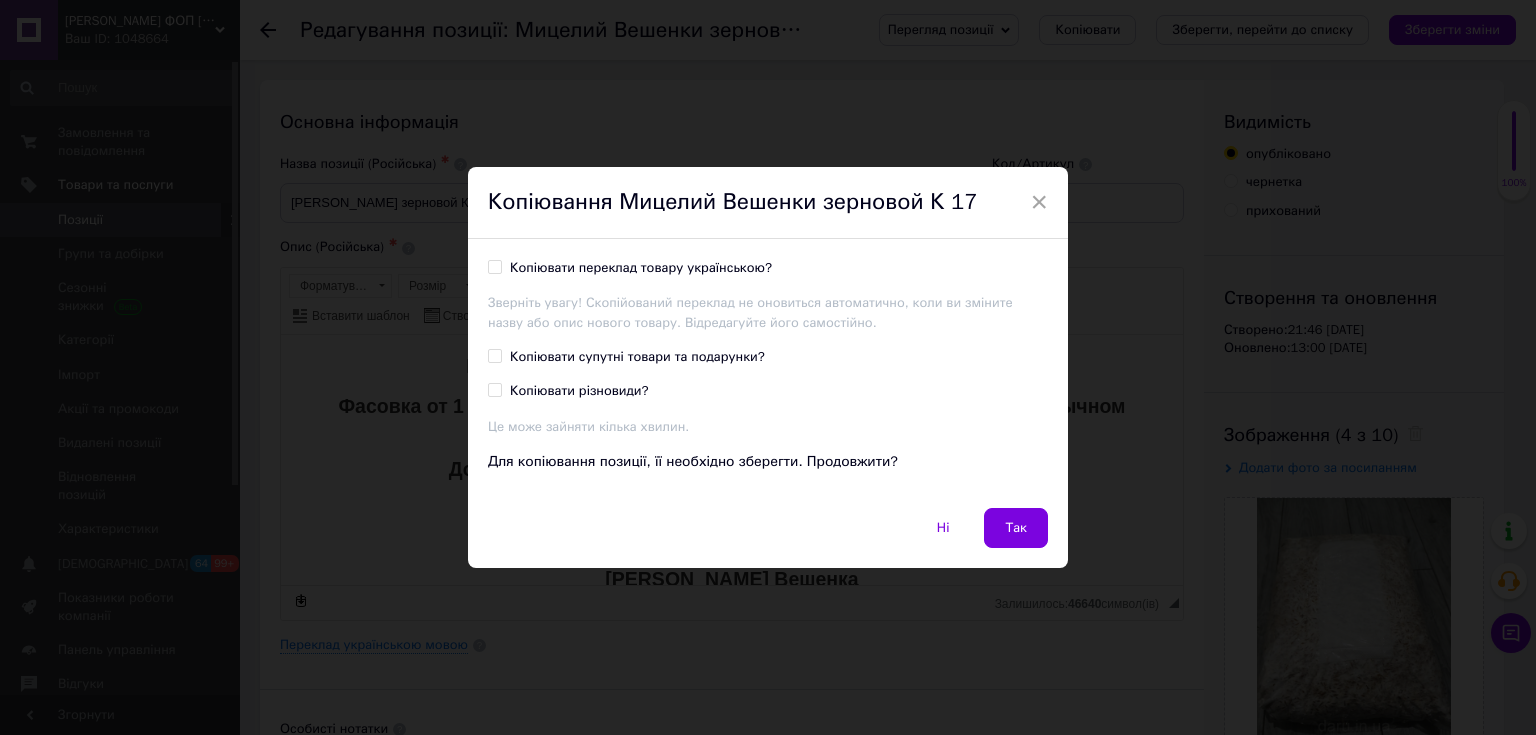 drag, startPoint x: 646, startPoint y: 358, endPoint x: 639, endPoint y: 375, distance: 18.384777 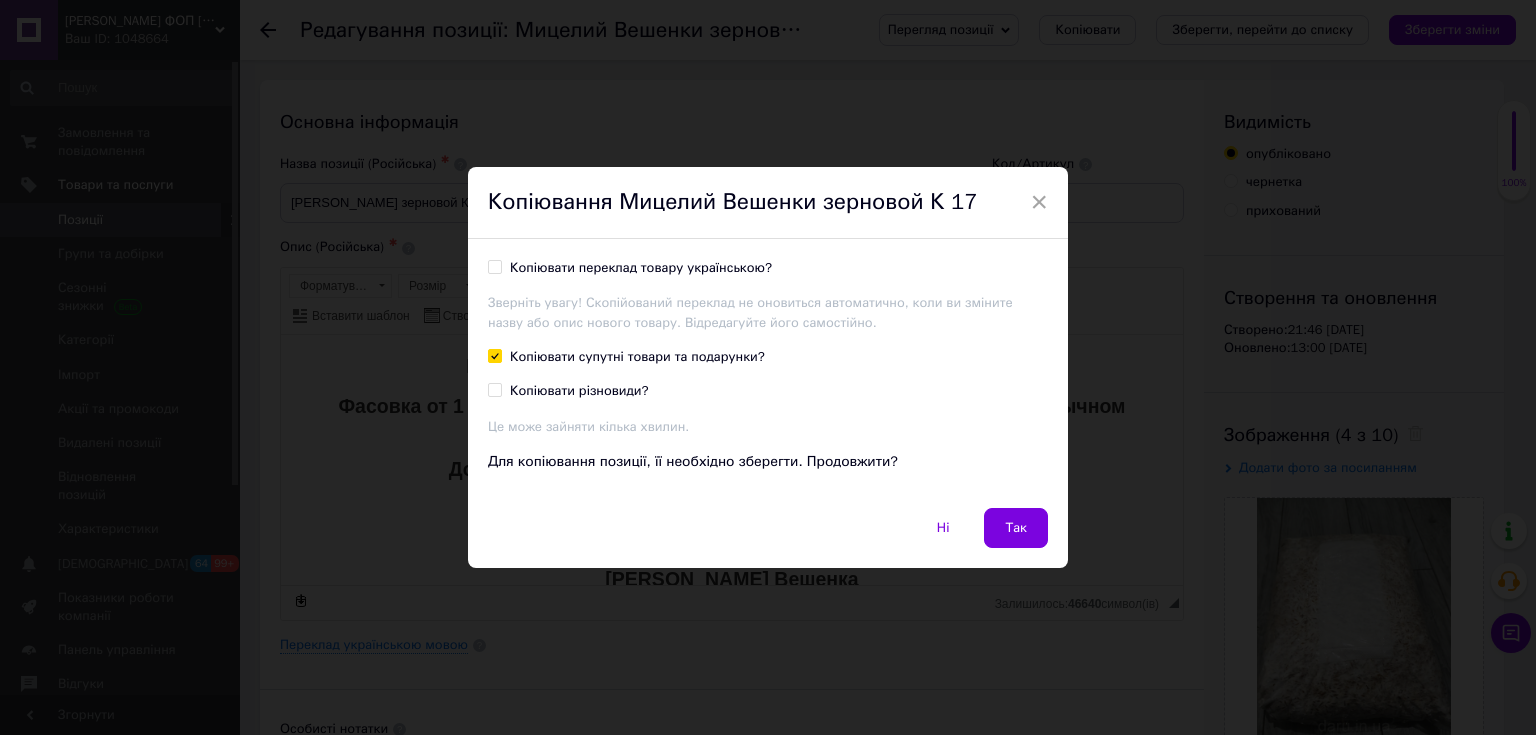 checkbox on "true" 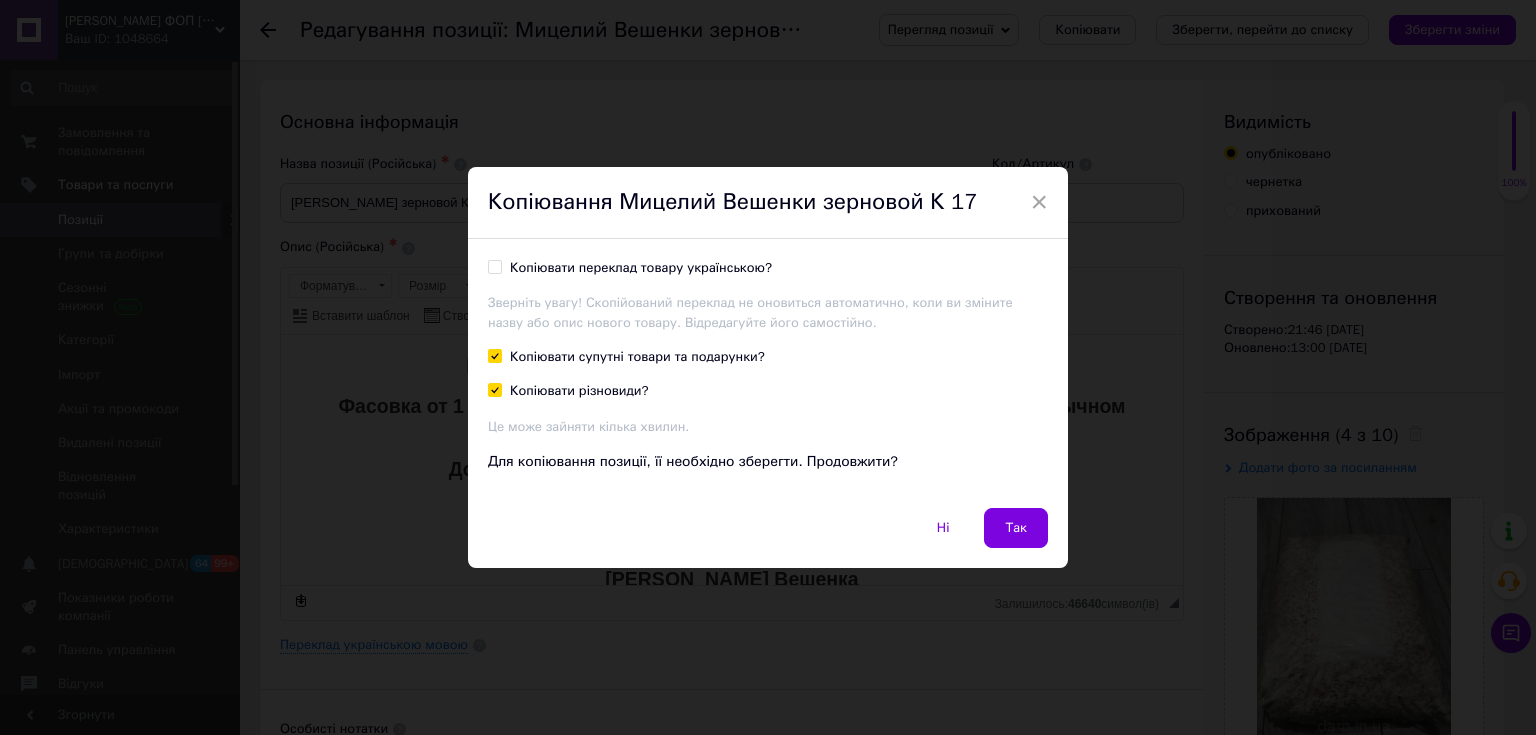 checkbox on "true" 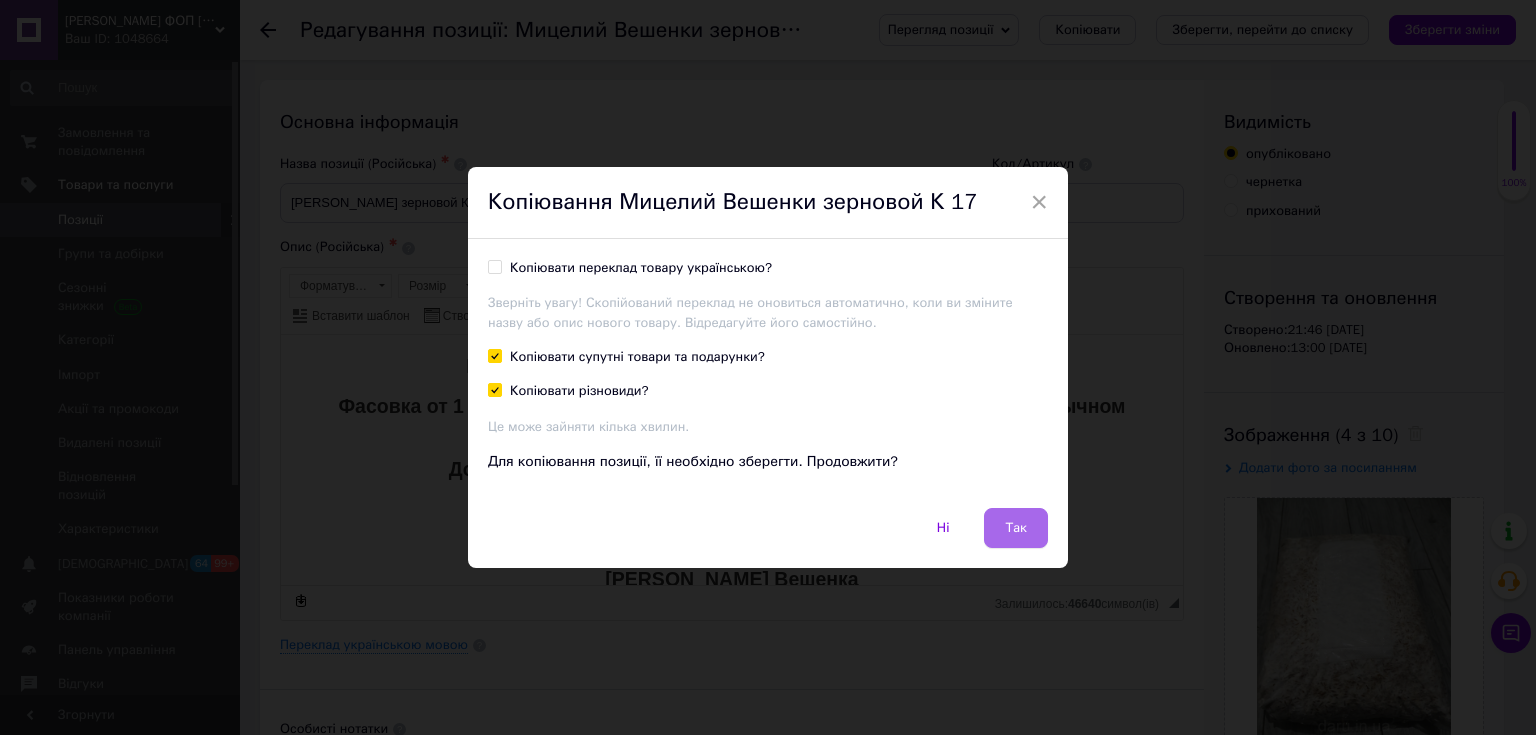 drag, startPoint x: 745, startPoint y: 198, endPoint x: 1026, endPoint y: 531, distance: 435.7178 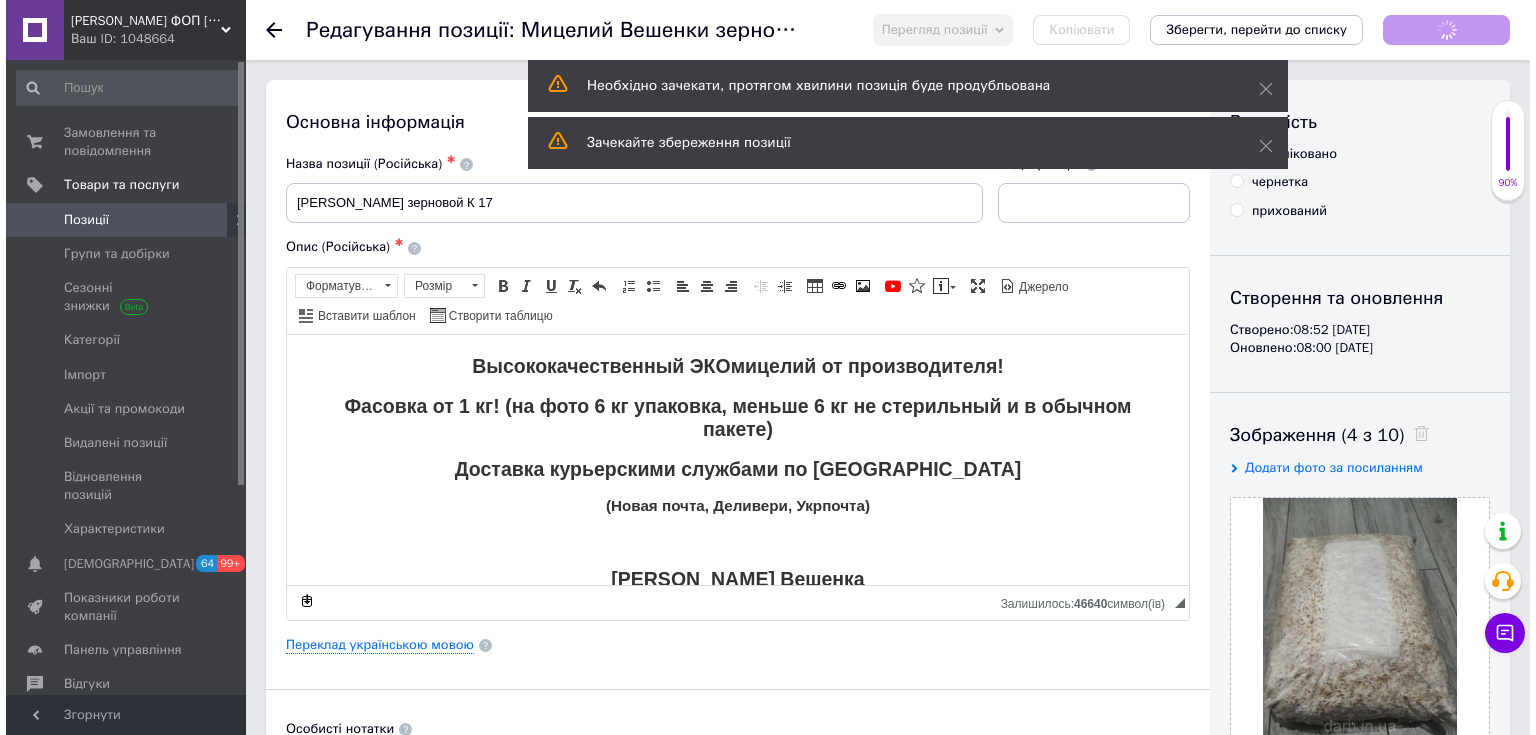 scroll, scrollTop: 0, scrollLeft: 0, axis: both 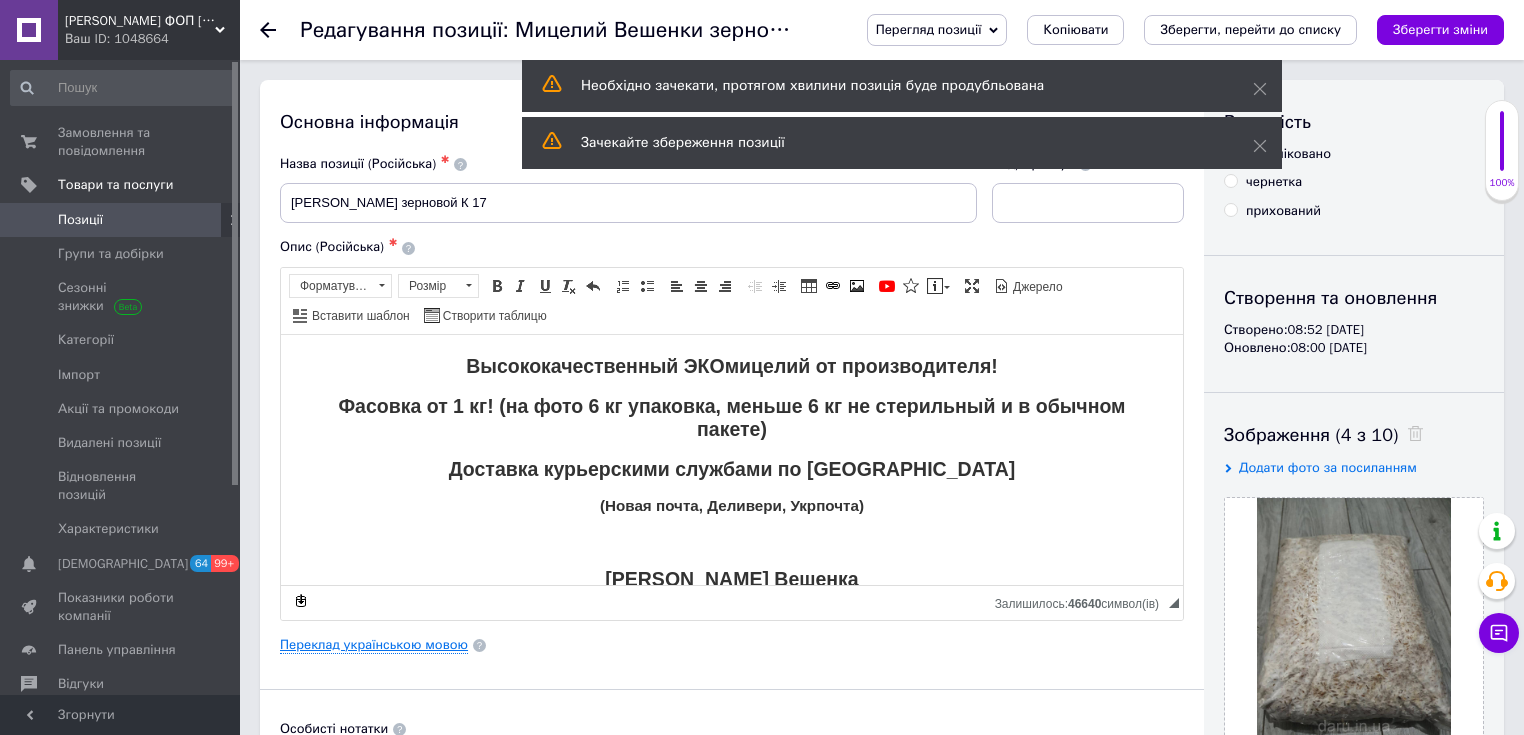 click on "Переклад українською мовою" at bounding box center (374, 645) 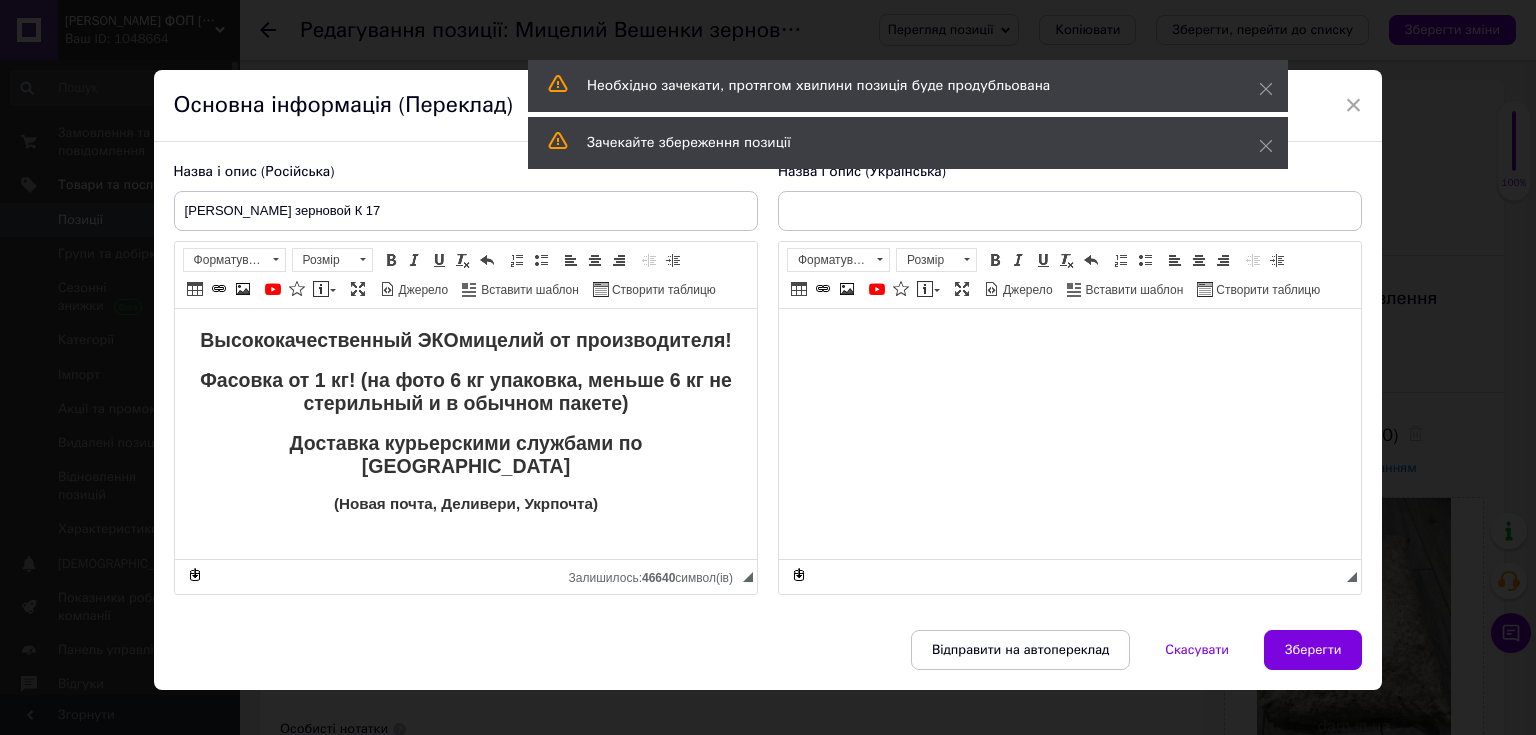 scroll, scrollTop: 0, scrollLeft: 0, axis: both 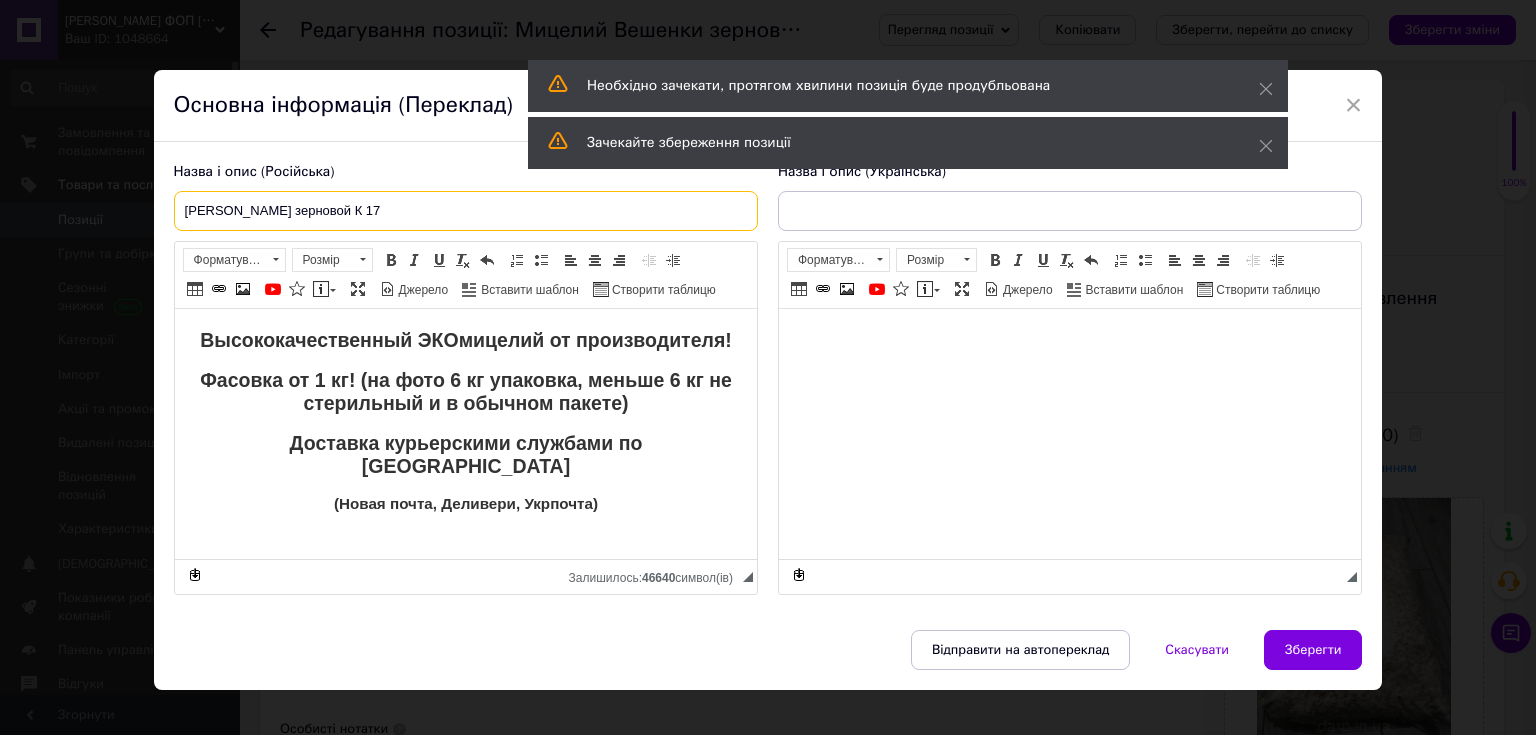 click on "[PERSON_NAME] зерновой К 17" at bounding box center (466, 211) 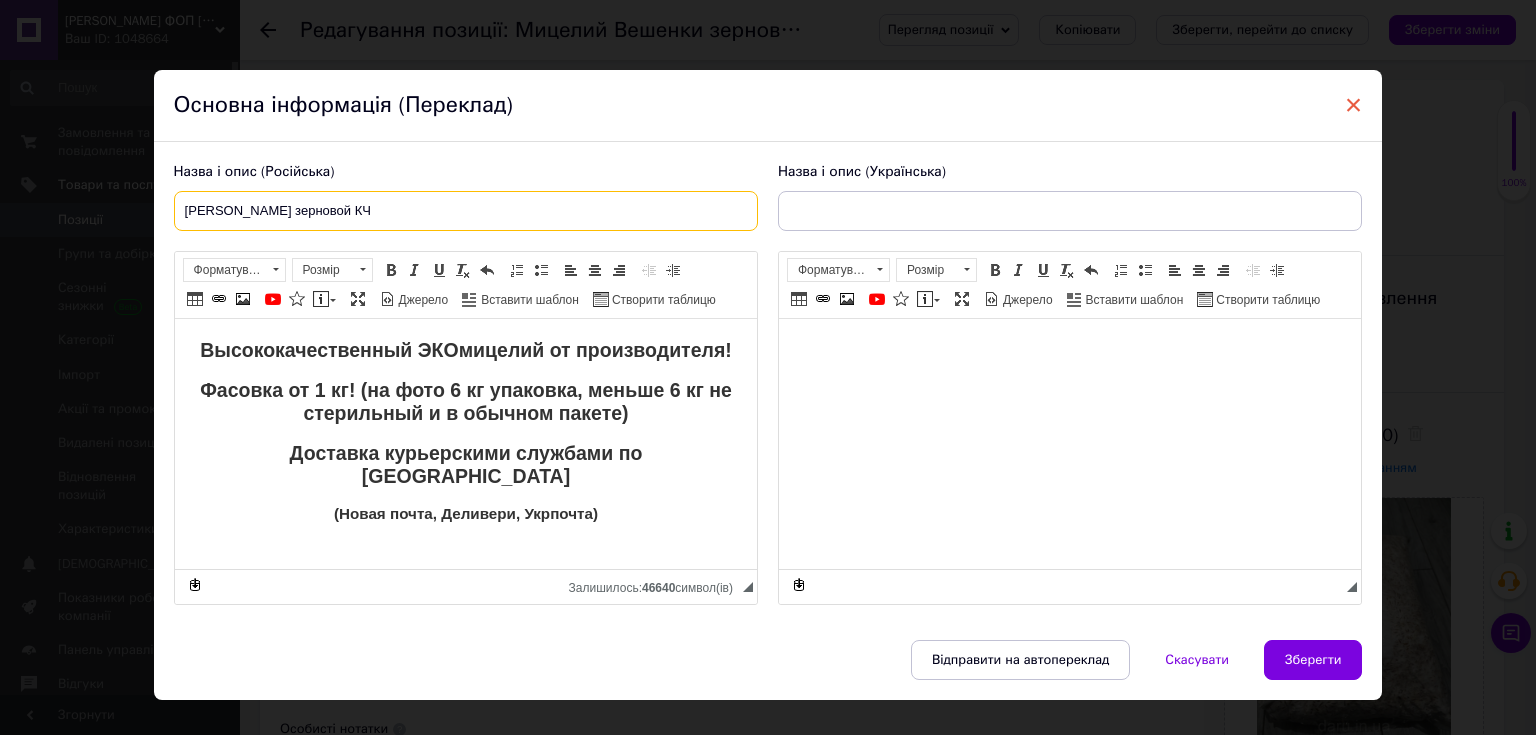 type on "[PERSON_NAME] зерновой КЧ" 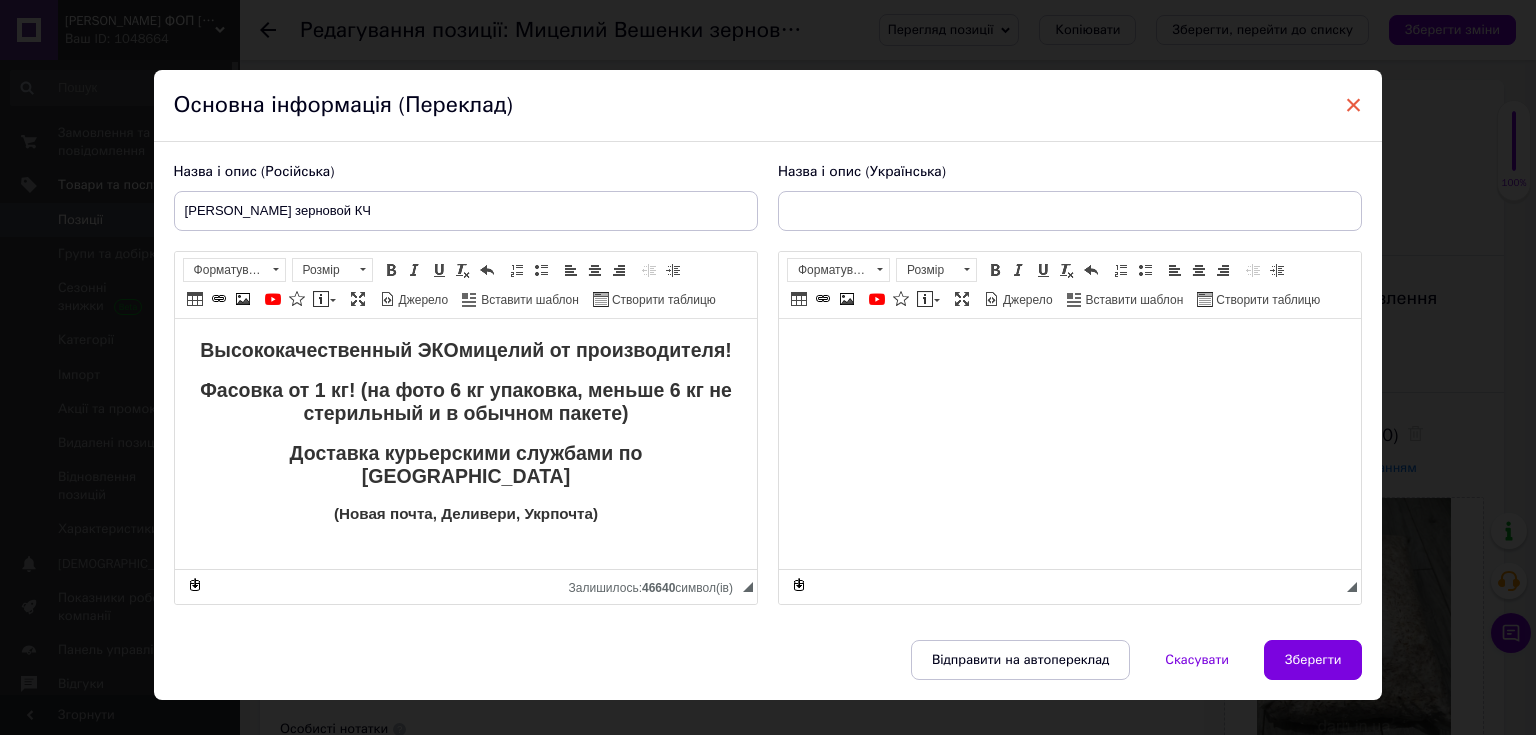 click on "×" at bounding box center (1354, 105) 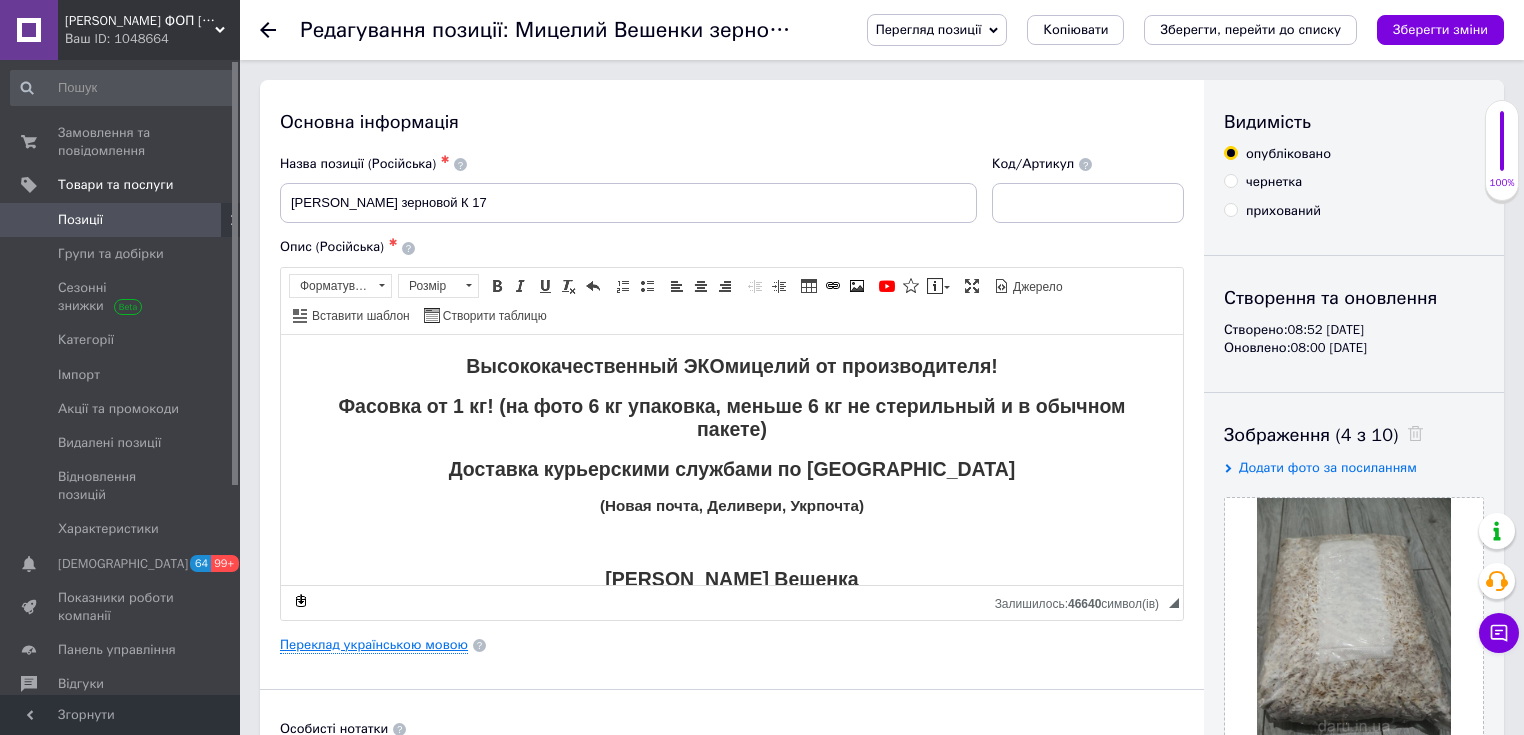 click on "Переклад українською мовою" at bounding box center (374, 645) 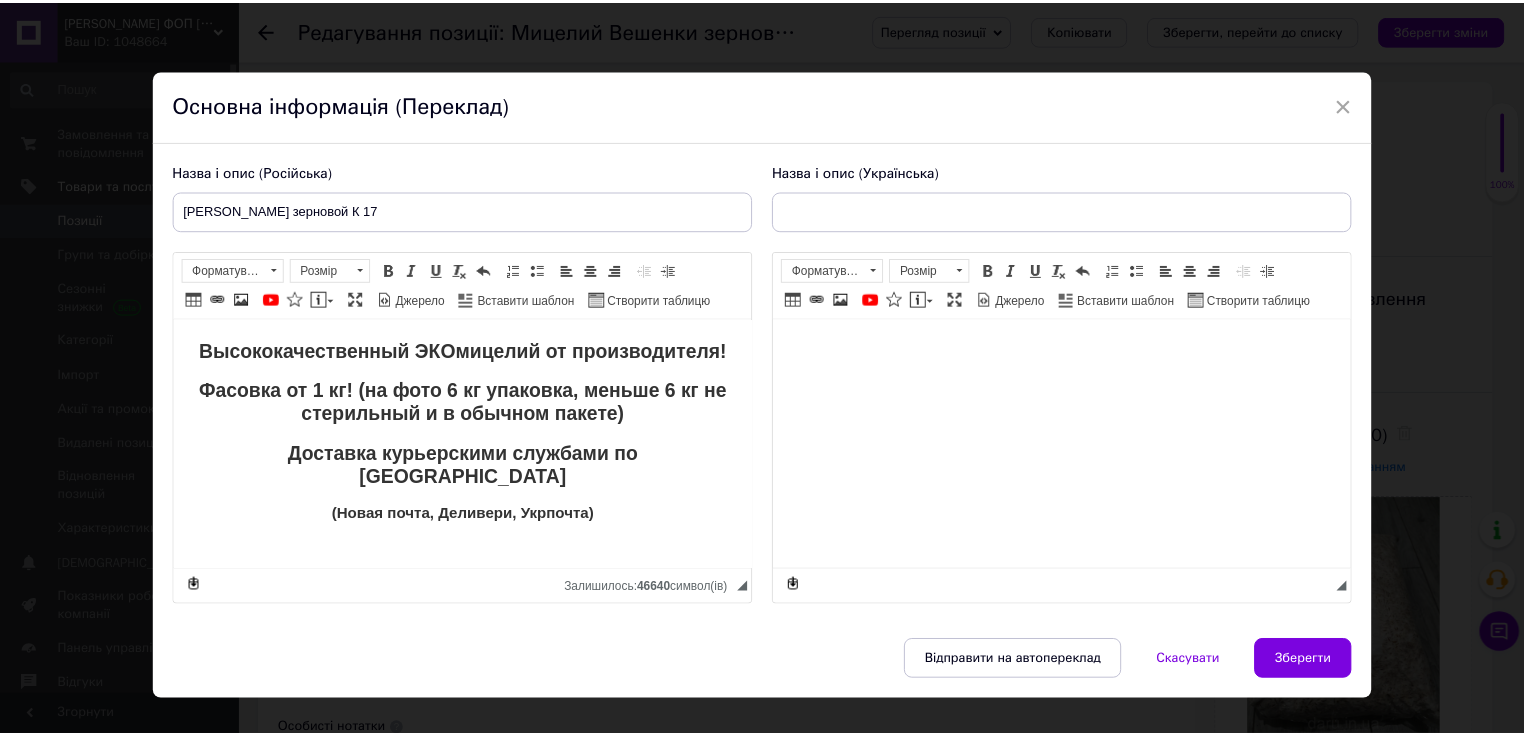 scroll, scrollTop: 0, scrollLeft: 0, axis: both 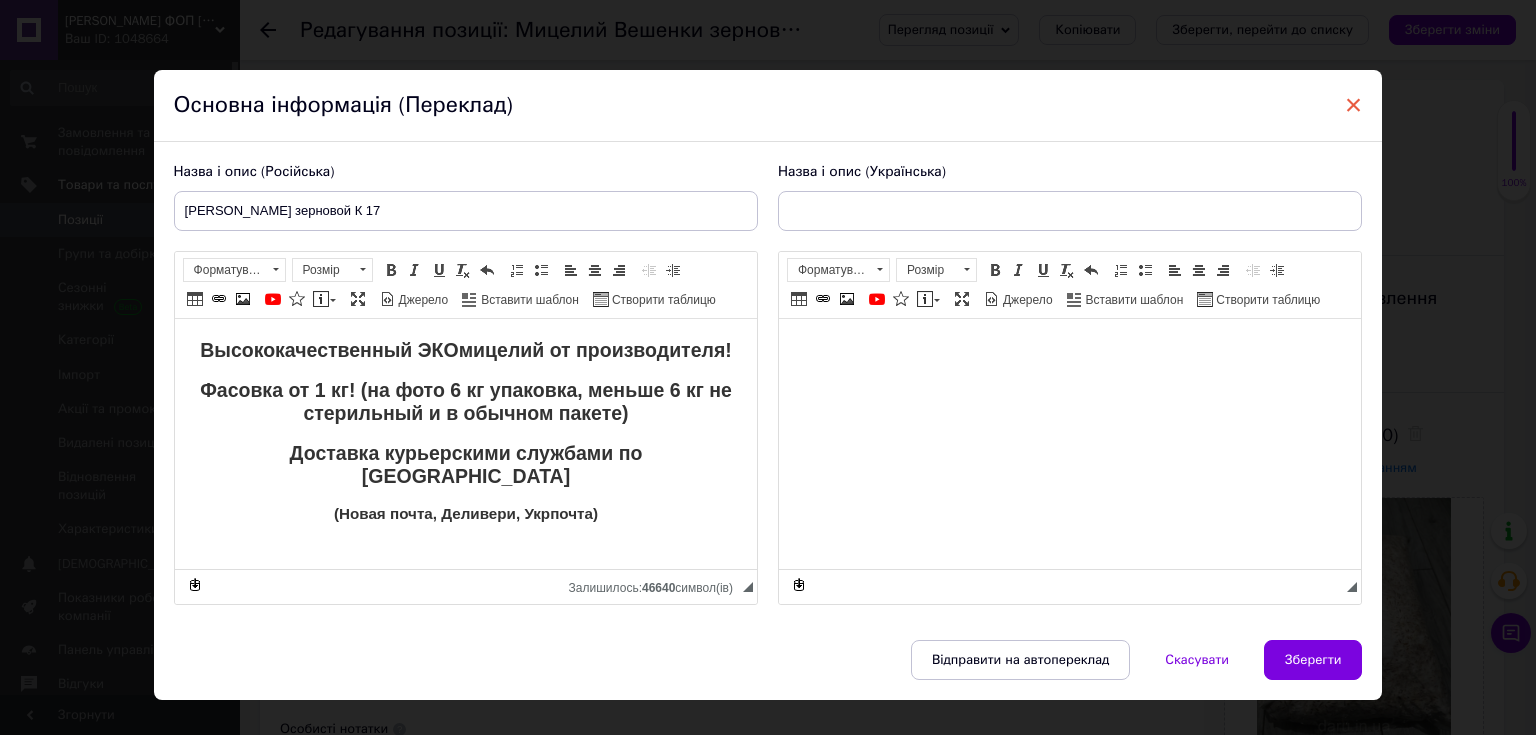 click on "×" at bounding box center (1354, 105) 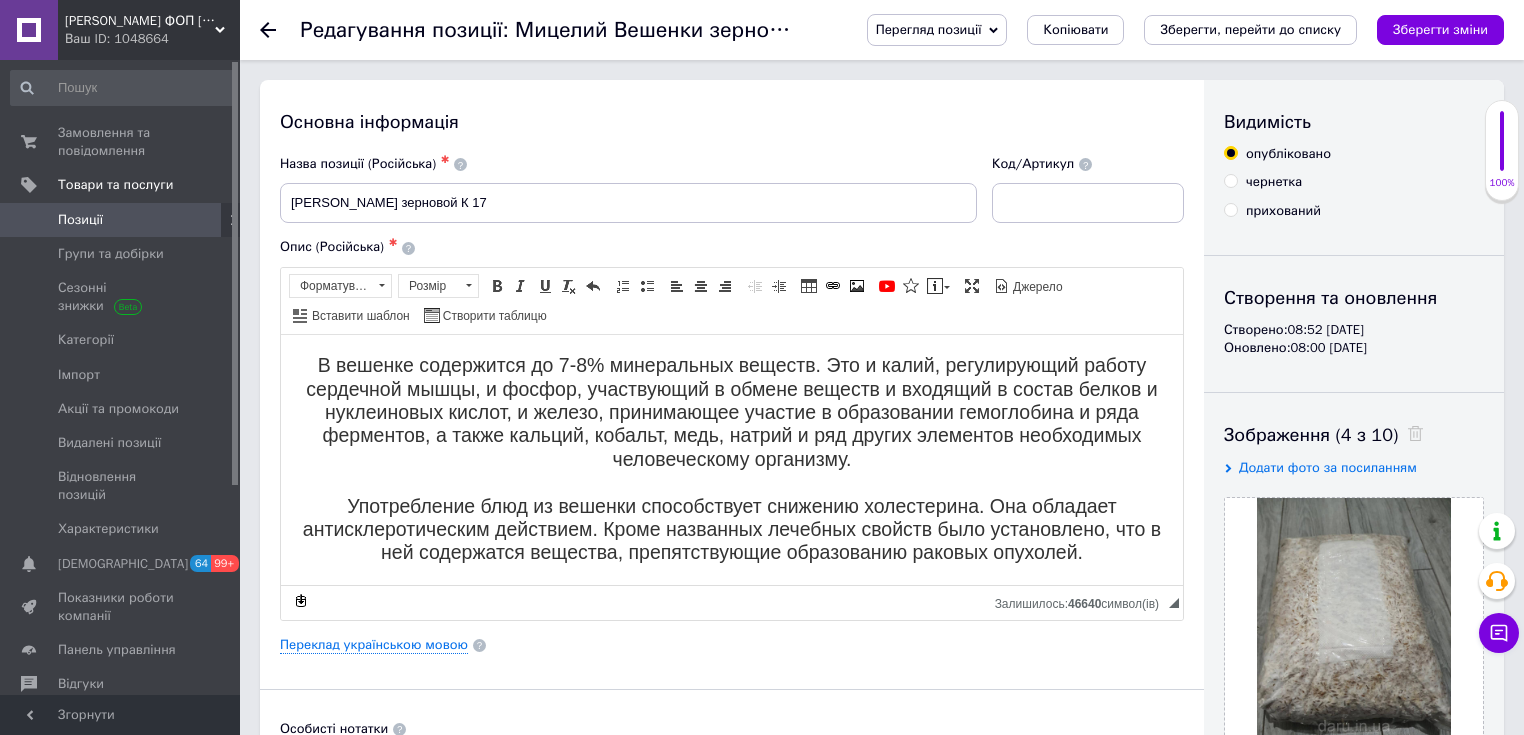 scroll, scrollTop: 2375, scrollLeft: 0, axis: vertical 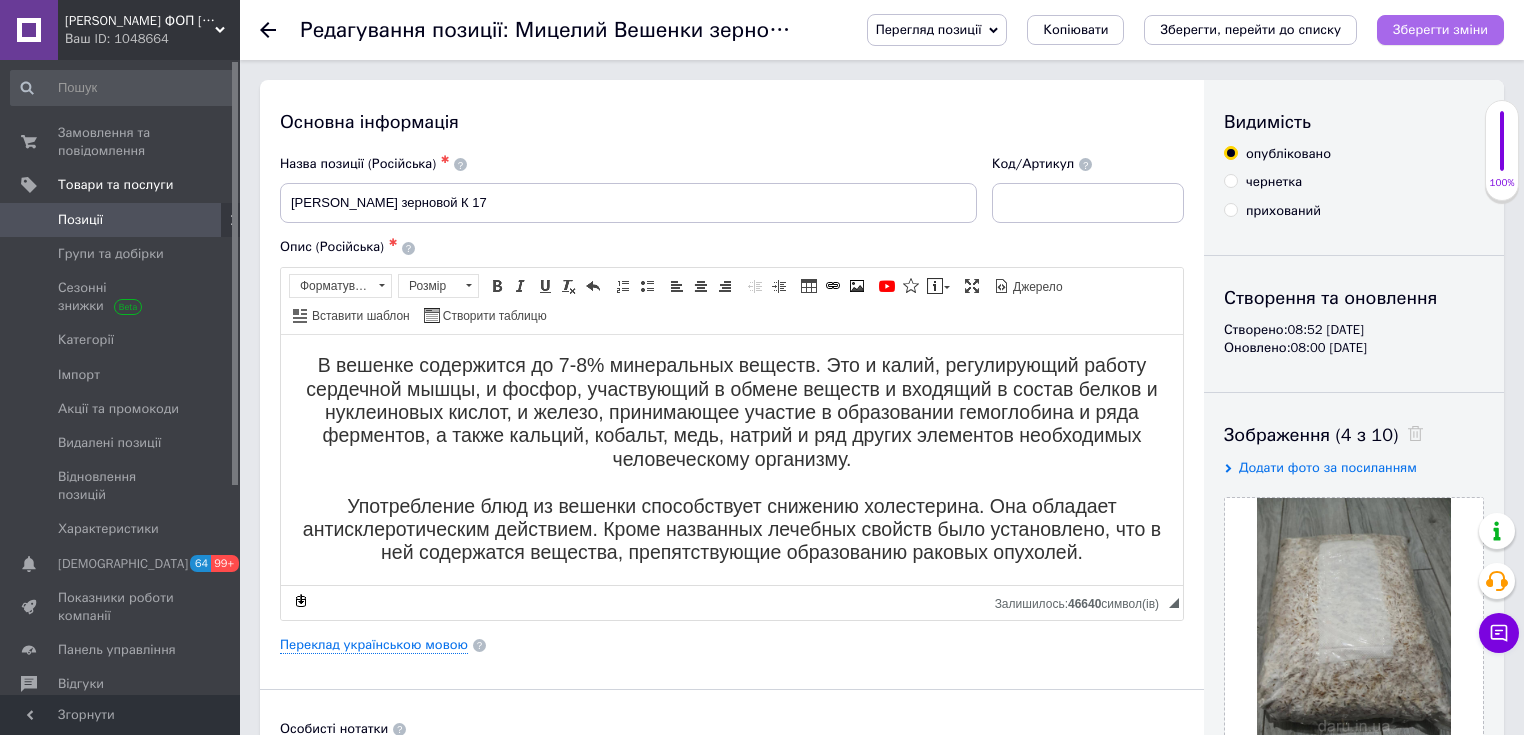 click on "Зберегти зміни" at bounding box center (1440, 29) 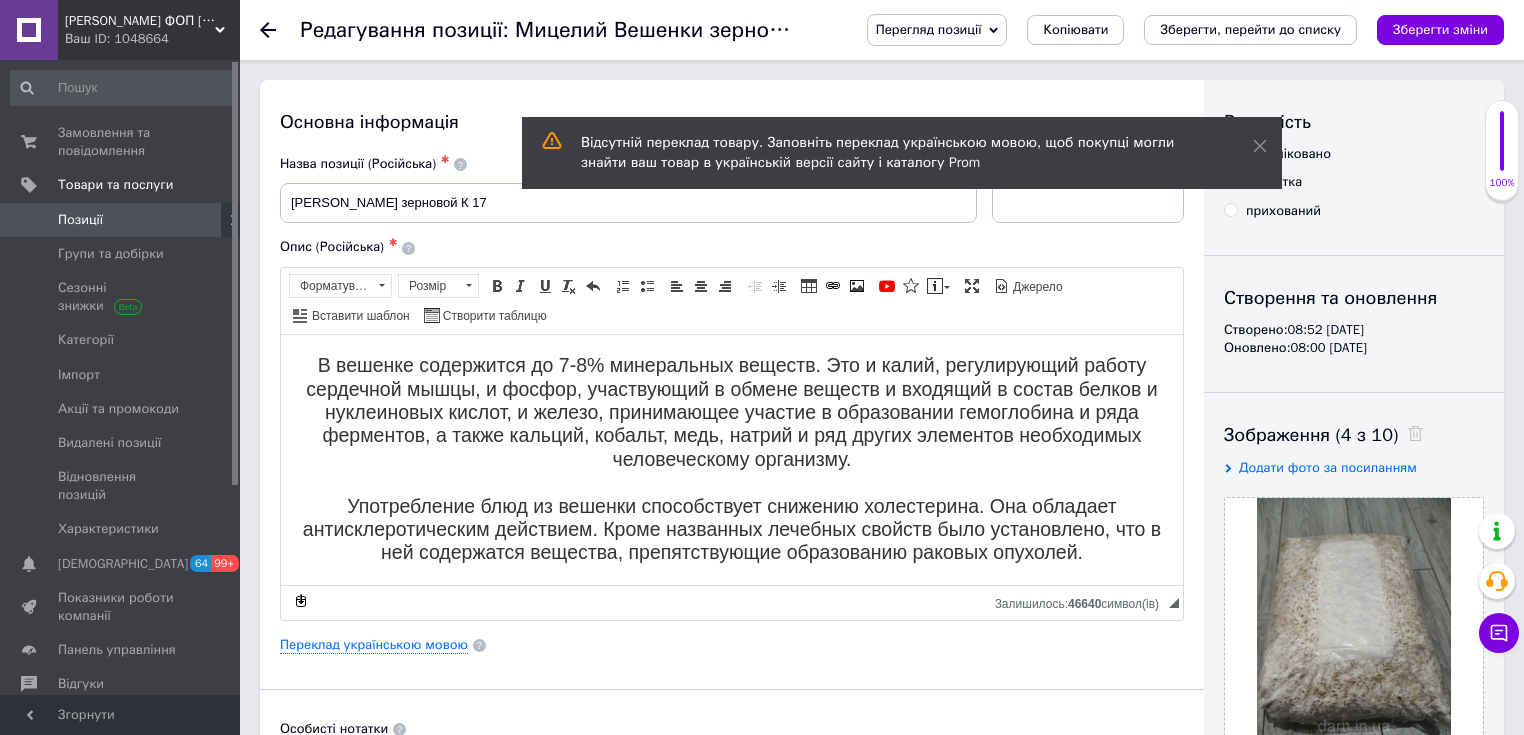 click on "Позиції" at bounding box center (80, 220) 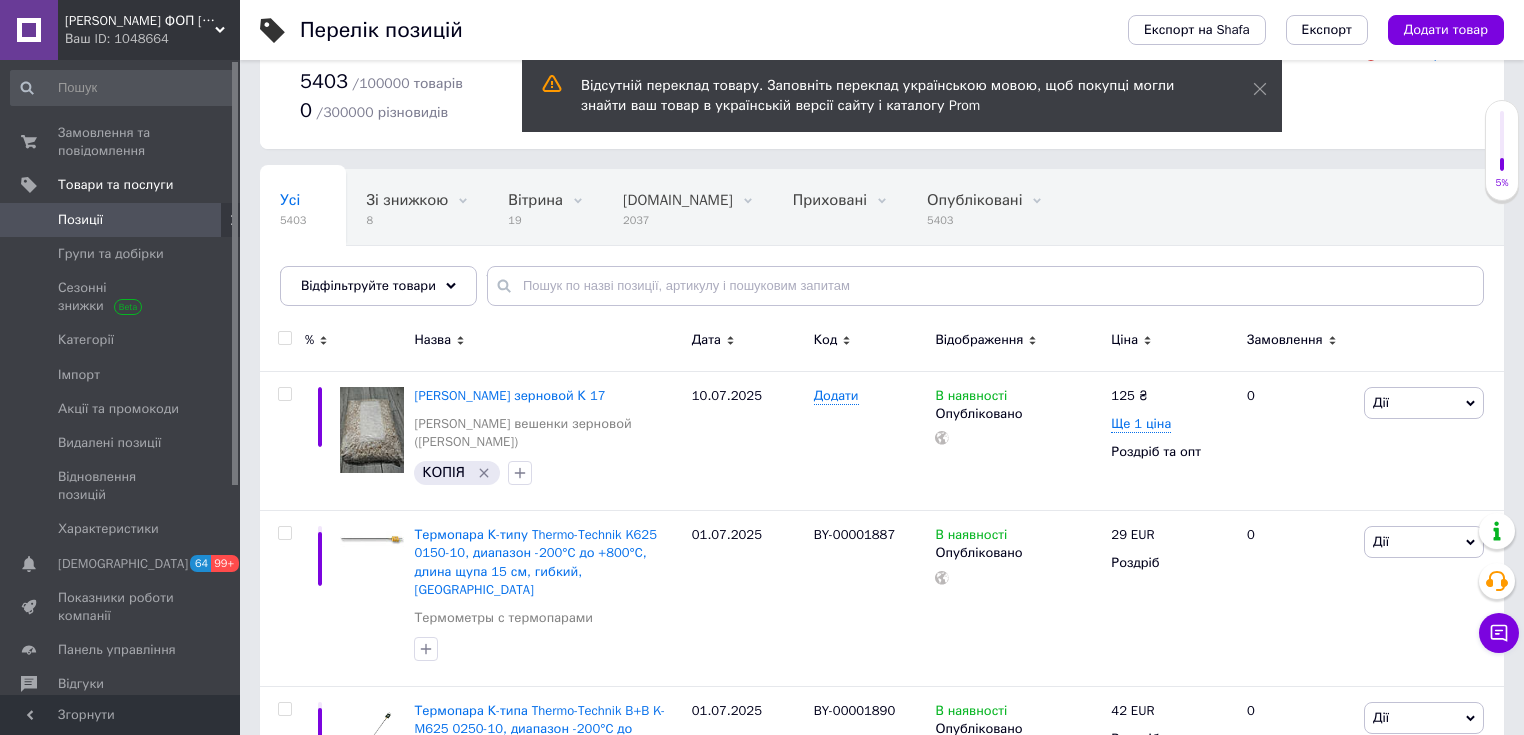scroll, scrollTop: 240, scrollLeft: 0, axis: vertical 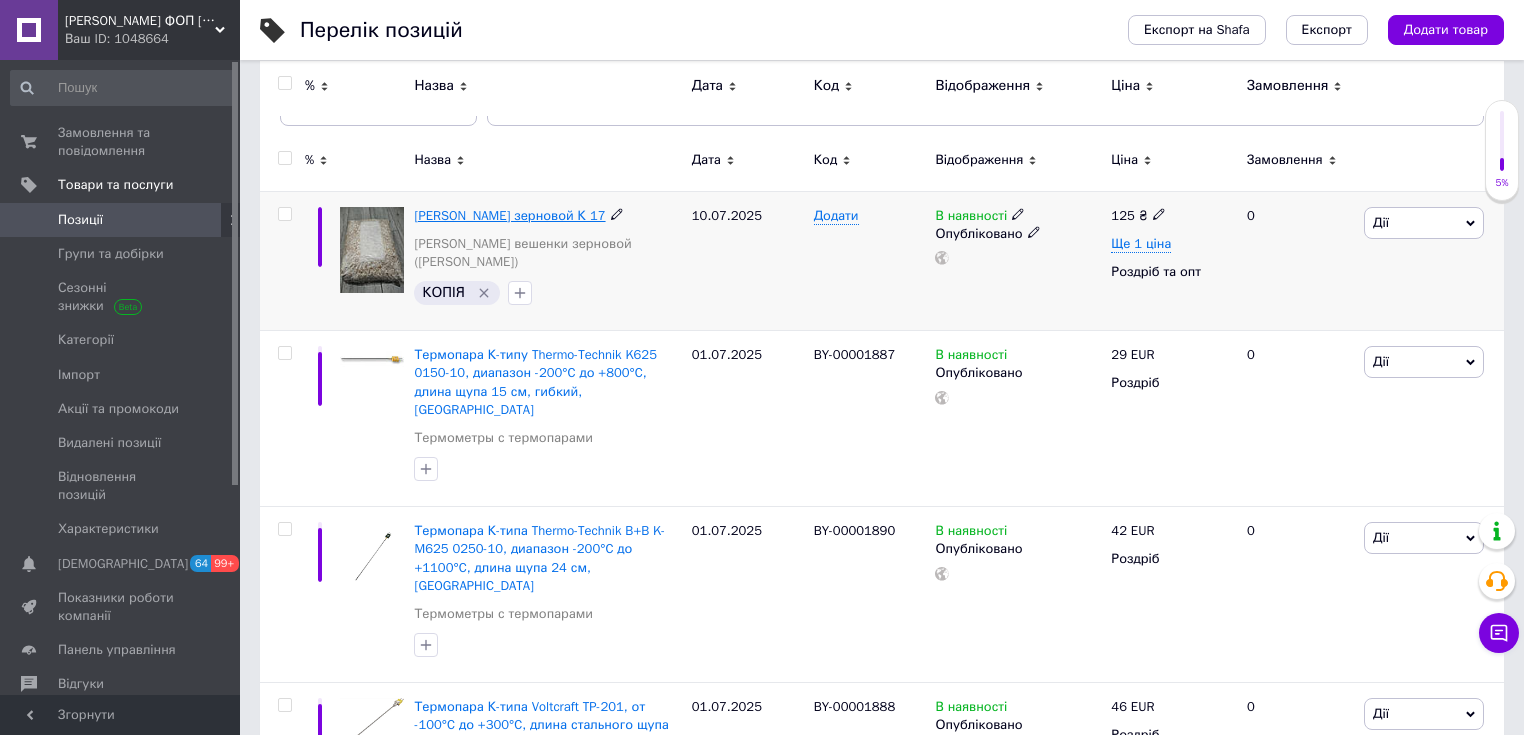 click on "[PERSON_NAME] зерновой К 17" at bounding box center (509, 215) 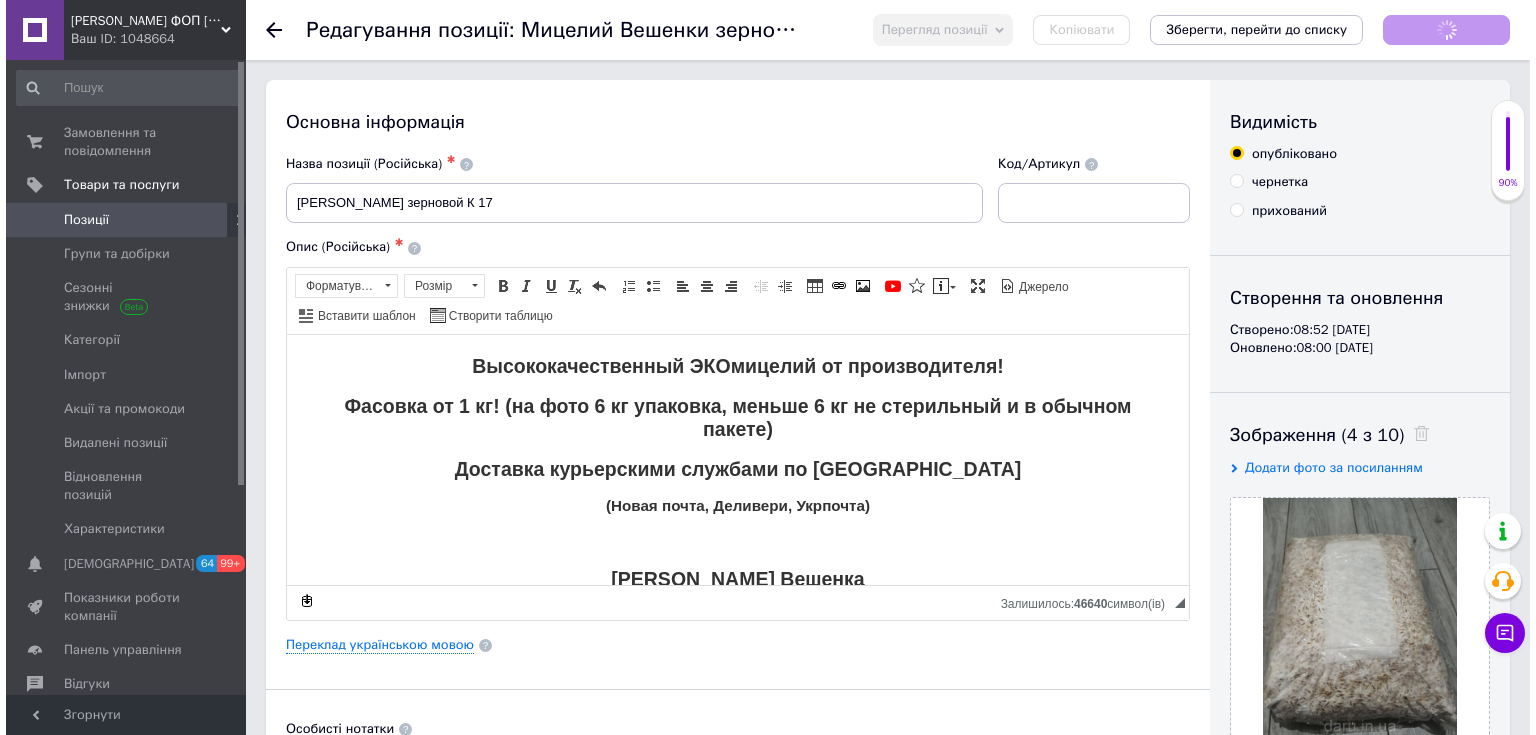 scroll, scrollTop: 0, scrollLeft: 0, axis: both 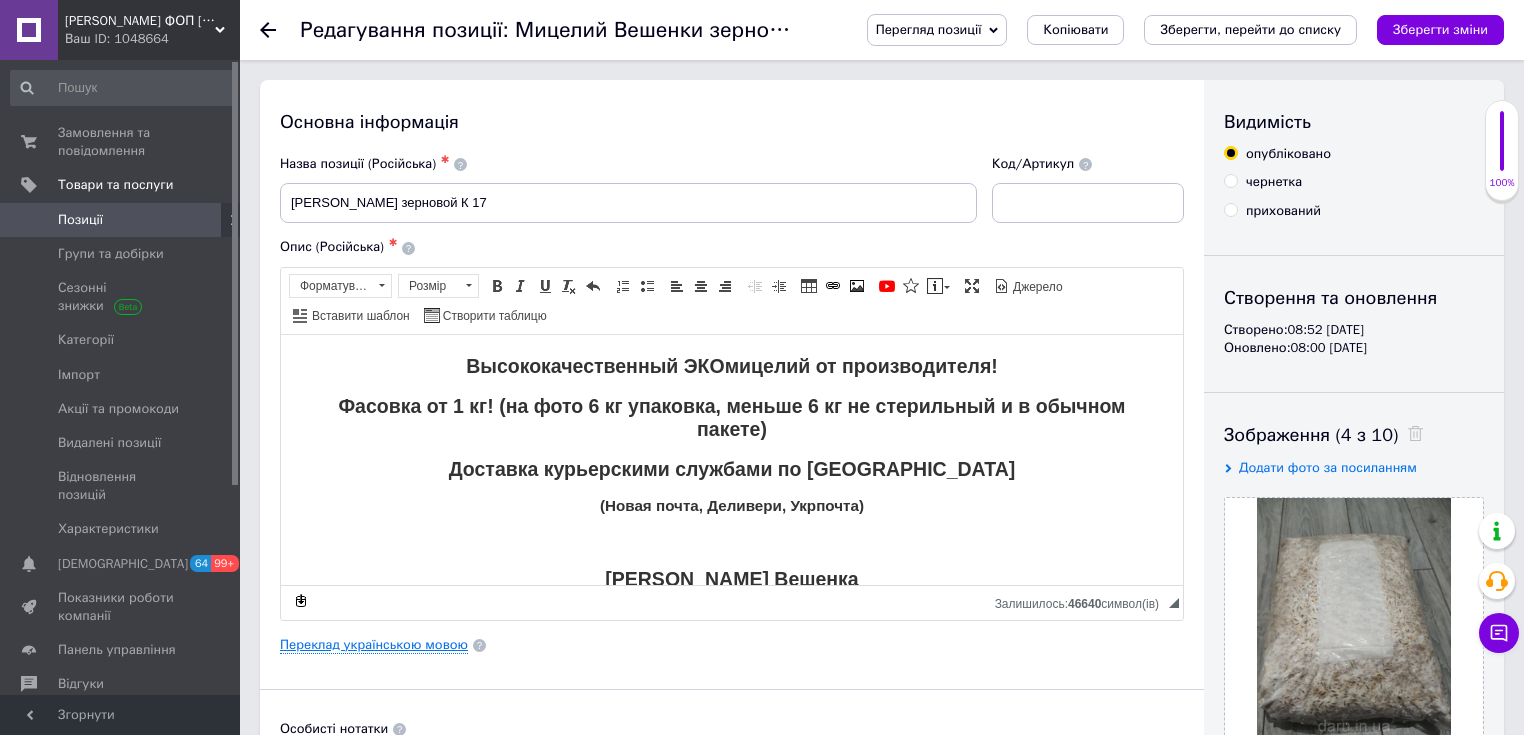 click on "Переклад українською мовою" at bounding box center [374, 645] 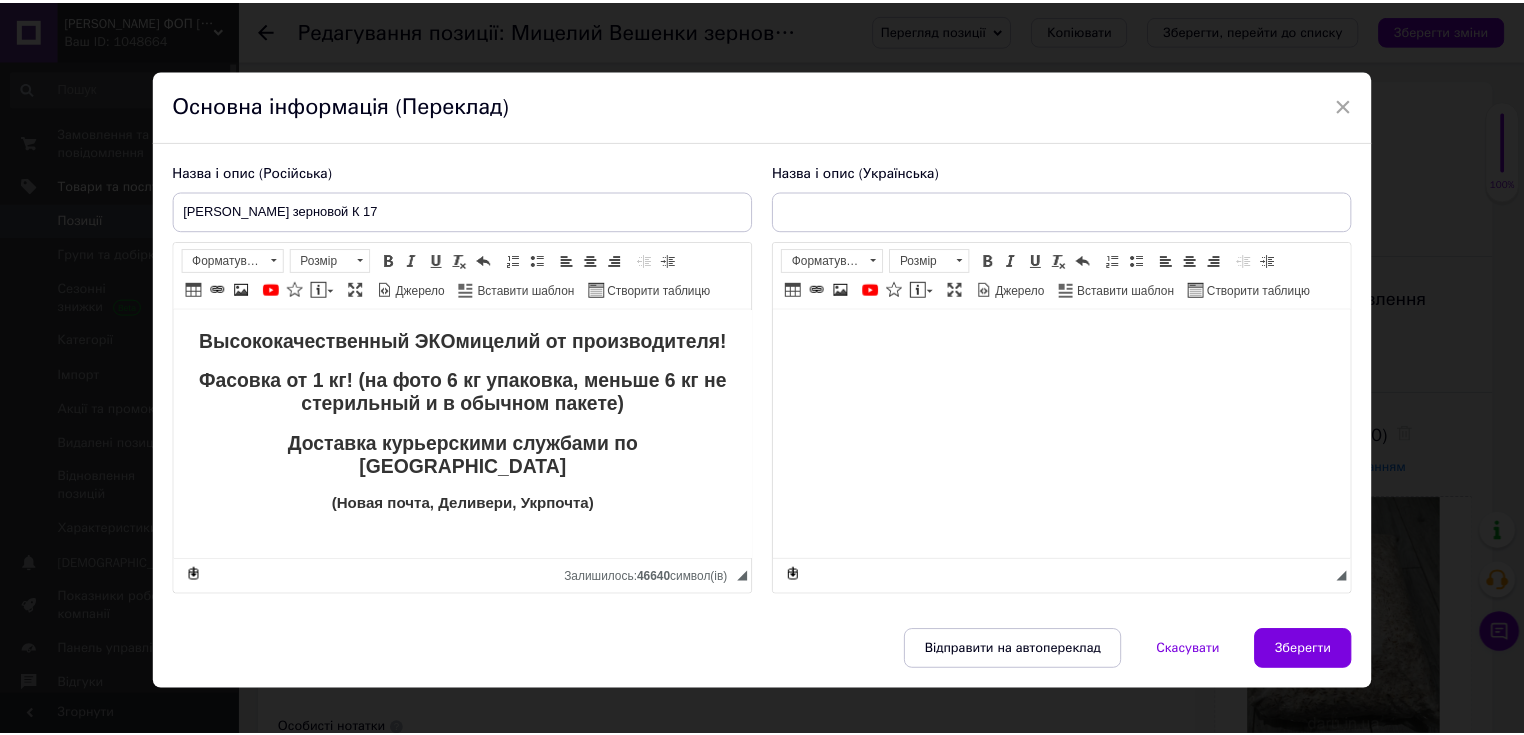scroll, scrollTop: 0, scrollLeft: 0, axis: both 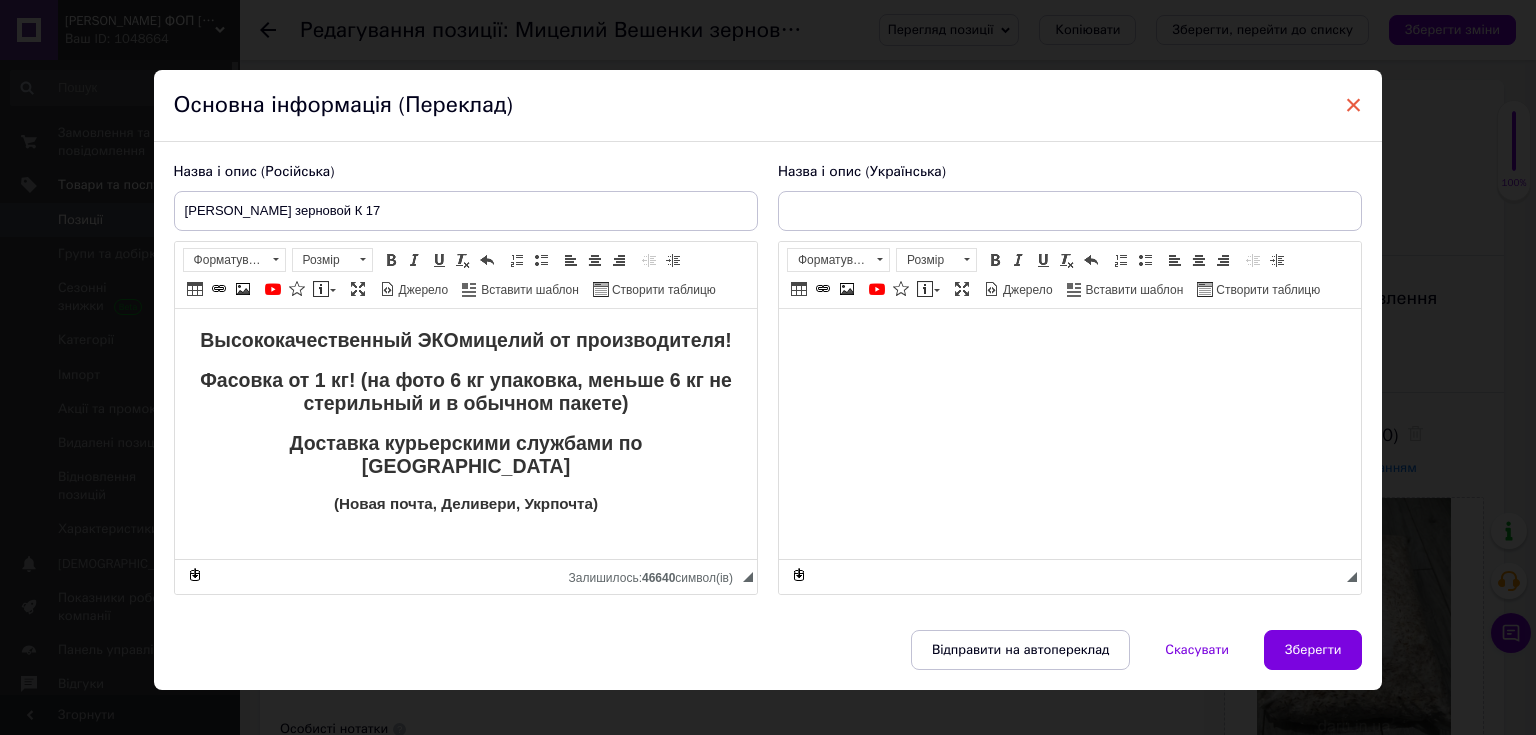 click on "×" at bounding box center (1354, 105) 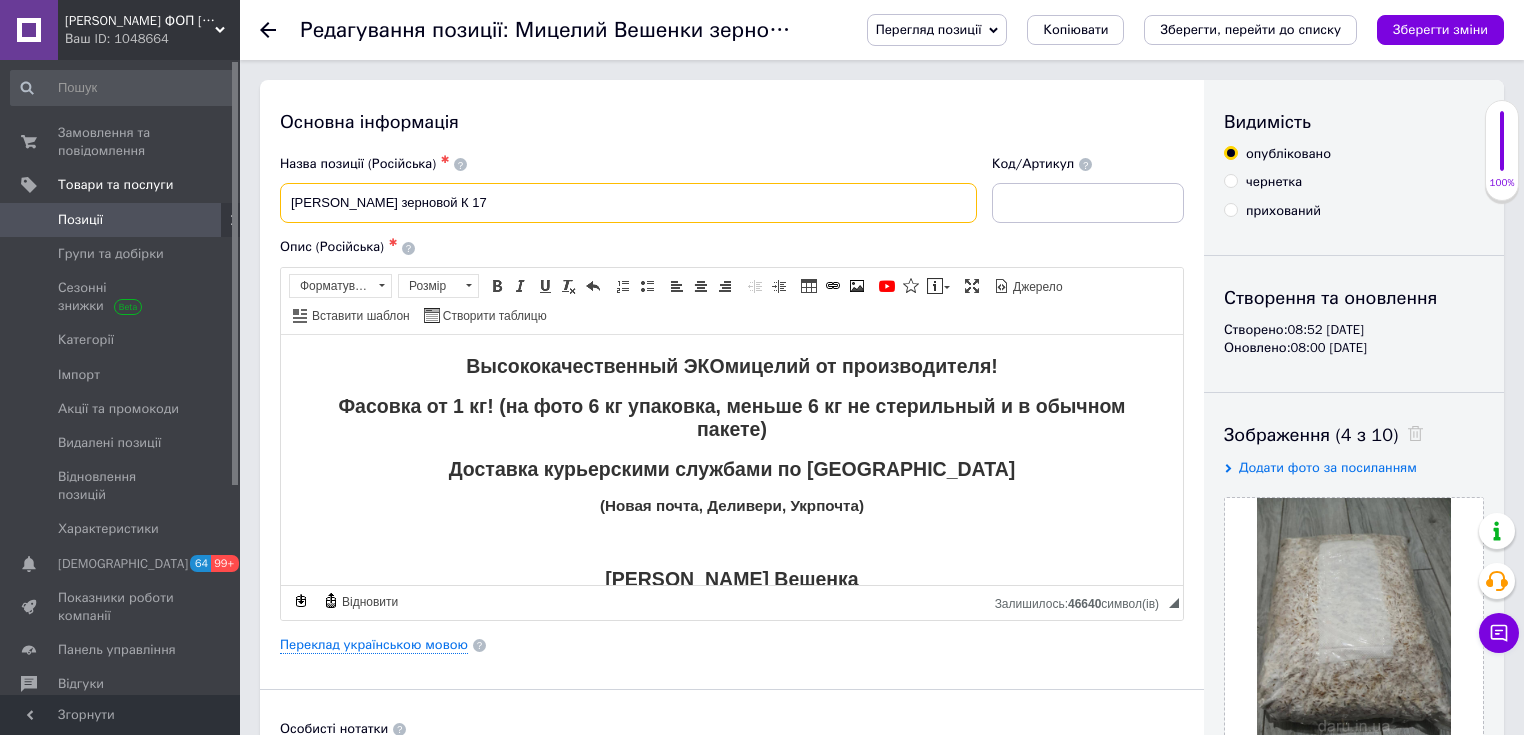 click on "[PERSON_NAME] зерновой К 17" at bounding box center (628, 203) 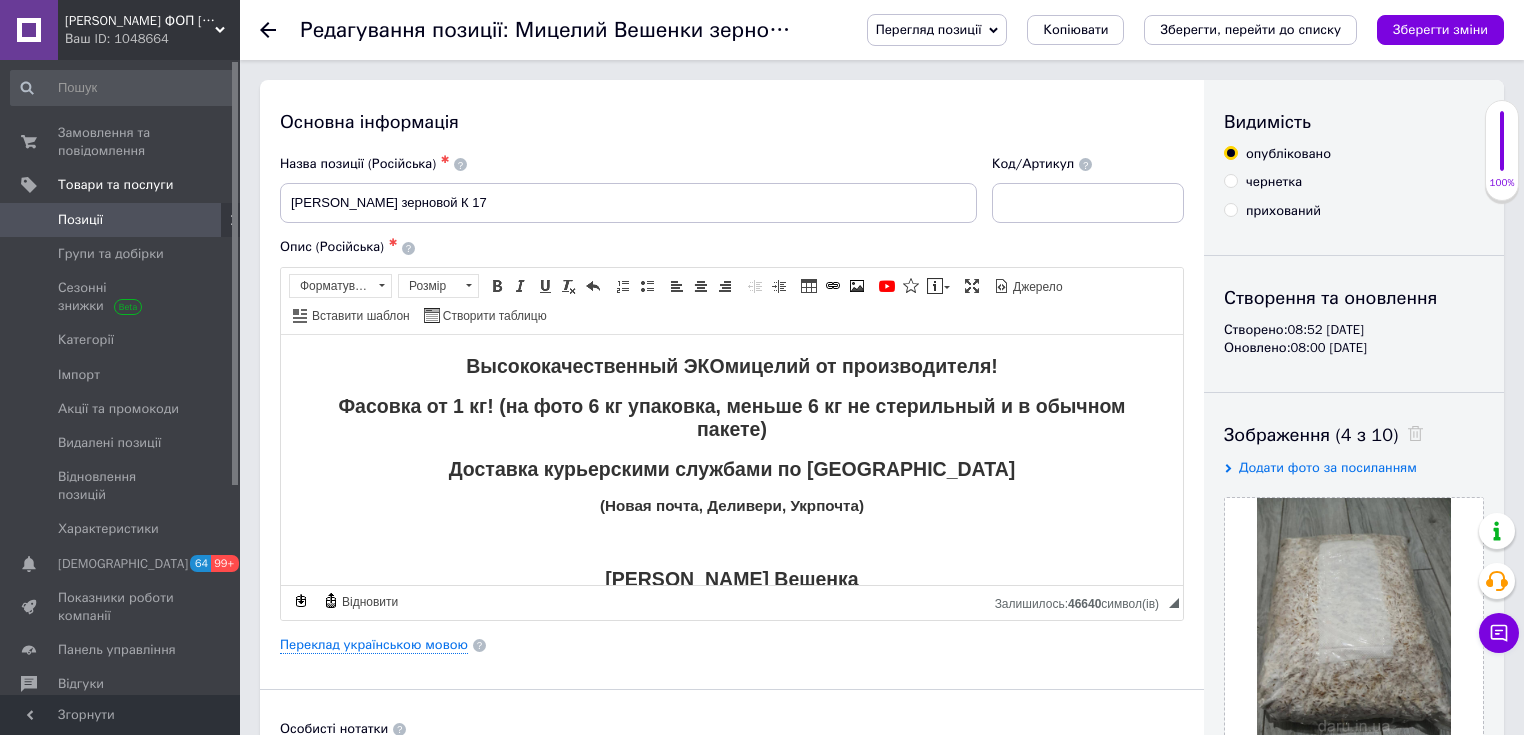 click on "Позиції" at bounding box center [80, 220] 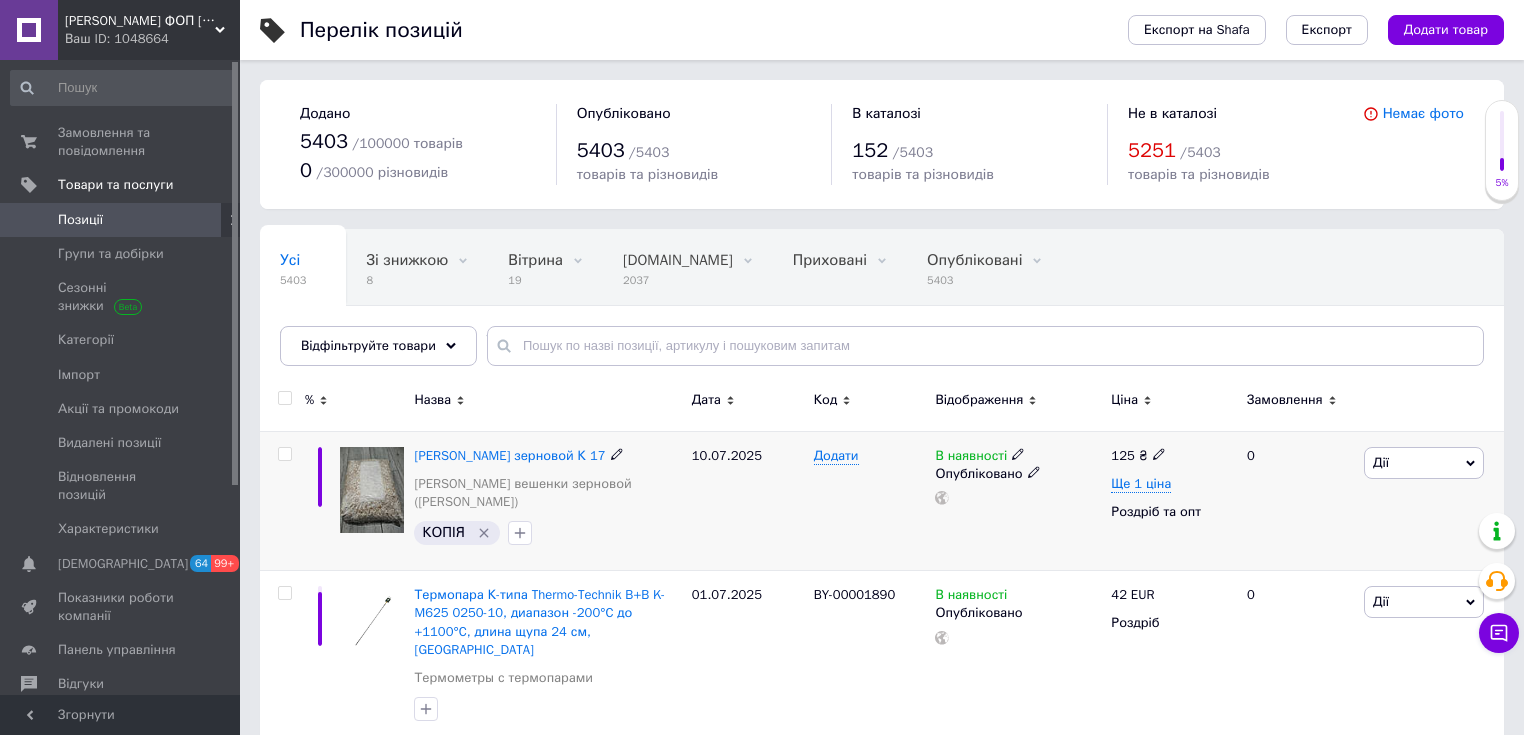 click on "Дії" at bounding box center [1424, 463] 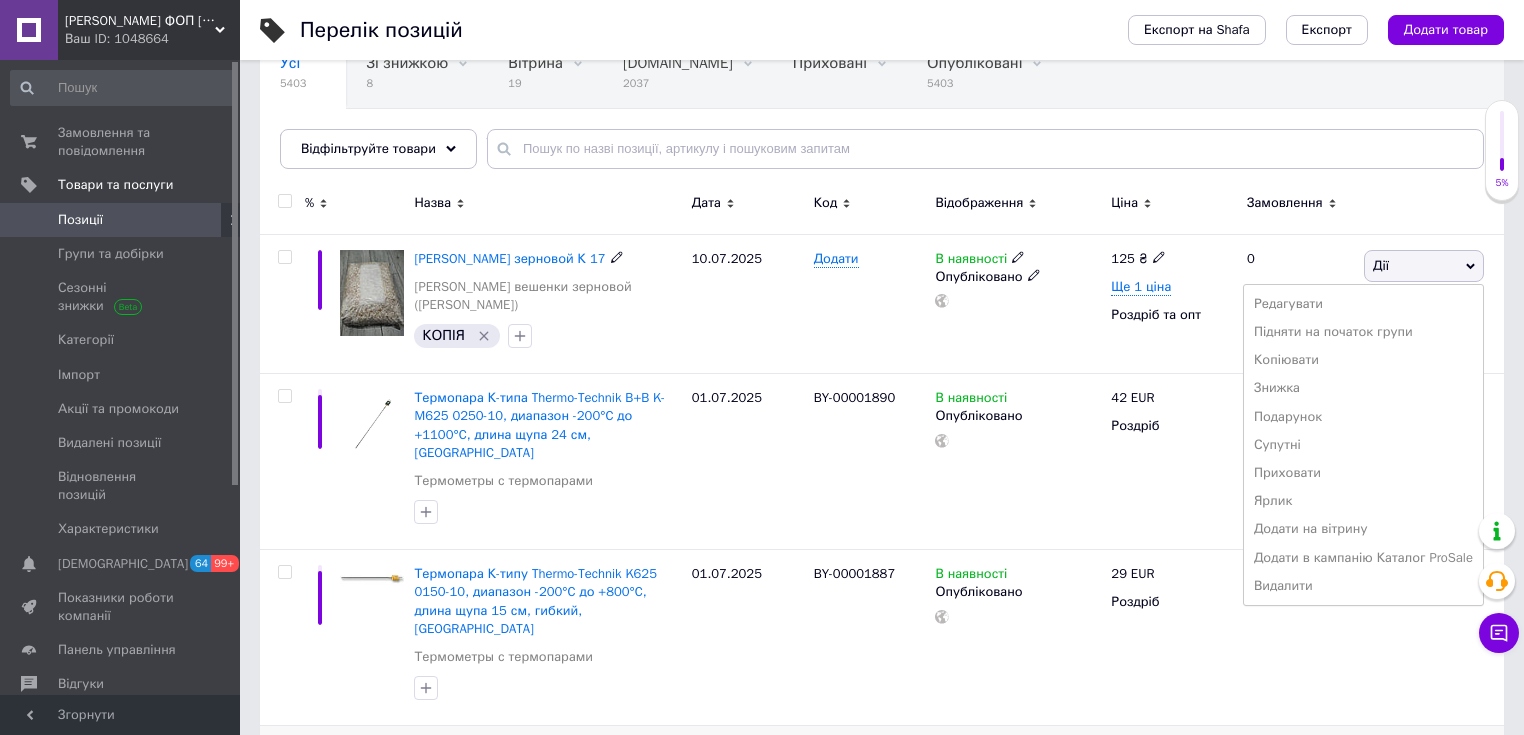 scroll, scrollTop: 240, scrollLeft: 0, axis: vertical 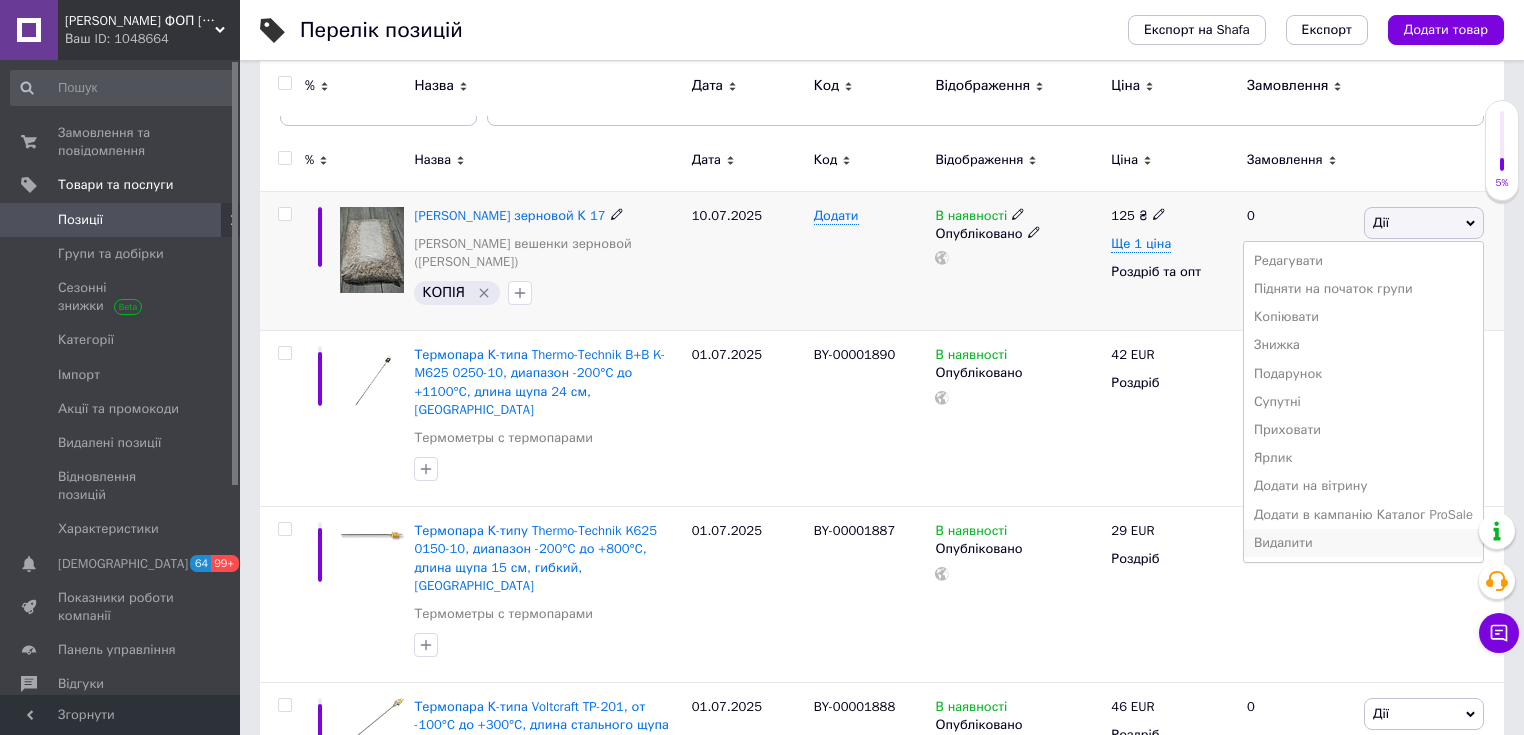 click on "Видалити" at bounding box center [1363, 543] 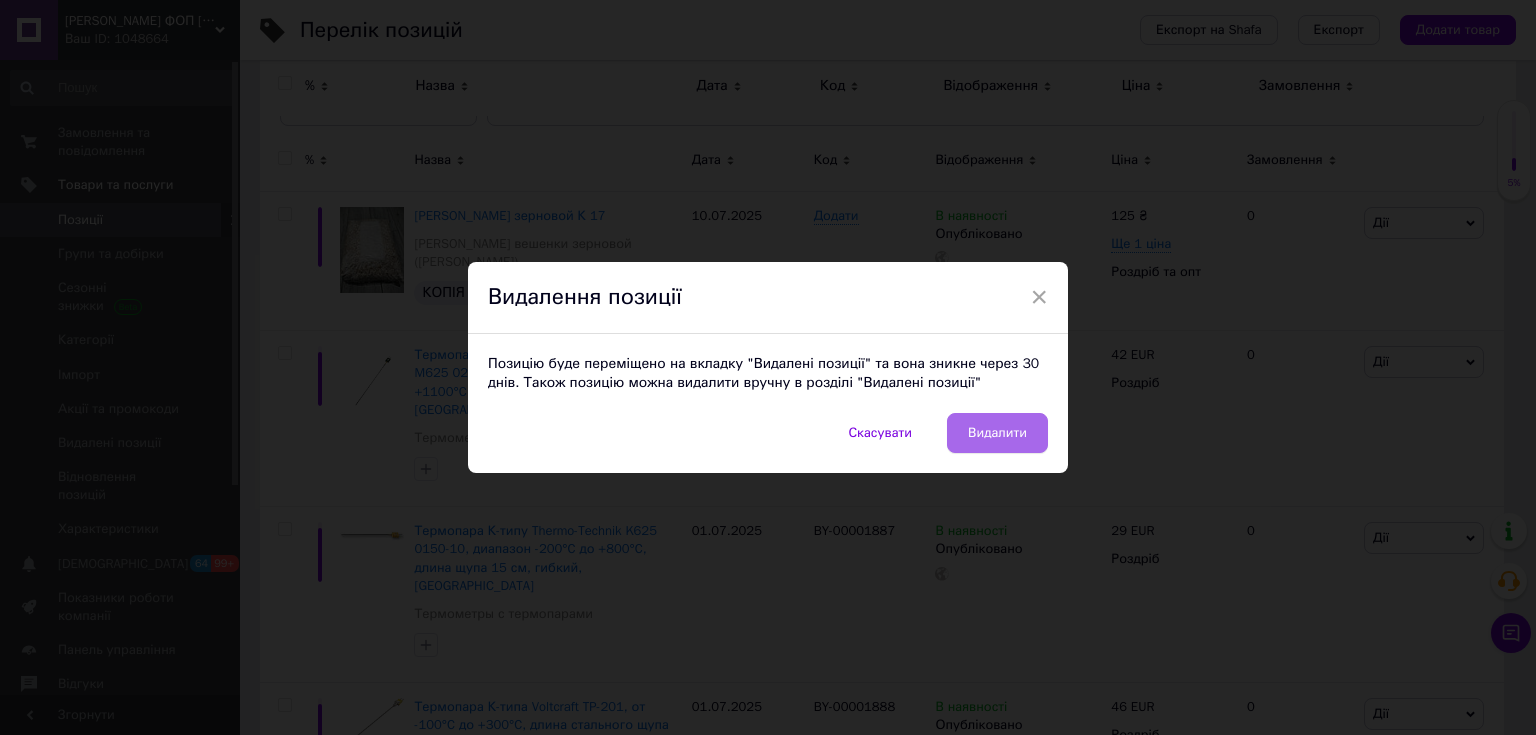 click on "Видалити" at bounding box center (997, 433) 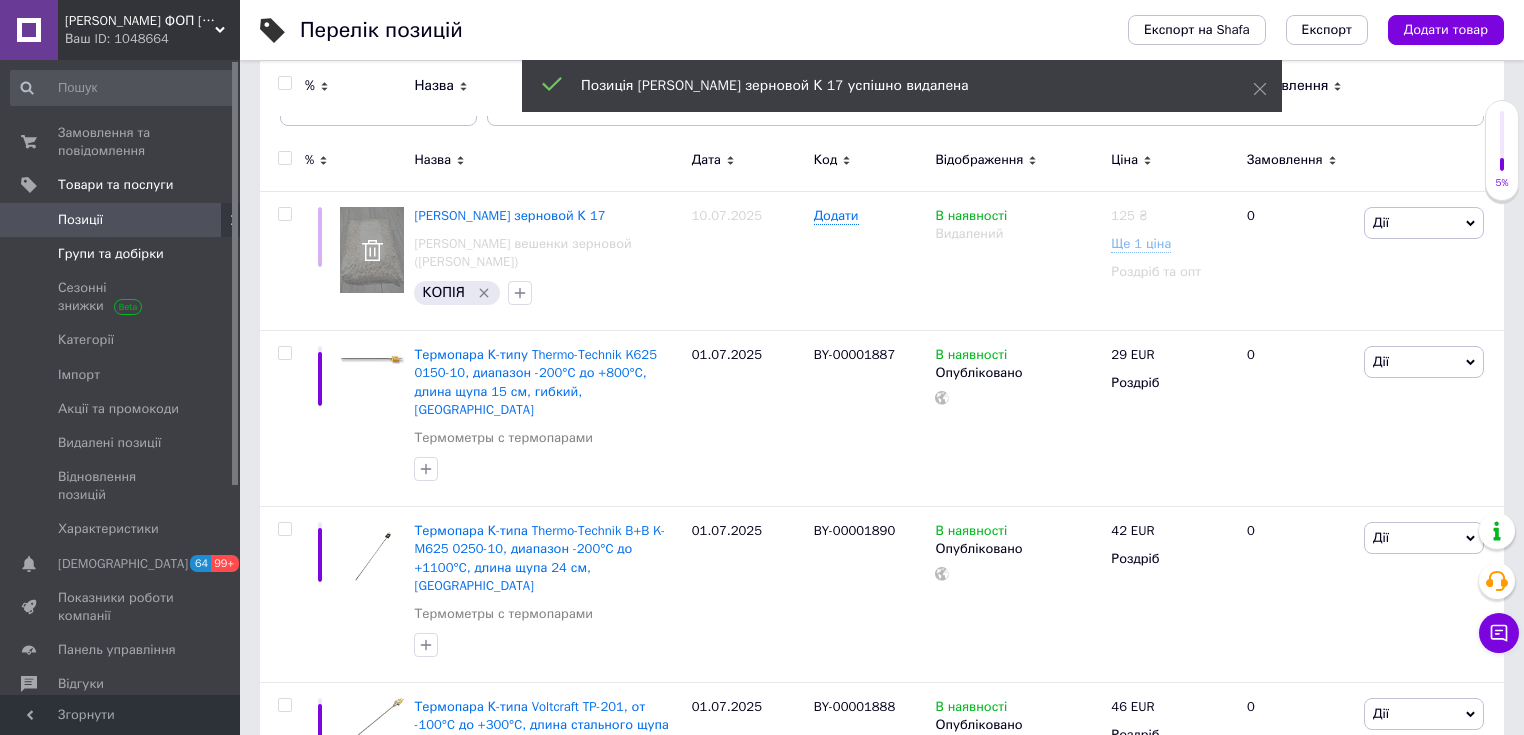 click on "Групи та добірки" at bounding box center [111, 254] 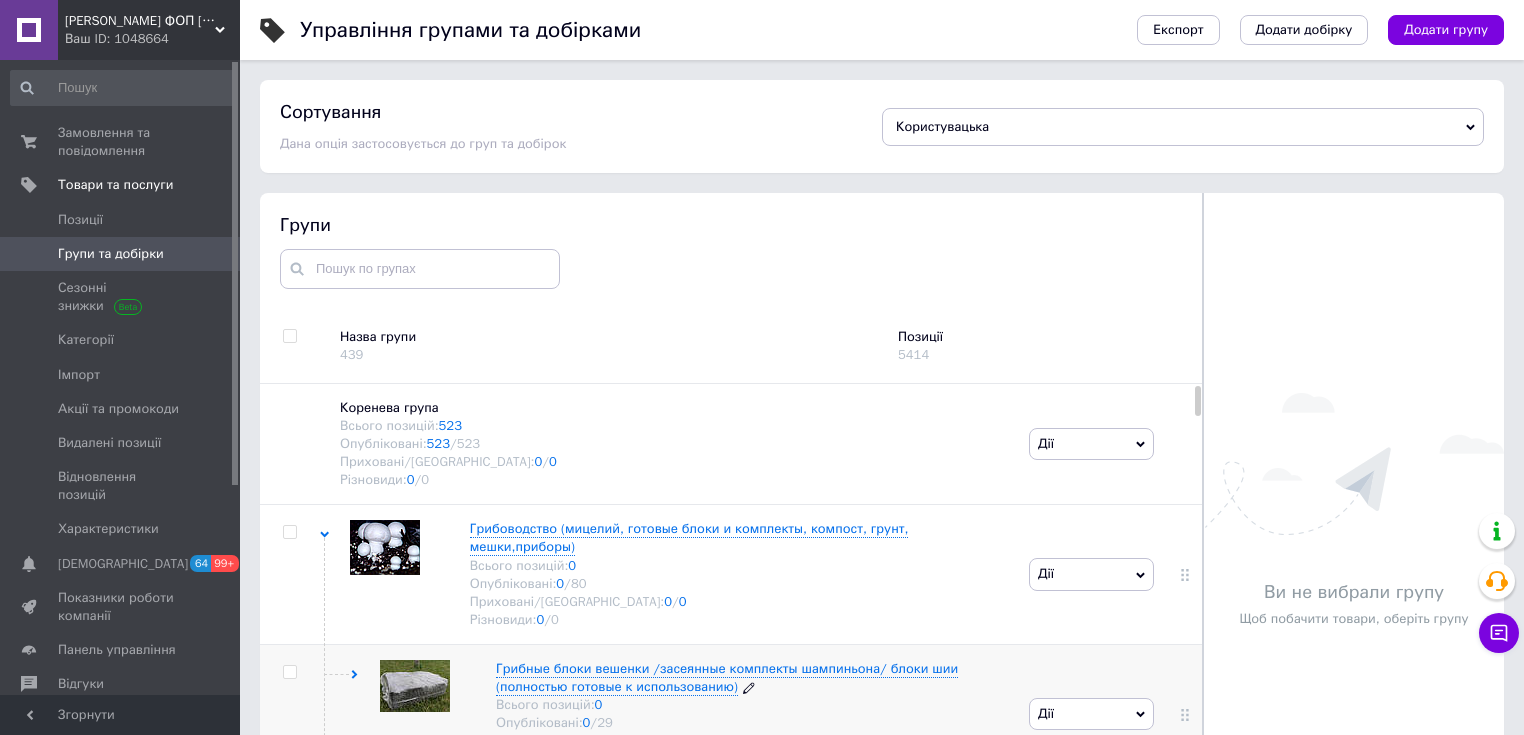 scroll, scrollTop: 87, scrollLeft: 0, axis: vertical 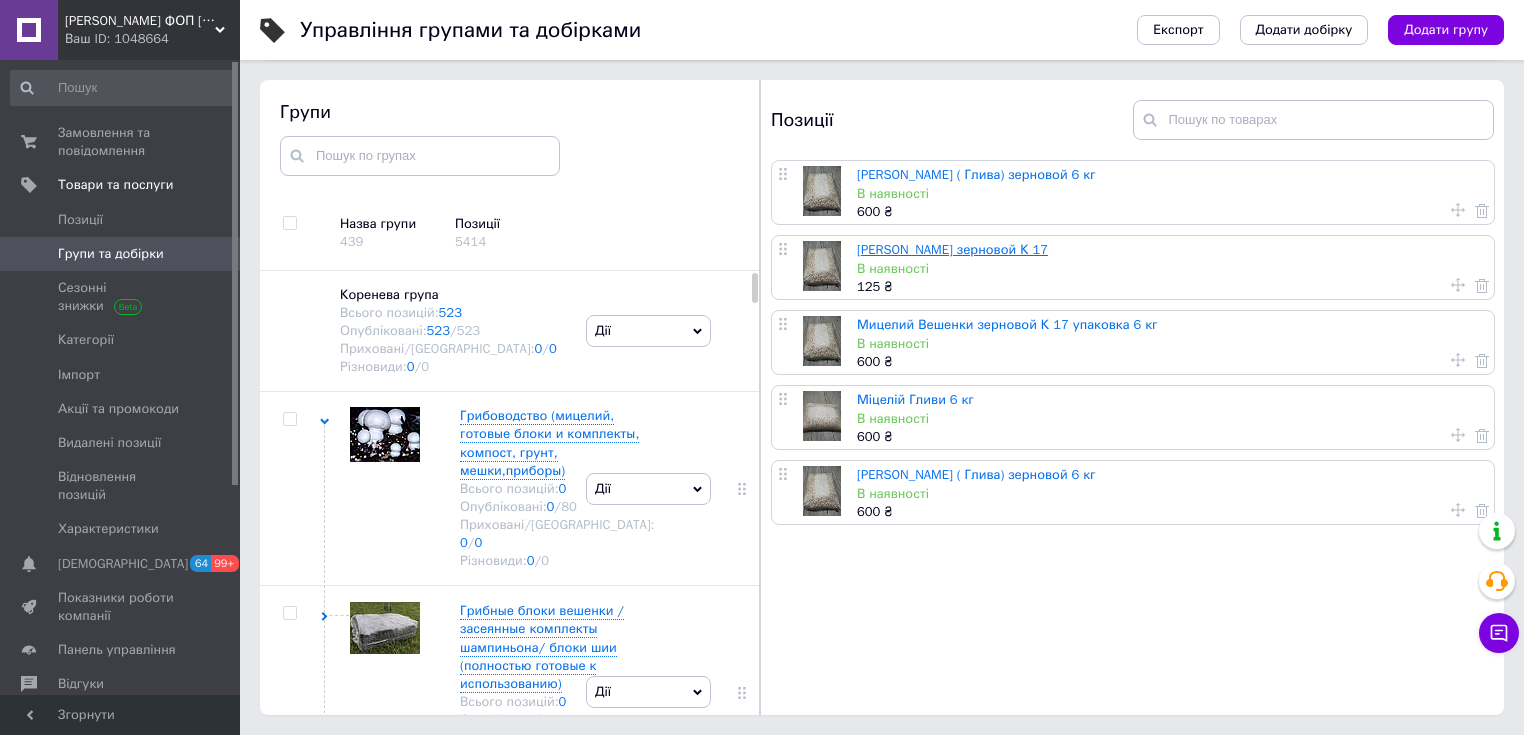 click on "[PERSON_NAME] зерновой К 17" at bounding box center (952, 249) 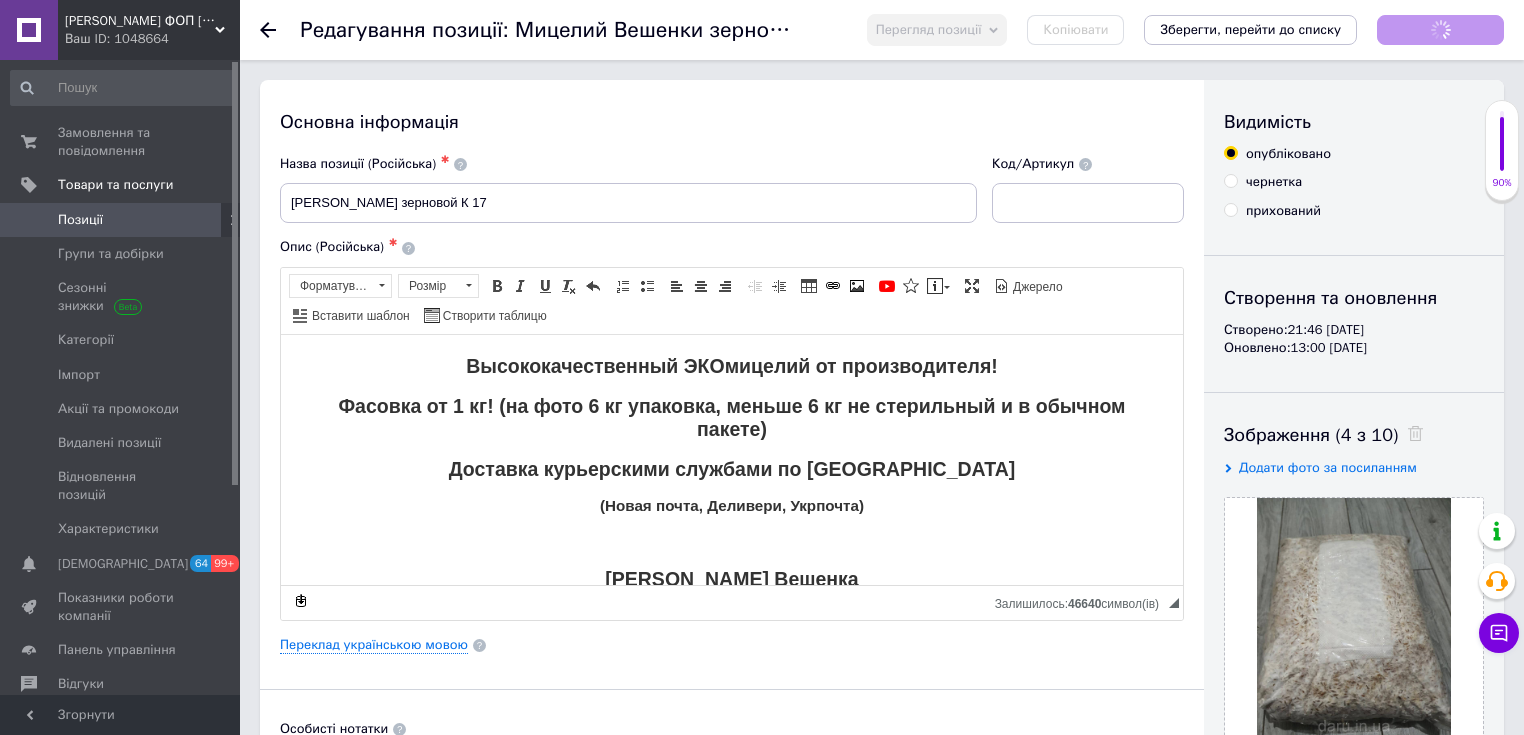 scroll, scrollTop: 0, scrollLeft: 0, axis: both 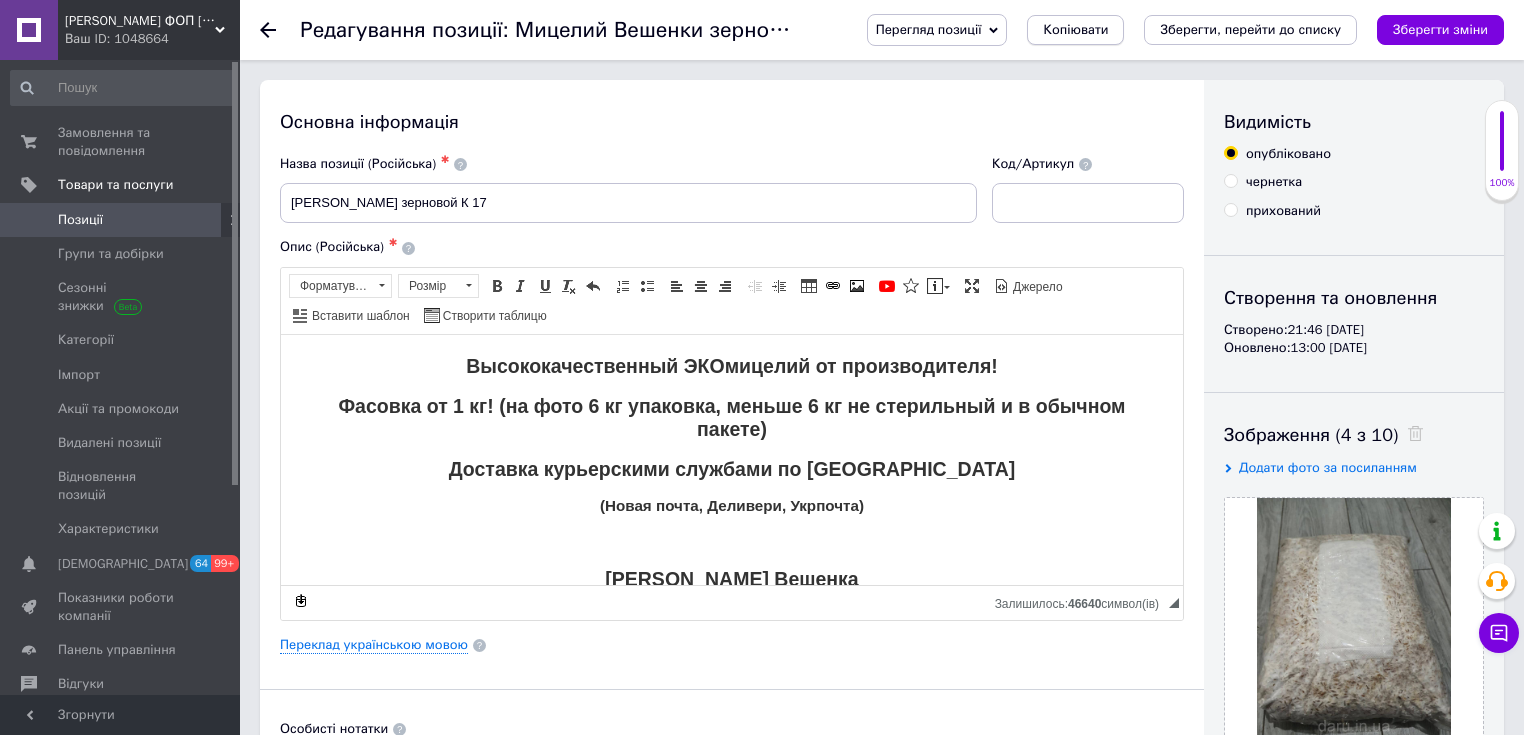 click on "Копіювати" at bounding box center [1075, 30] 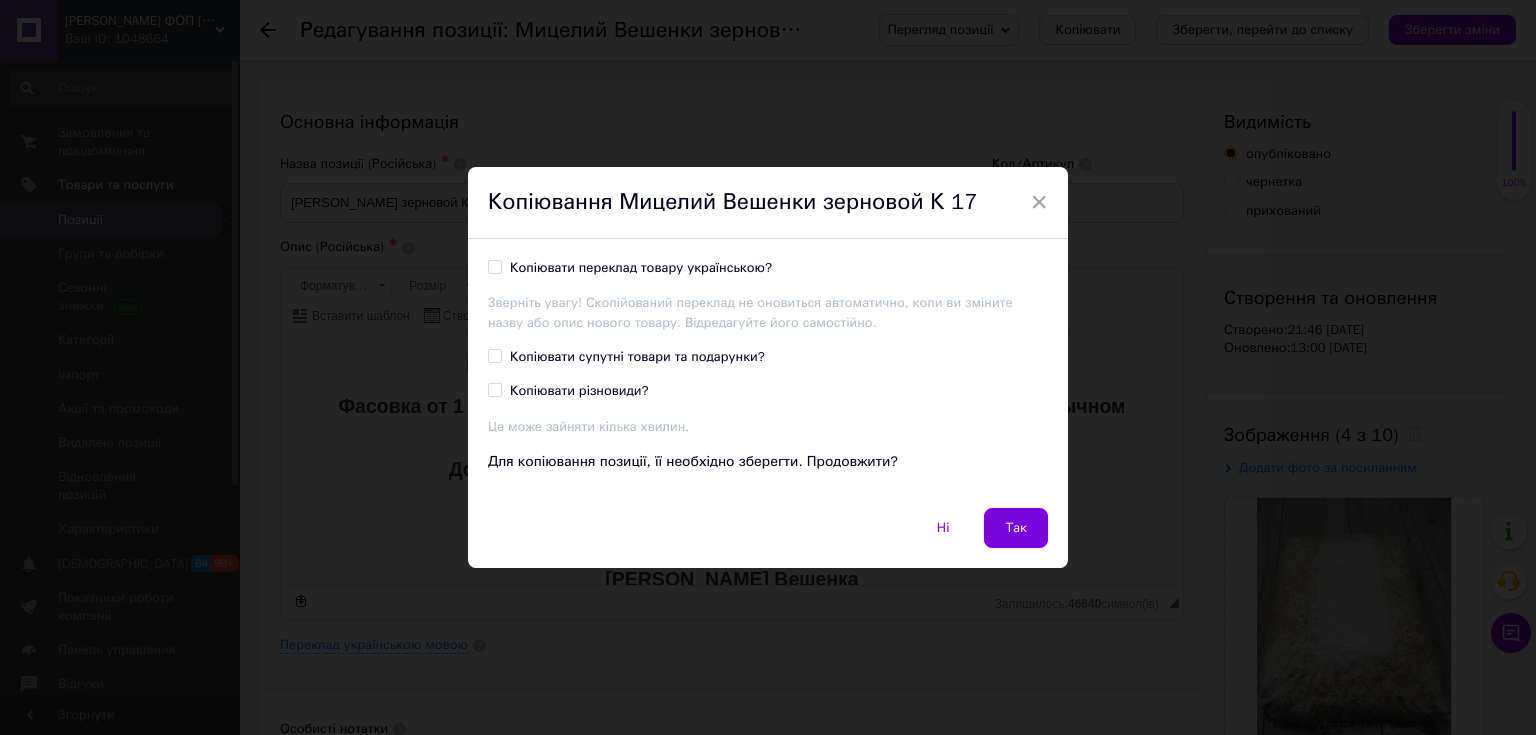 click on "Копіювати супутні товари та подарунки?" at bounding box center (637, 357) 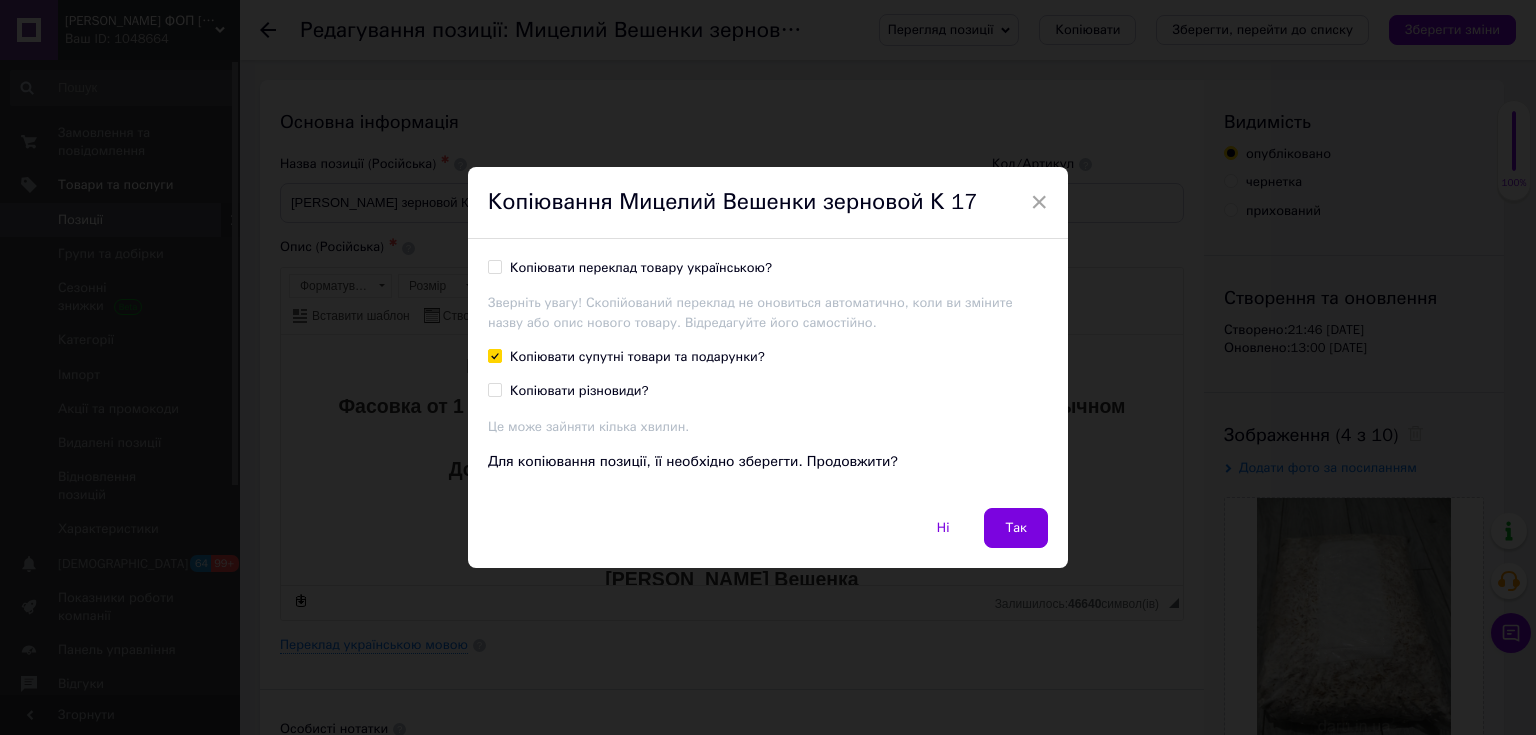 checkbox on "true" 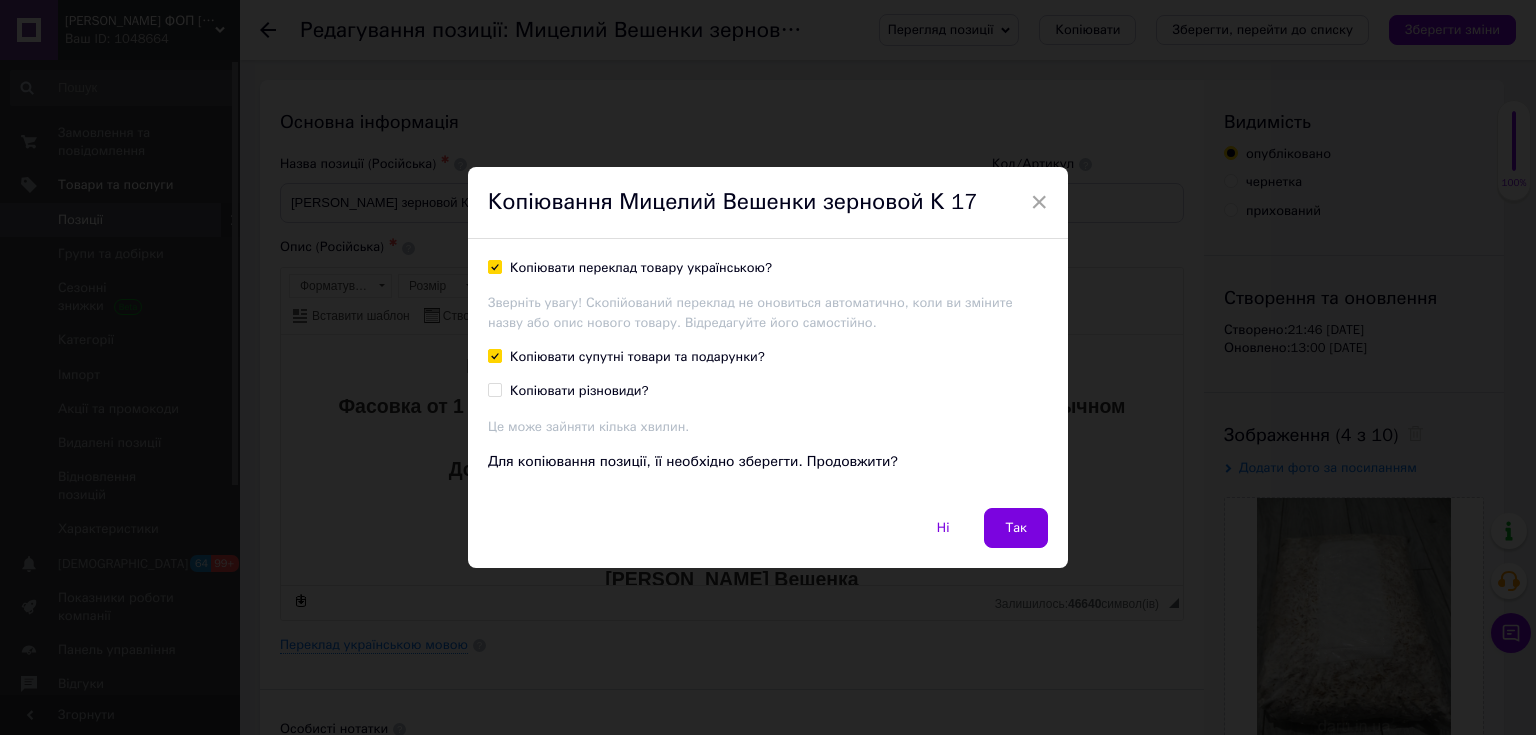 checkbox on "true" 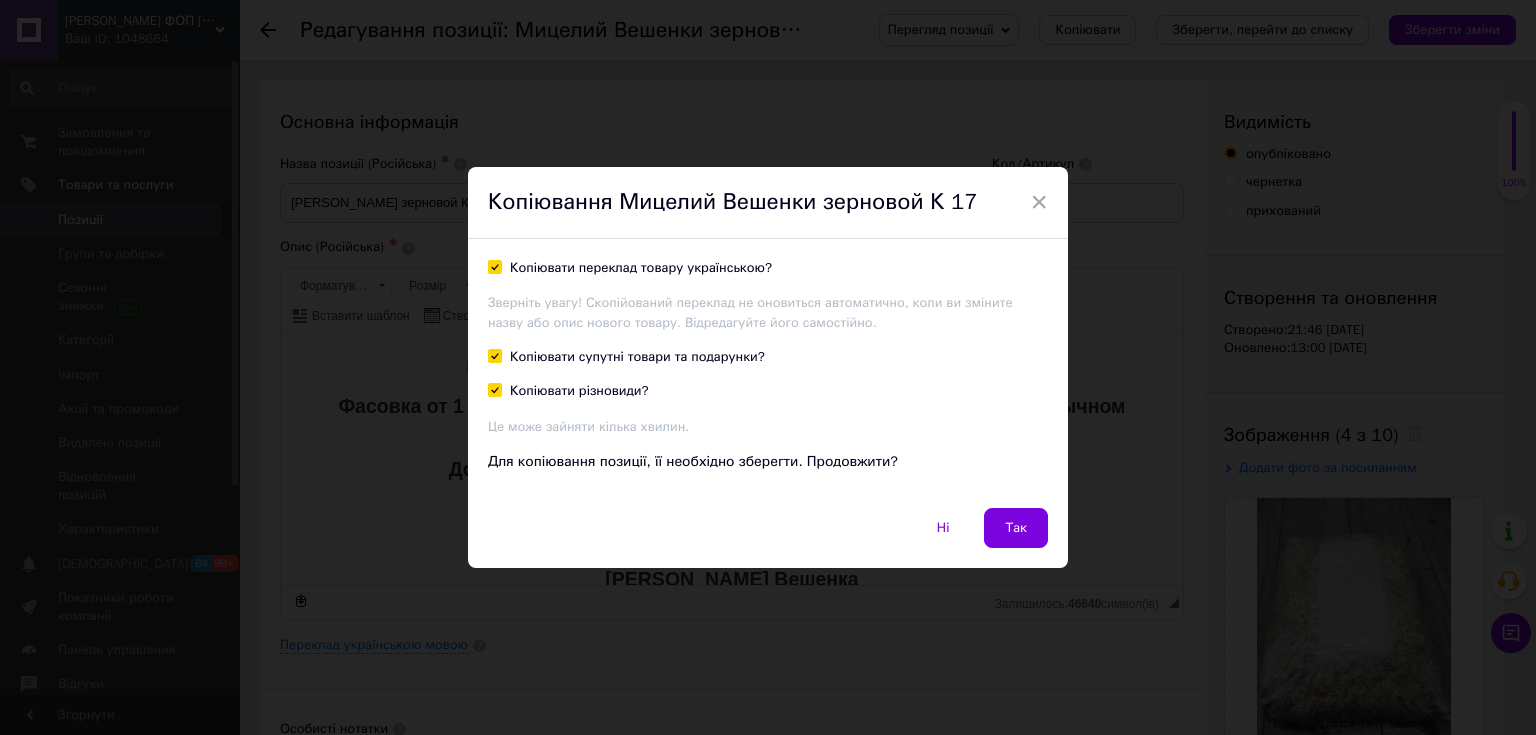 checkbox on "true" 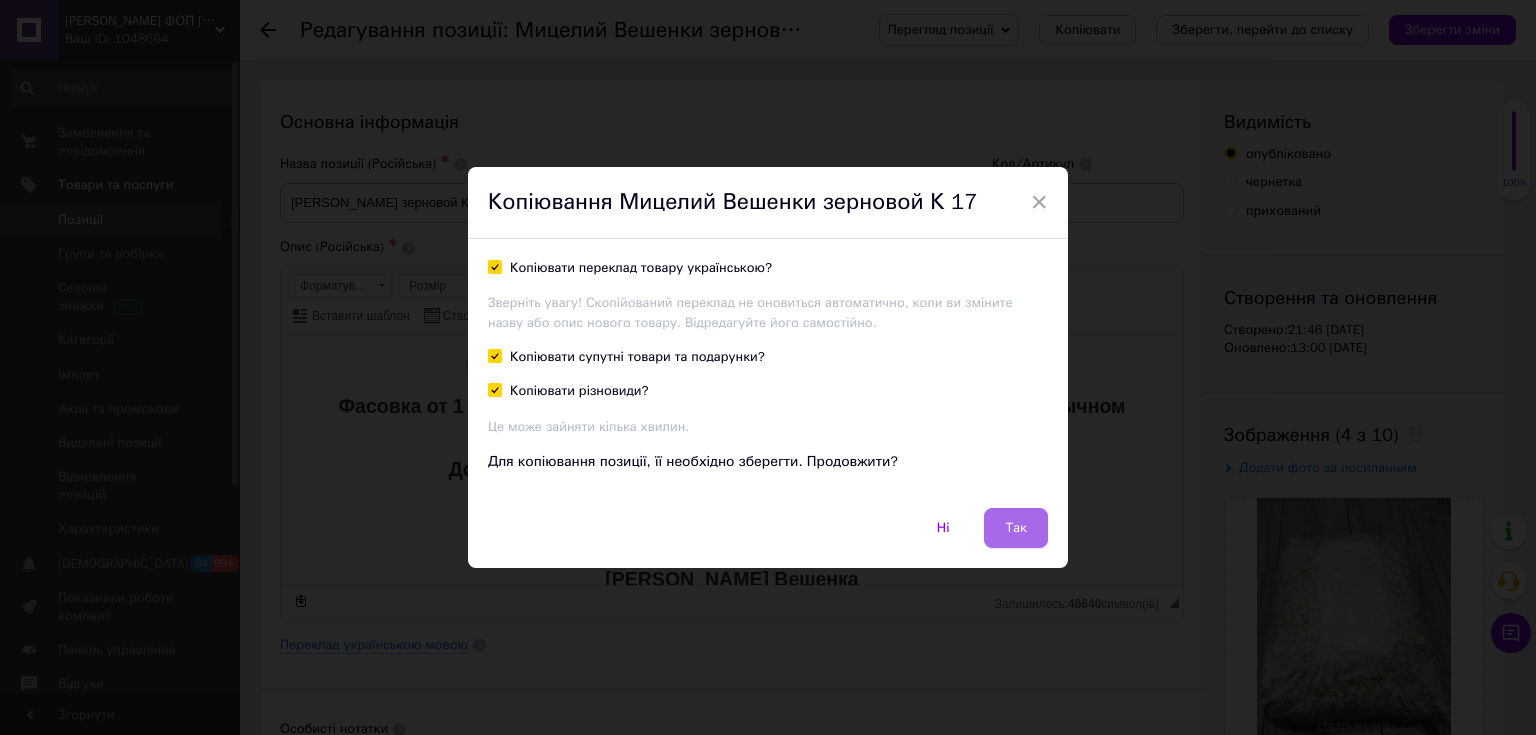 click on "Так" at bounding box center [1016, 528] 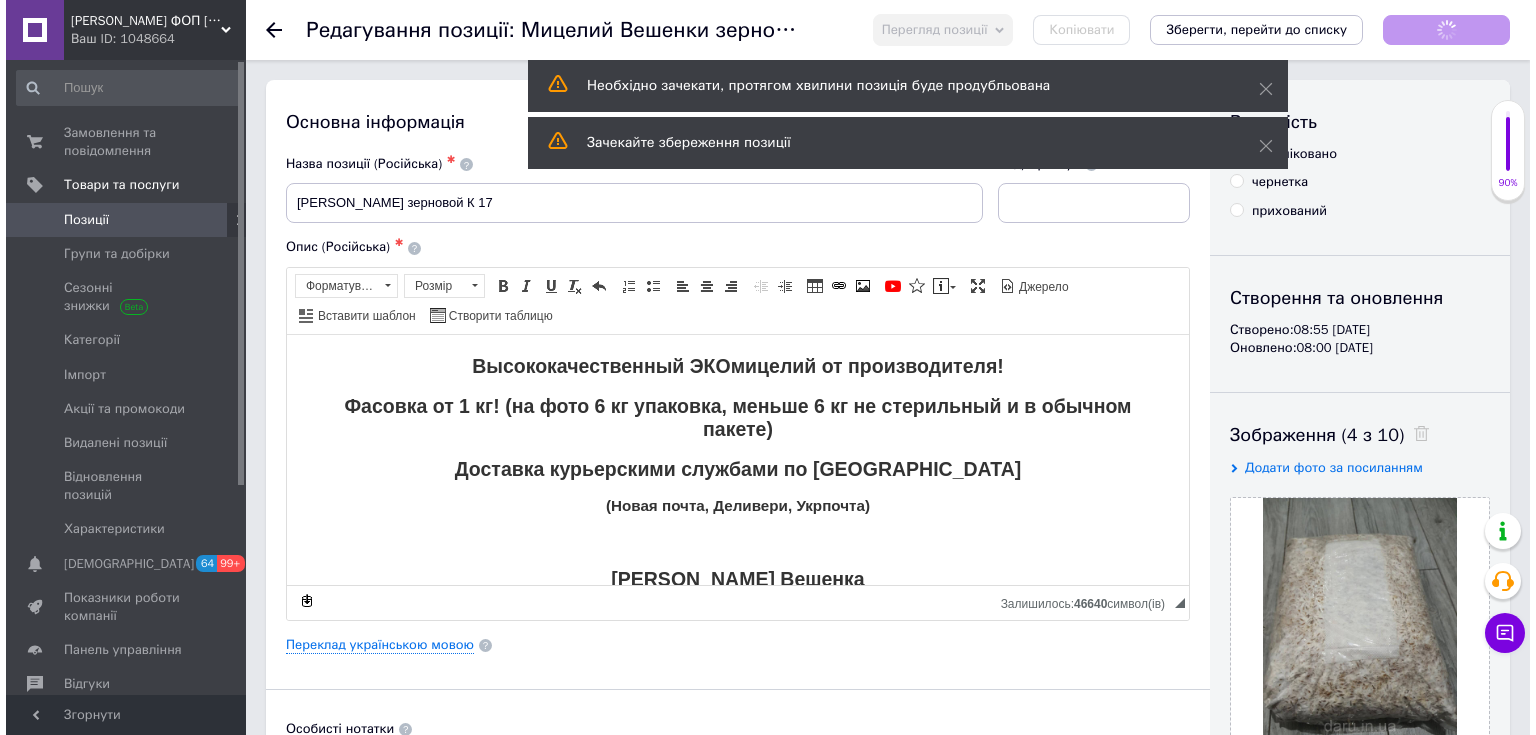 scroll, scrollTop: 0, scrollLeft: 0, axis: both 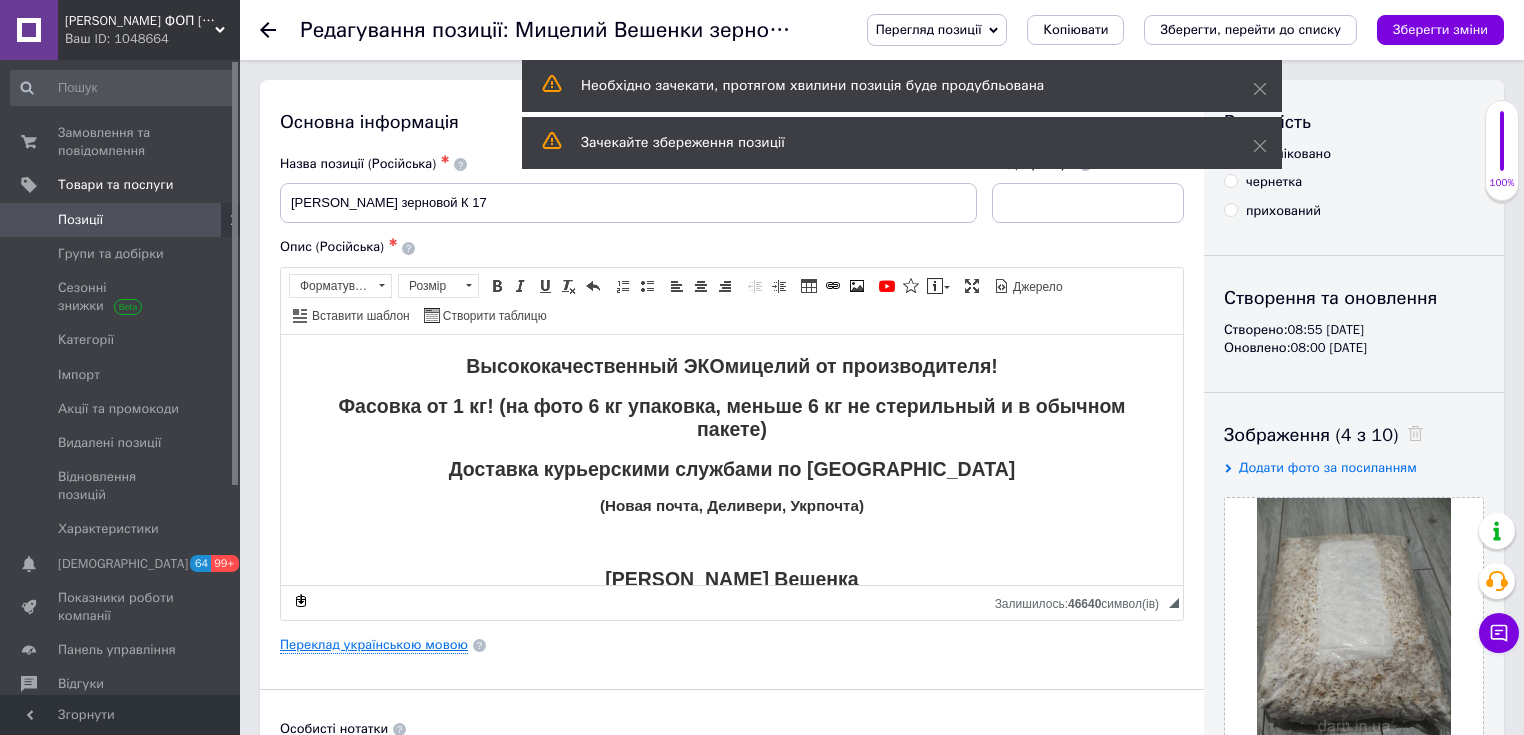 click on "Переклад українською мовою" at bounding box center [374, 645] 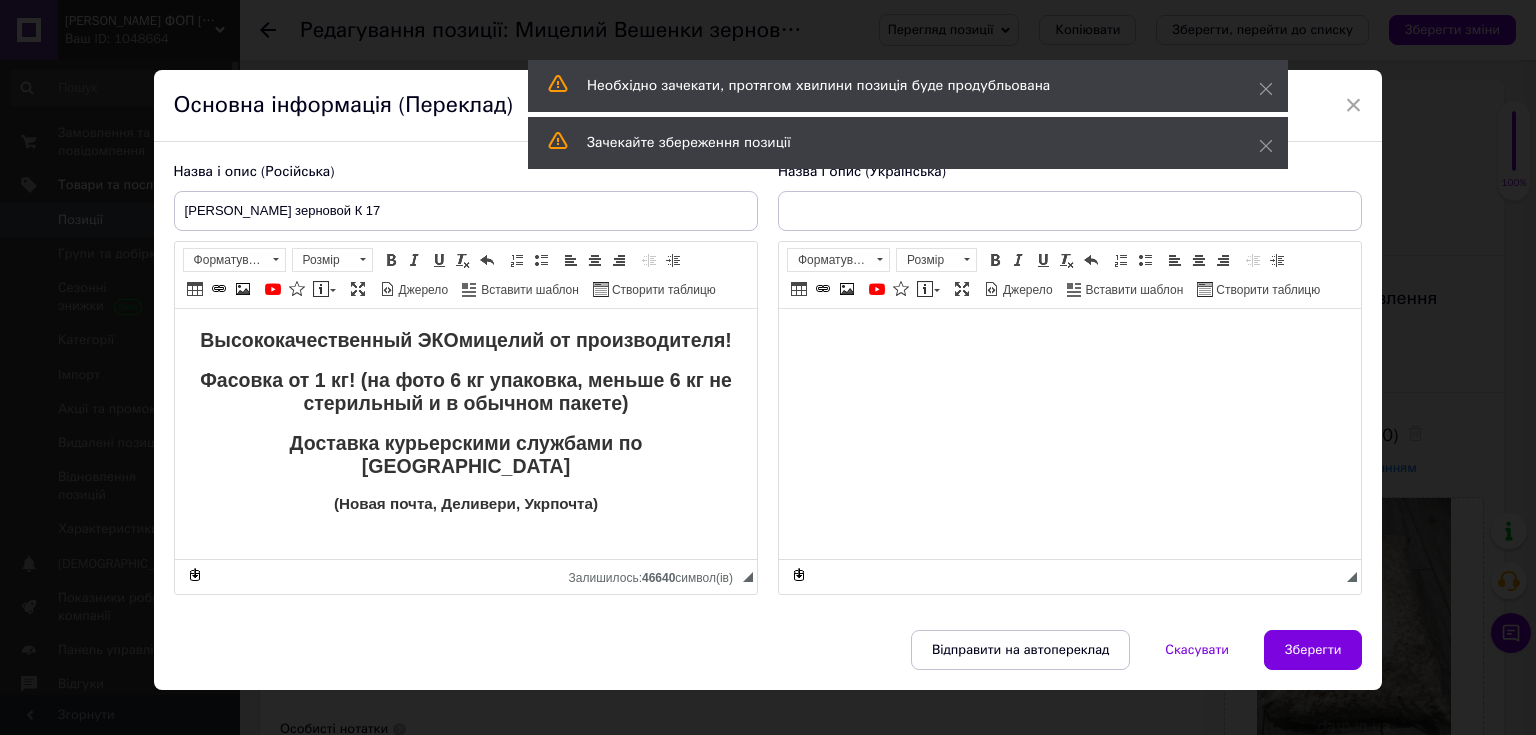 scroll, scrollTop: 0, scrollLeft: 0, axis: both 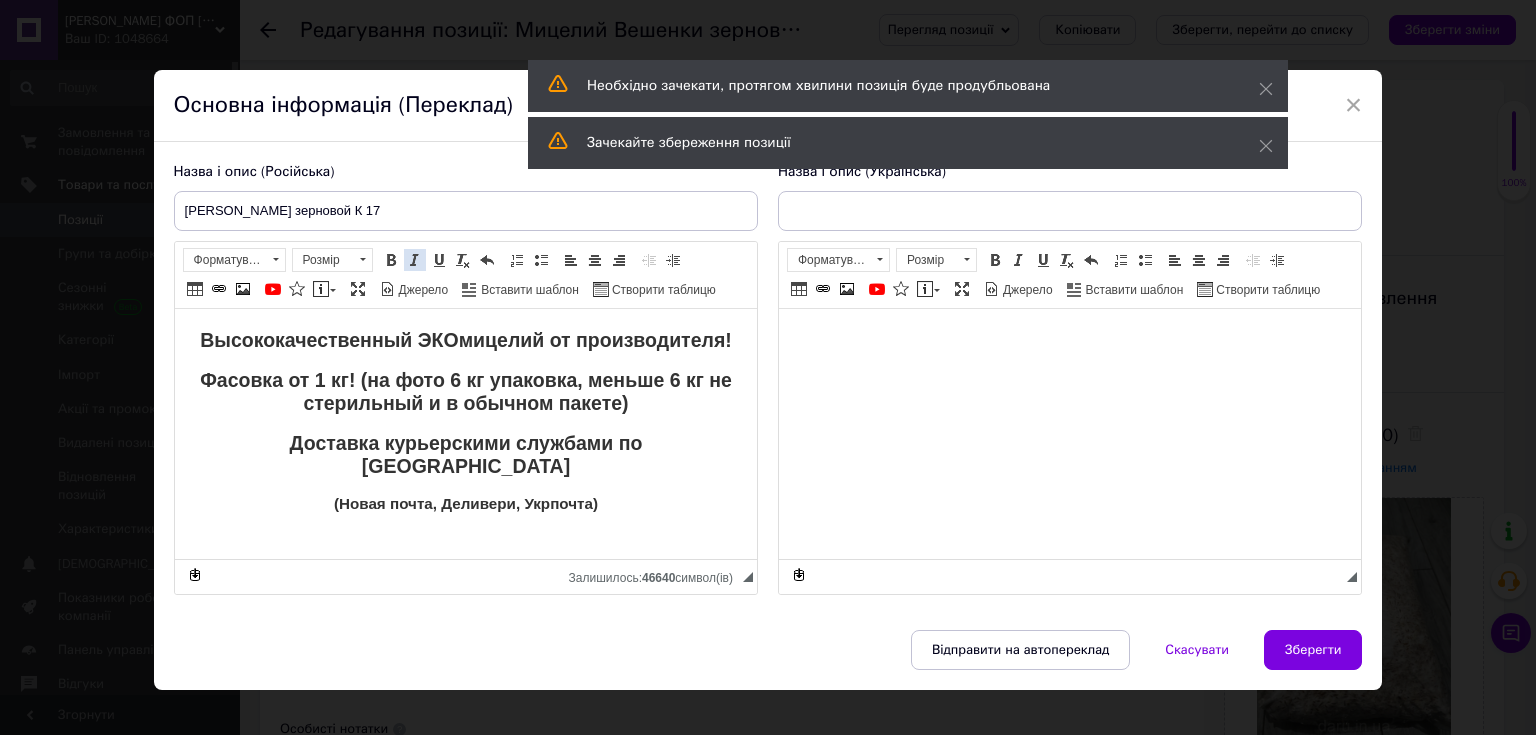 type on "[PERSON_NAME] зерновий К 17" 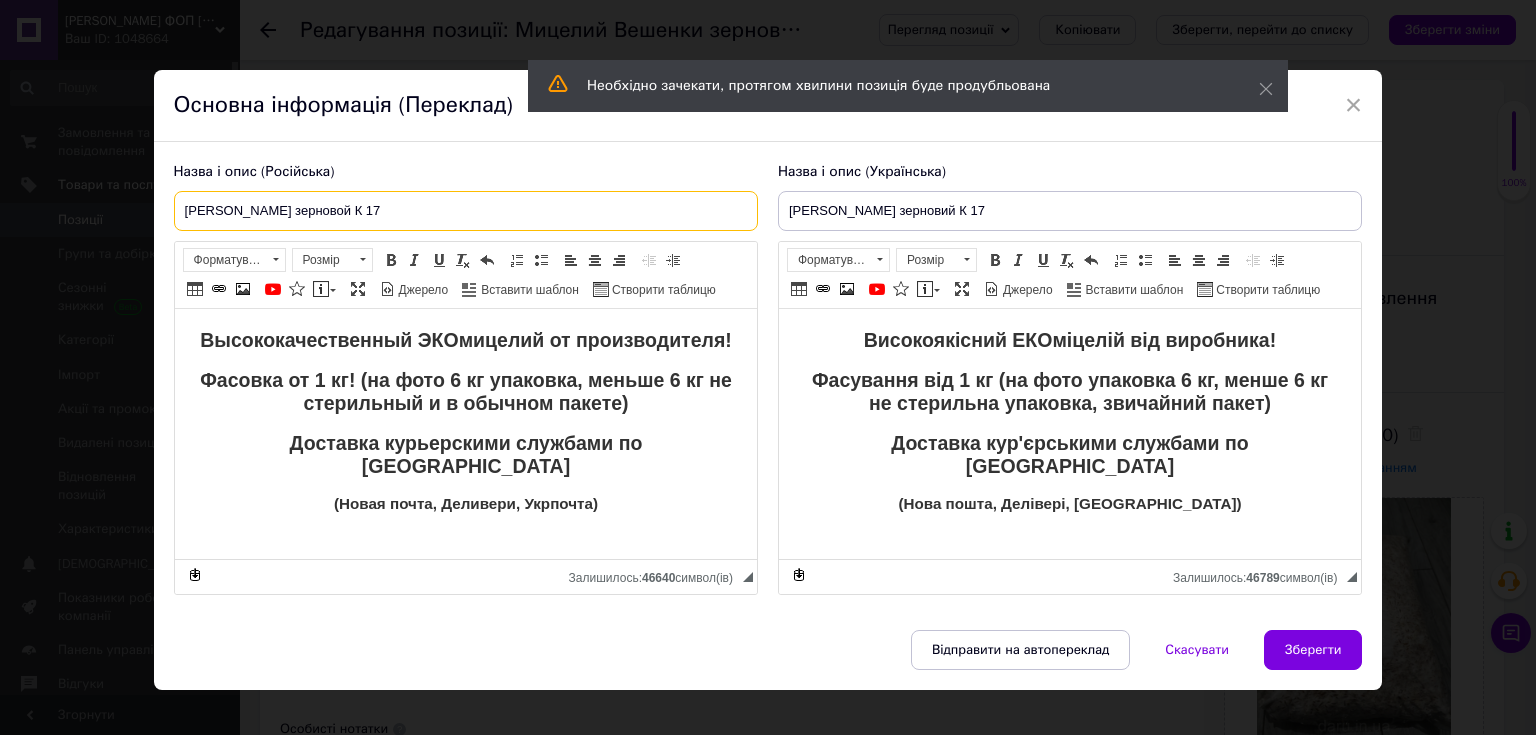 drag, startPoint x: 412, startPoint y: 210, endPoint x: 373, endPoint y: 215, distance: 39.319206 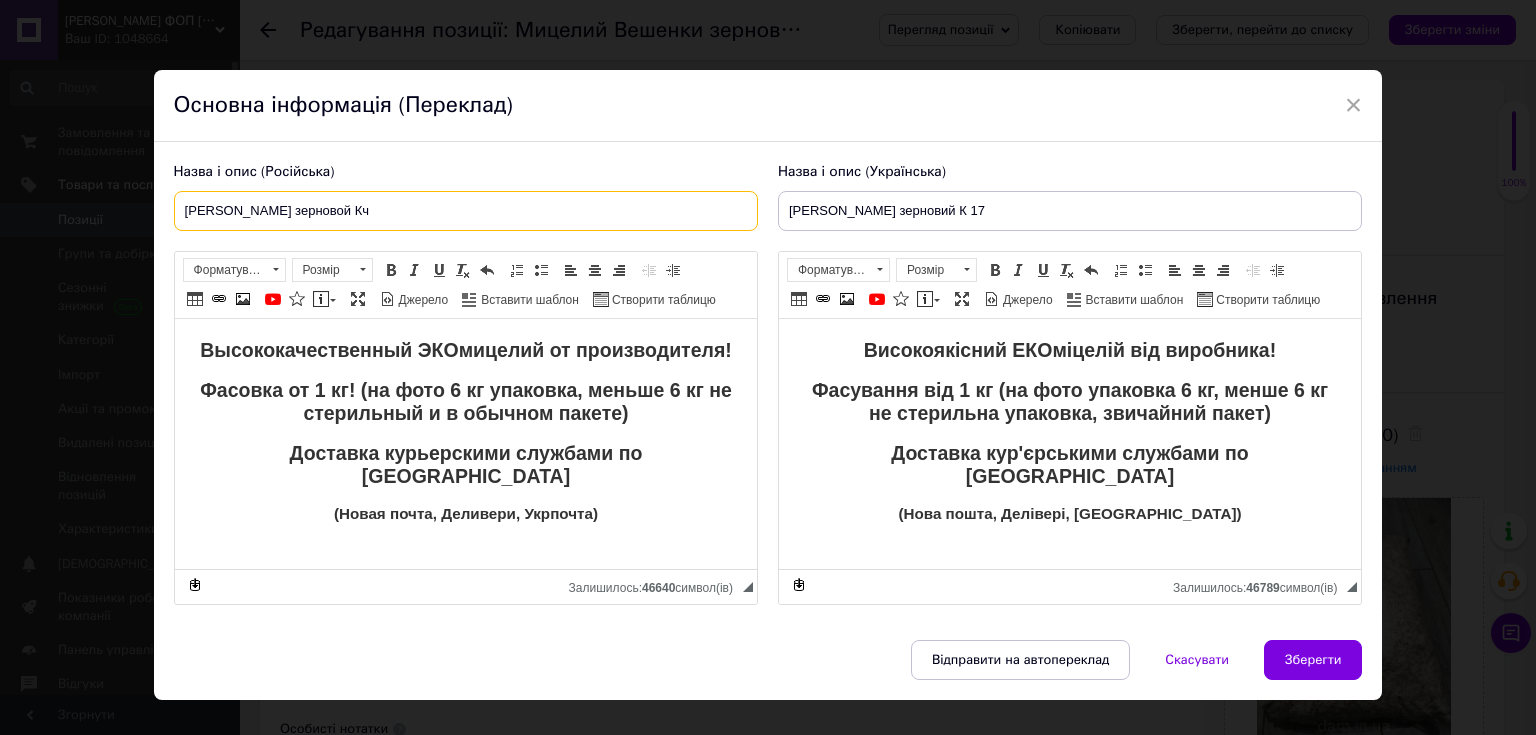 type on "[PERSON_NAME] зерновой Кч" 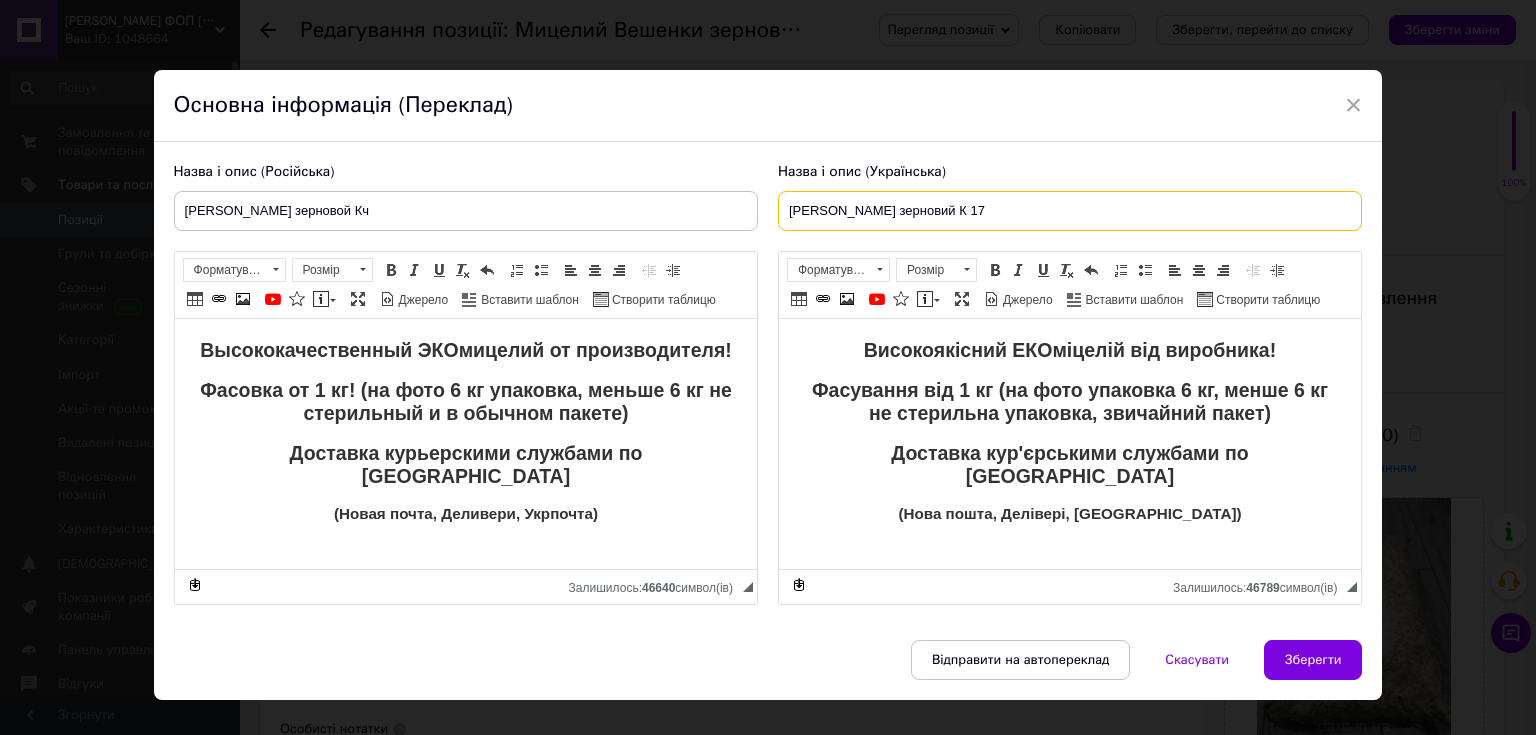 drag, startPoint x: 998, startPoint y: 205, endPoint x: 941, endPoint y: 205, distance: 57 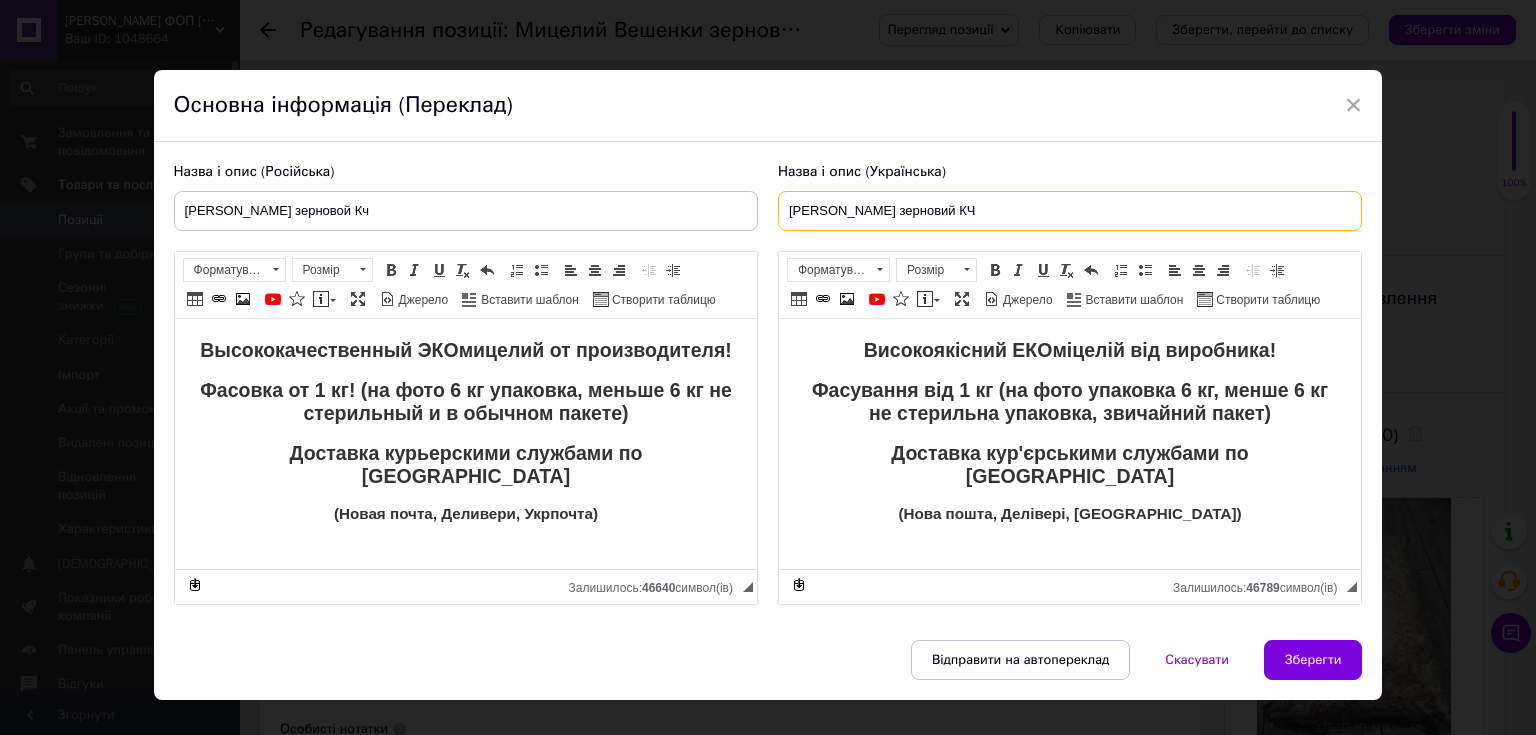 type on "[PERSON_NAME] зерновий КЧ" 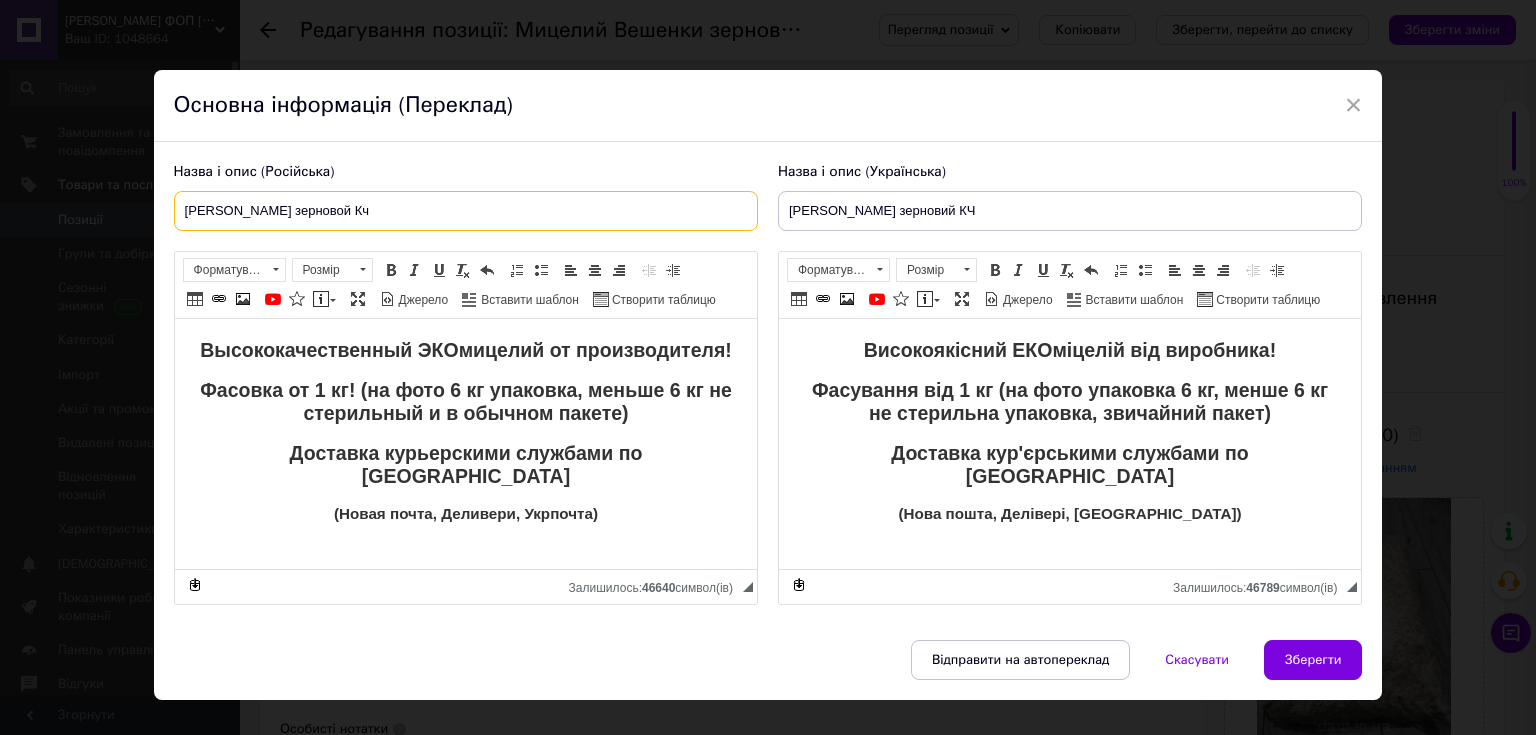 click on "[PERSON_NAME] зерновой Кч" at bounding box center (466, 211) 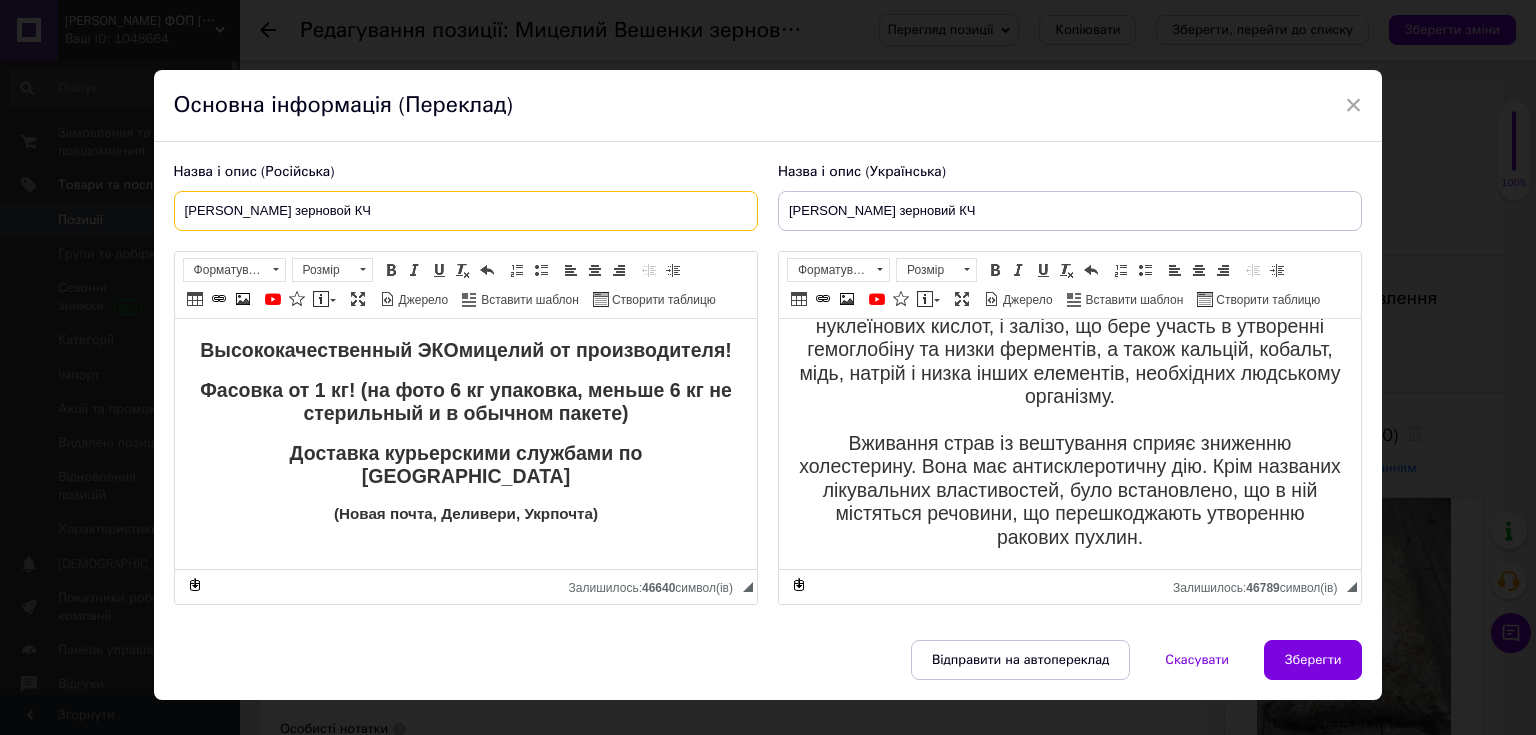 scroll, scrollTop: 2784, scrollLeft: 0, axis: vertical 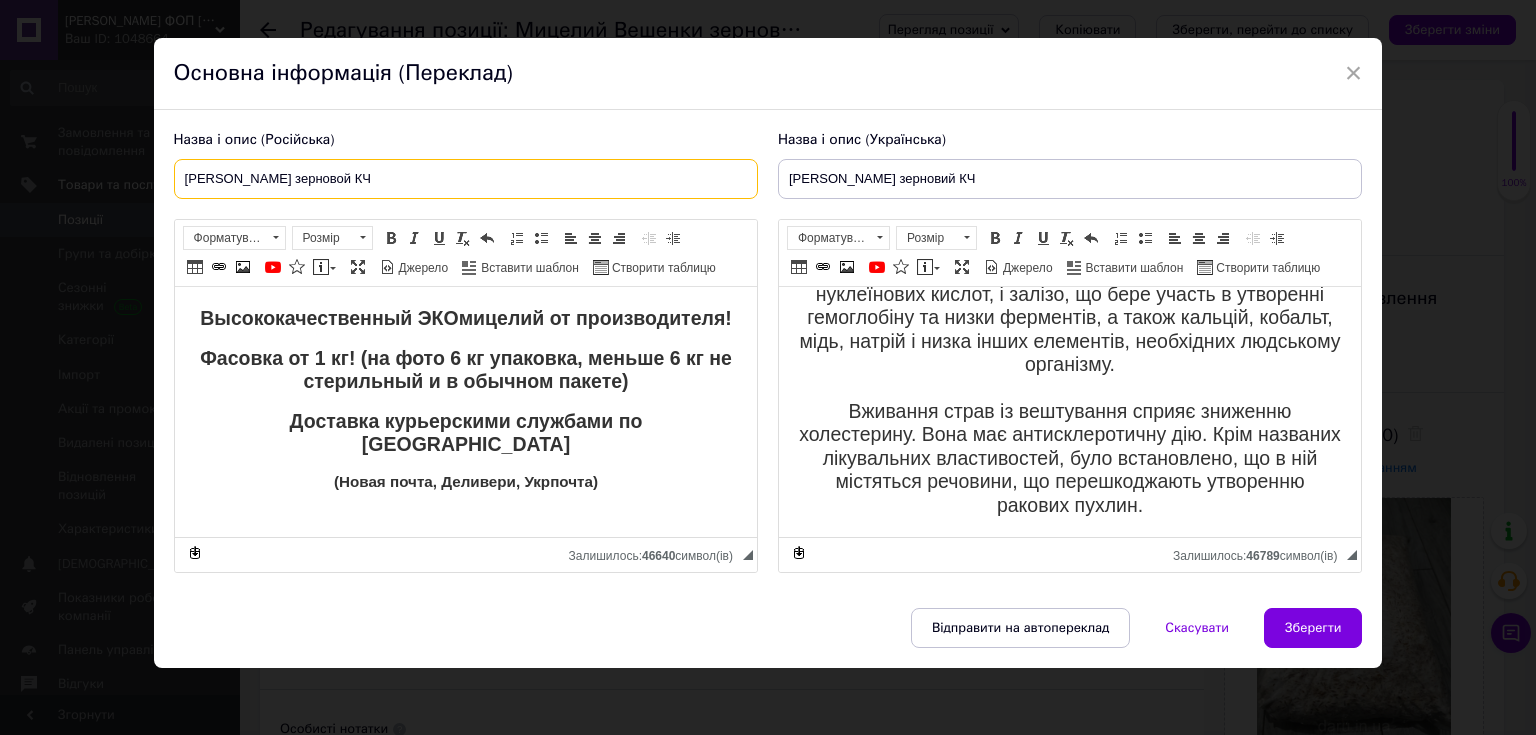 type on "[PERSON_NAME] зерновой КЧ" 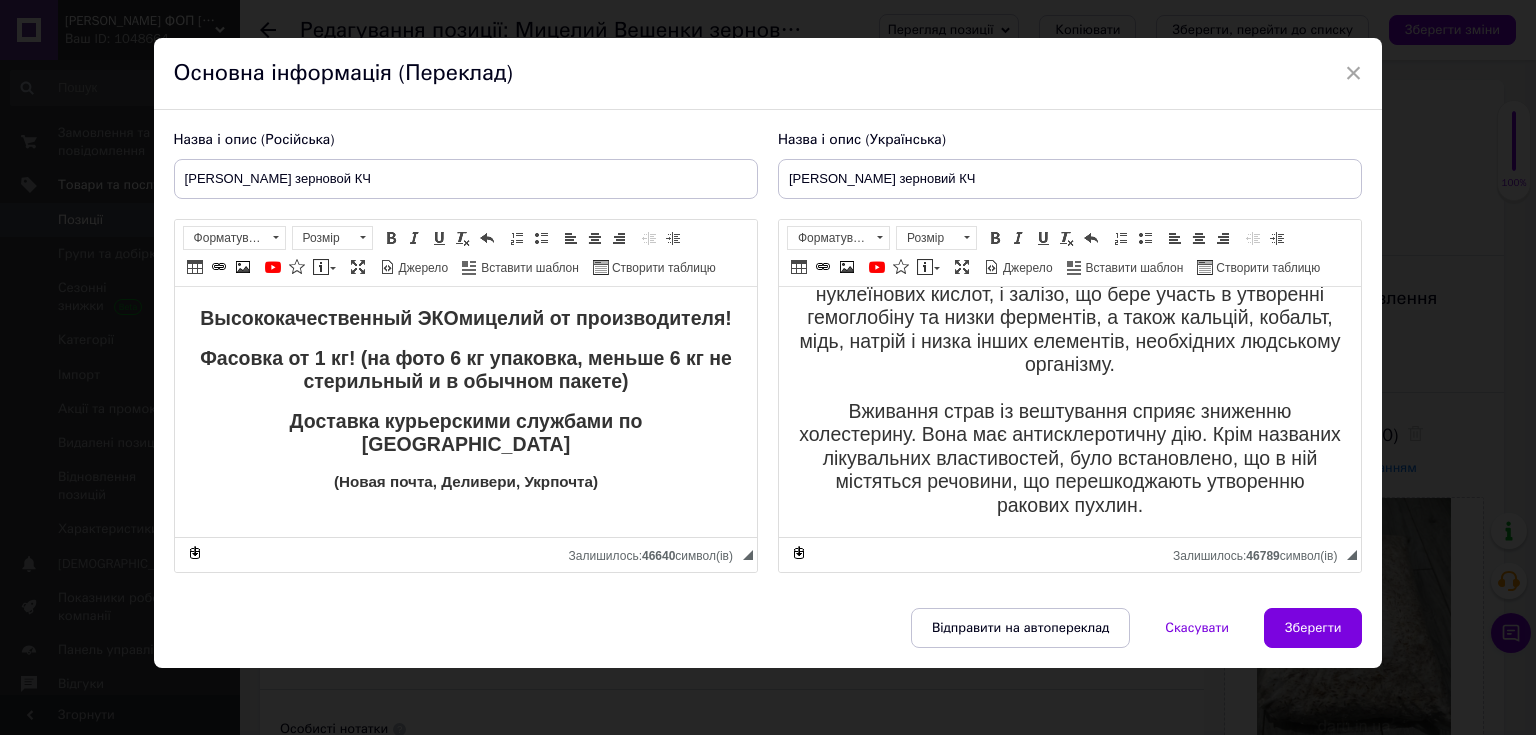 click on "Высококачественный ЭКОмицелий от производителя! Фасовка от 1 кг! (на фото 6 кг упаковка, меньше 6 кг не стерильный и в обычном пакете) Доставка курьерскими службами по [GEOGRAPHIC_DATA] (Новая почта, Деливери, Укрпочта) Мицелий грибов Вешенка Высокоурожайный Прилагается подробная рекомендация по выращиванию в домашних условиях тут:   [URL][DOMAIN_NAME]   Оптом - скидки.   Видео обзор на данный товар: Это не порошок, а пророщенный на высококачественном зерне мицелий, который  полностью готовый к использованию и гарантирует урожай в течении месяца." at bounding box center (465, 1869) 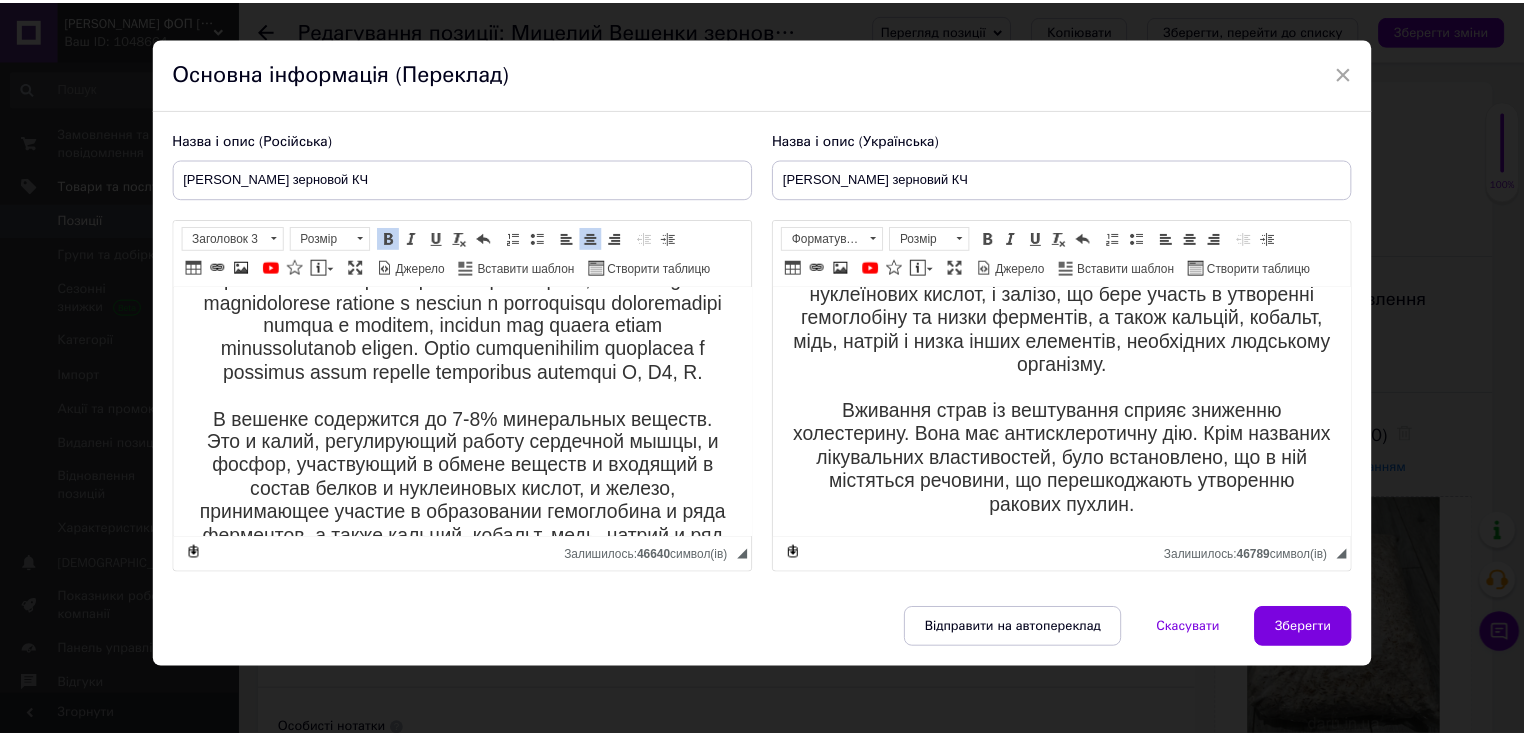 scroll, scrollTop: 2995, scrollLeft: 0, axis: vertical 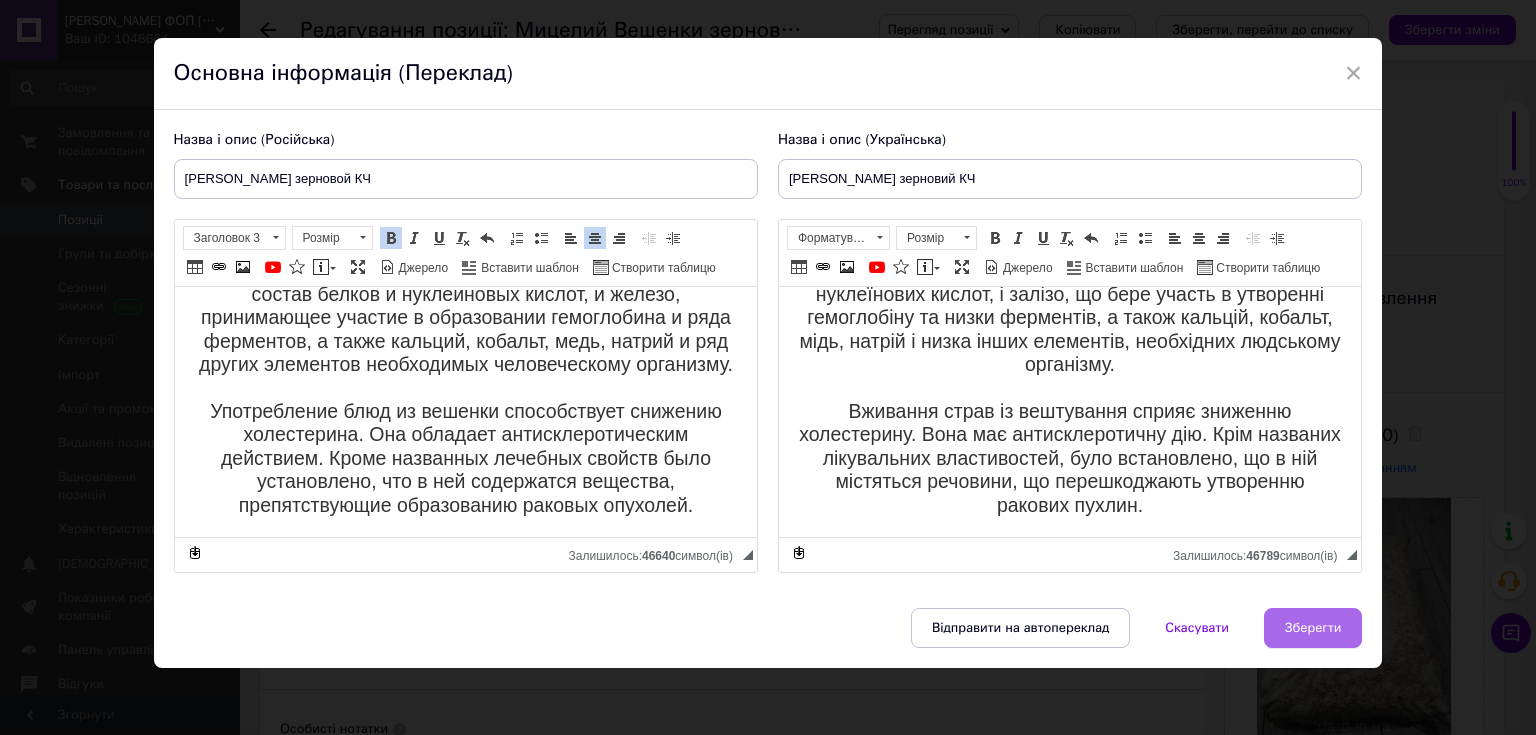 click on "Зберегти" at bounding box center (1313, 628) 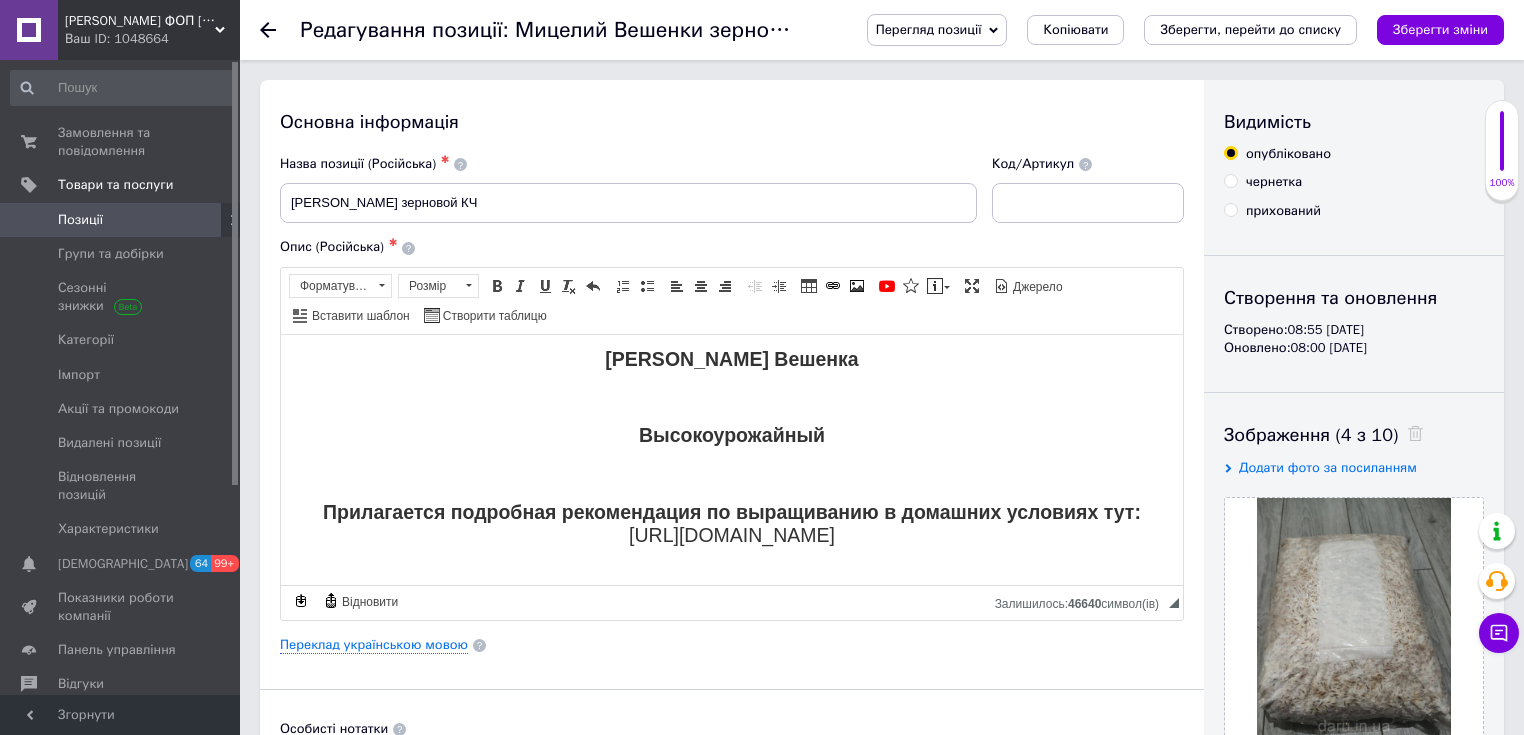 scroll, scrollTop: 240, scrollLeft: 0, axis: vertical 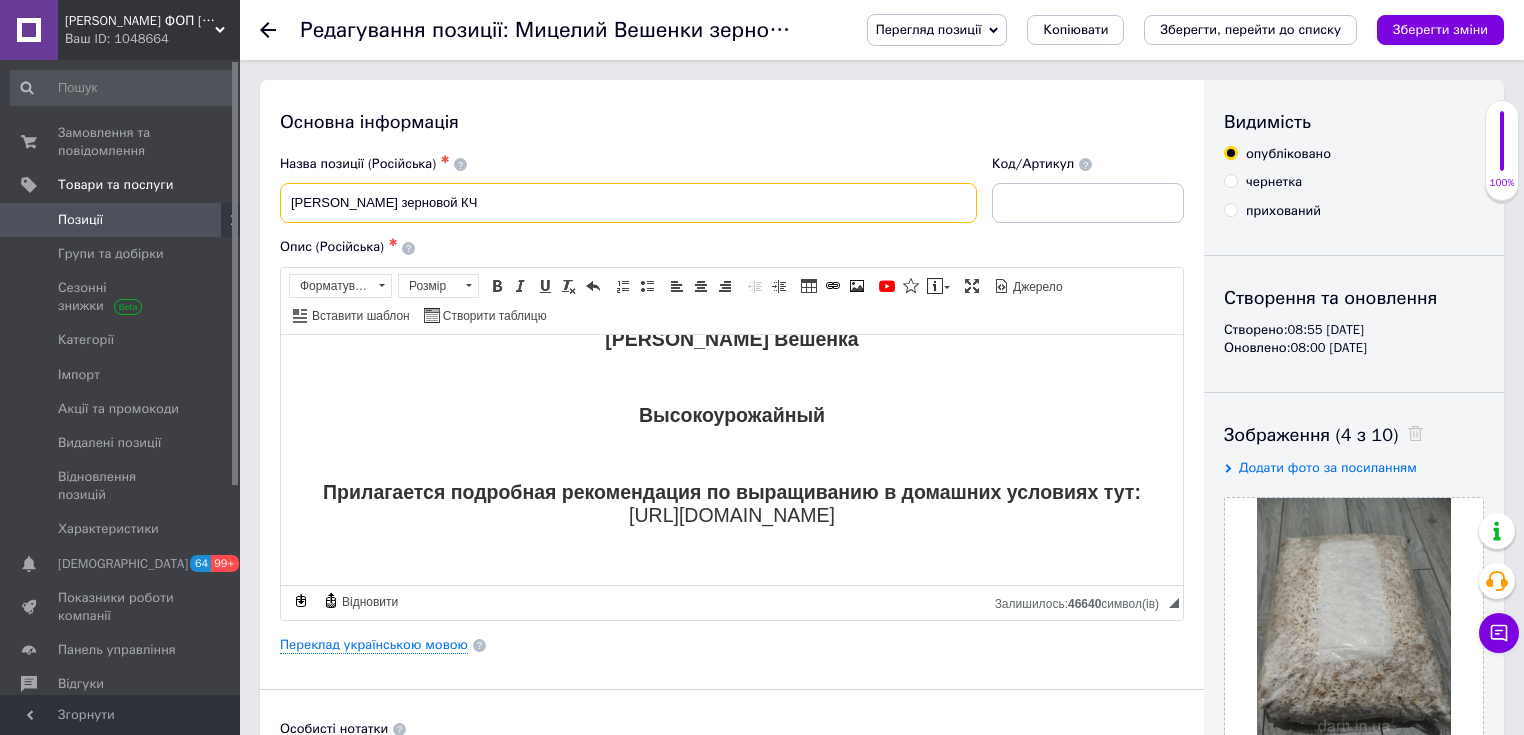 click on "[PERSON_NAME] зерновой КЧ" at bounding box center [628, 203] 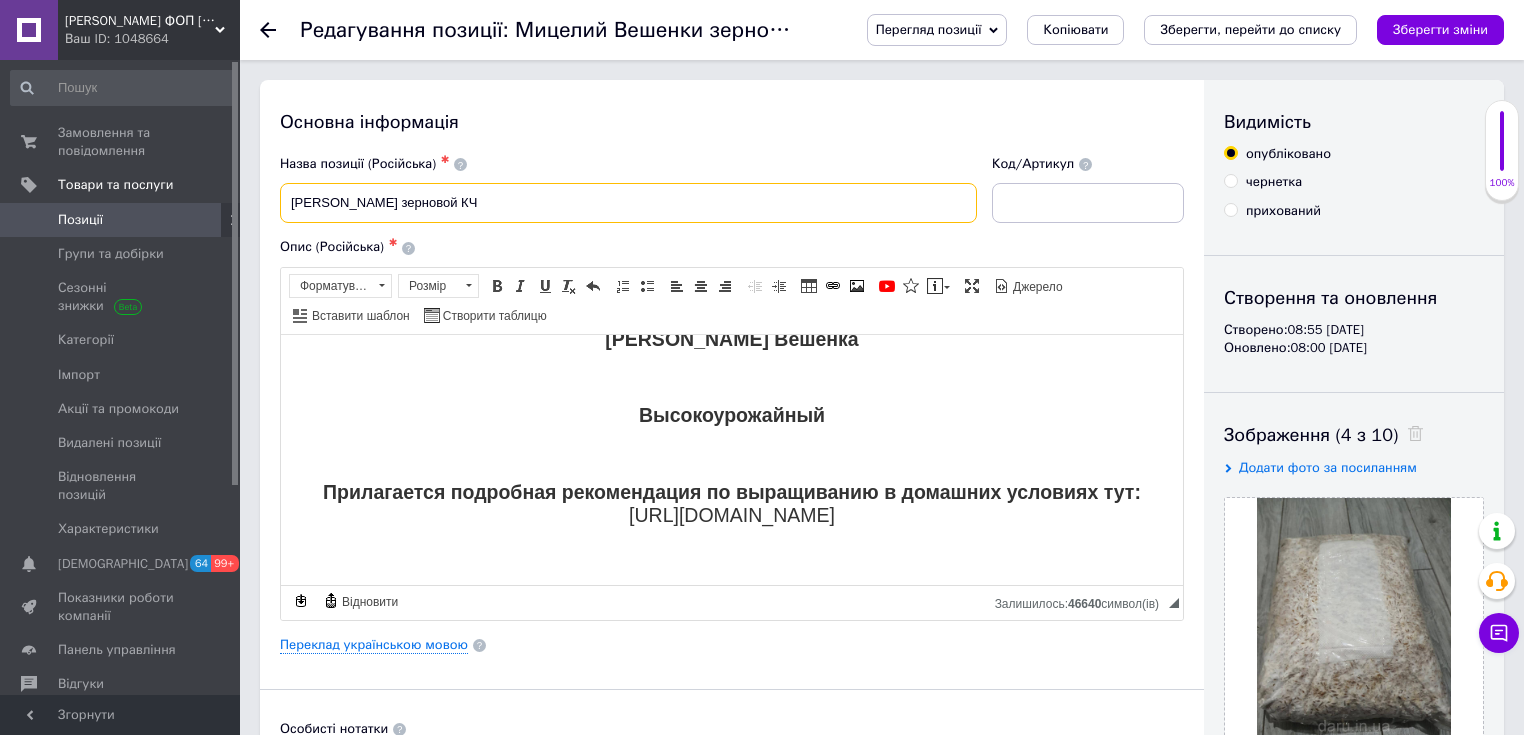 drag, startPoint x: 524, startPoint y: 214, endPoint x: 296, endPoint y: 219, distance: 228.05482 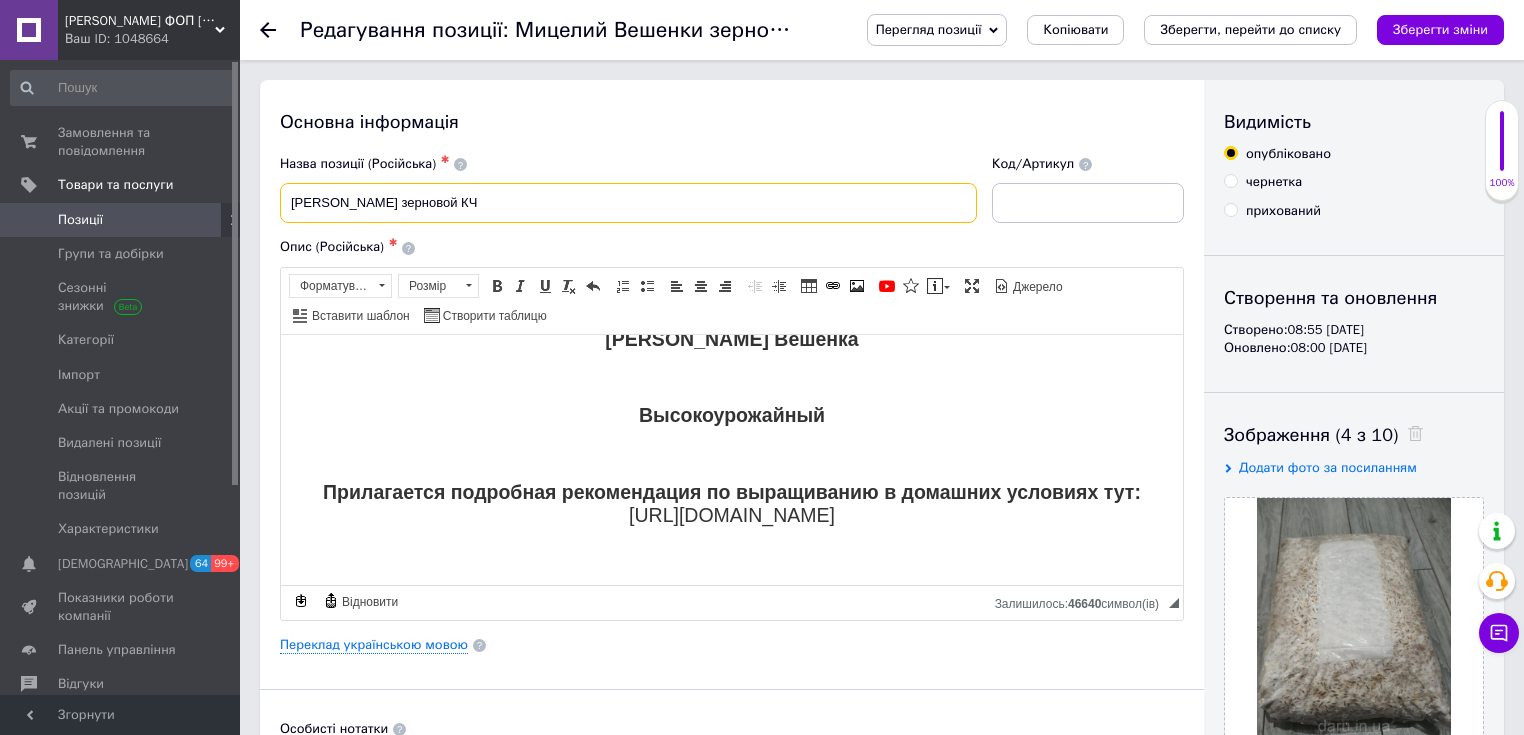 click on "[PERSON_NAME] зерновой КЧ" at bounding box center [628, 203] 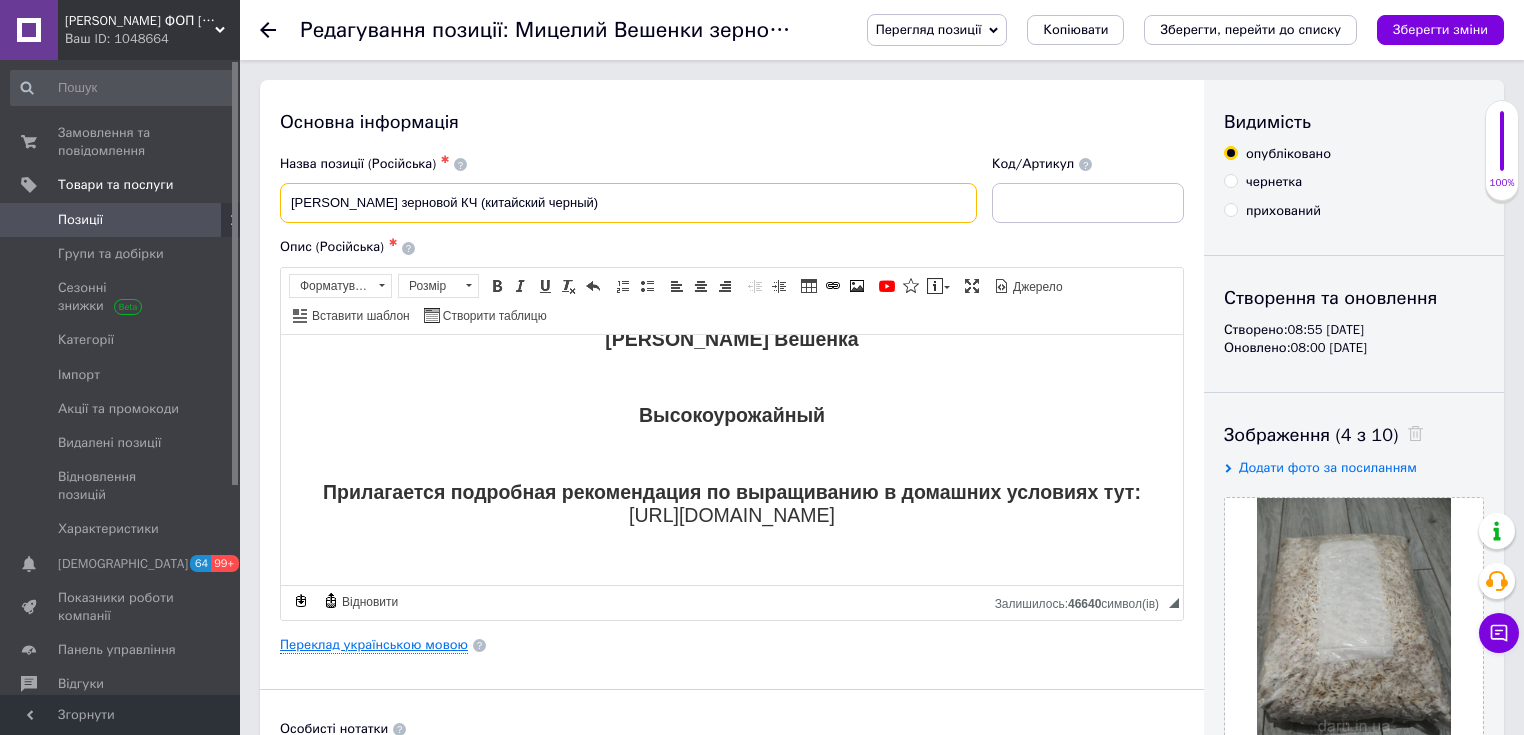 type on "[PERSON_NAME] зерновой КЧ (китайский черный)" 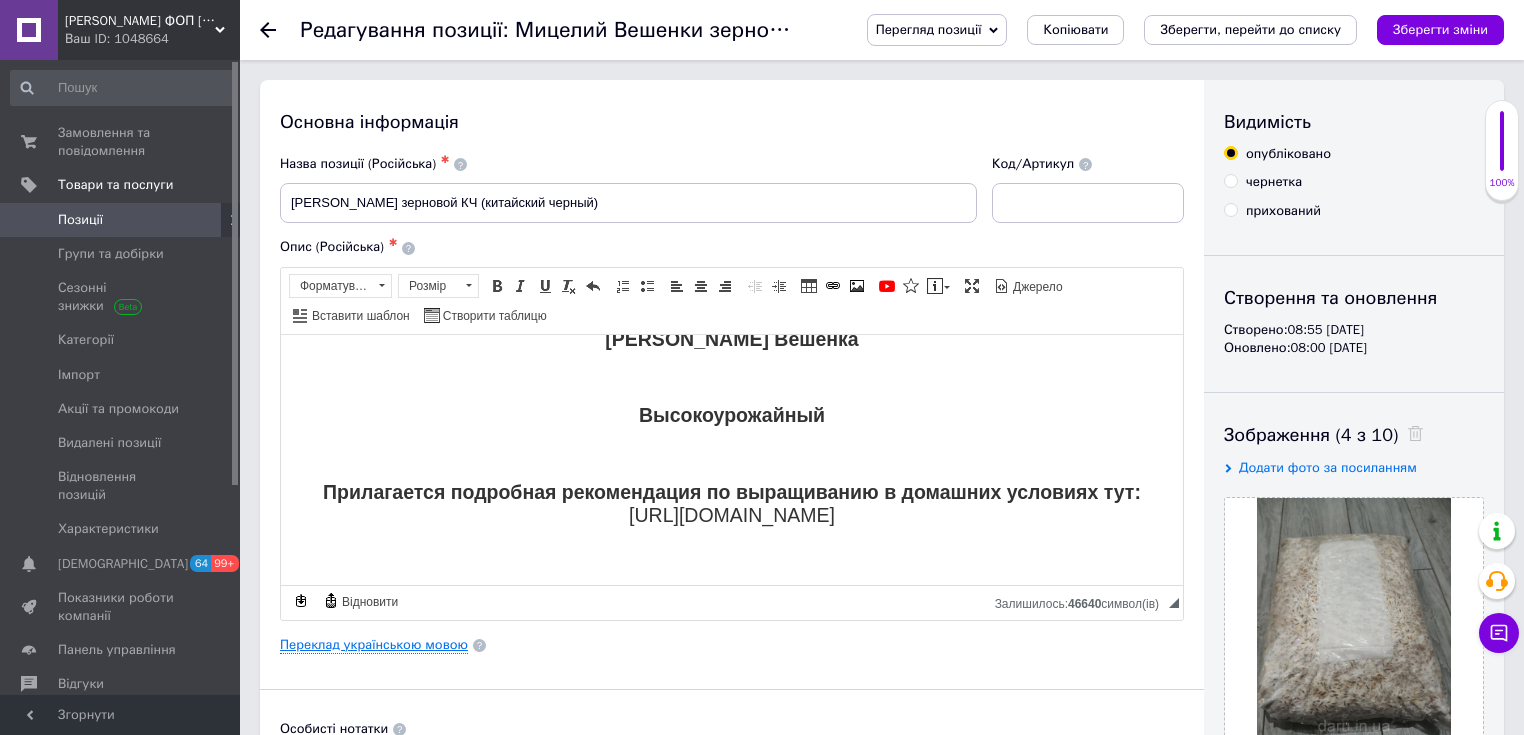 click on "Переклад українською мовою" at bounding box center [374, 645] 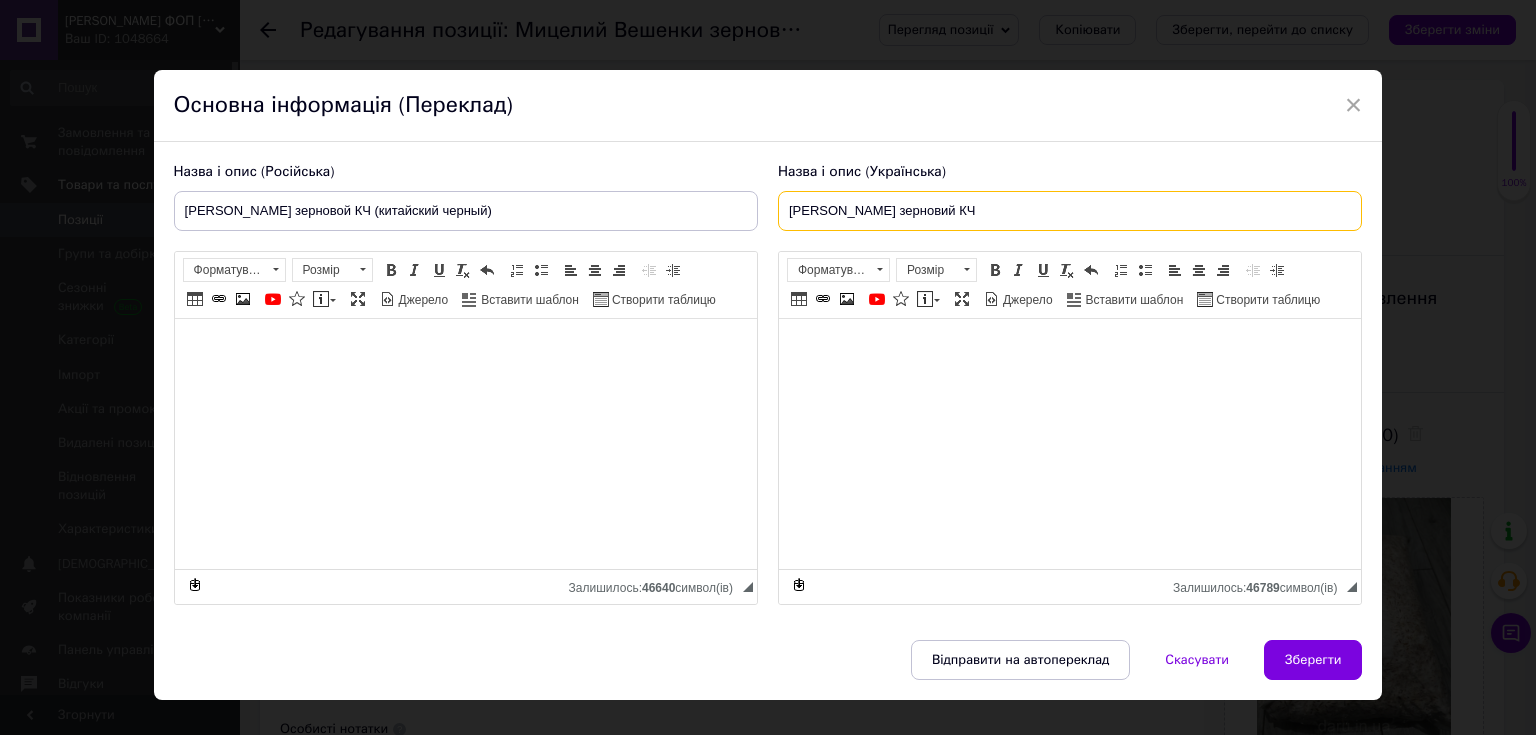 click on "[PERSON_NAME] зерновий КЧ" at bounding box center (1070, 211) 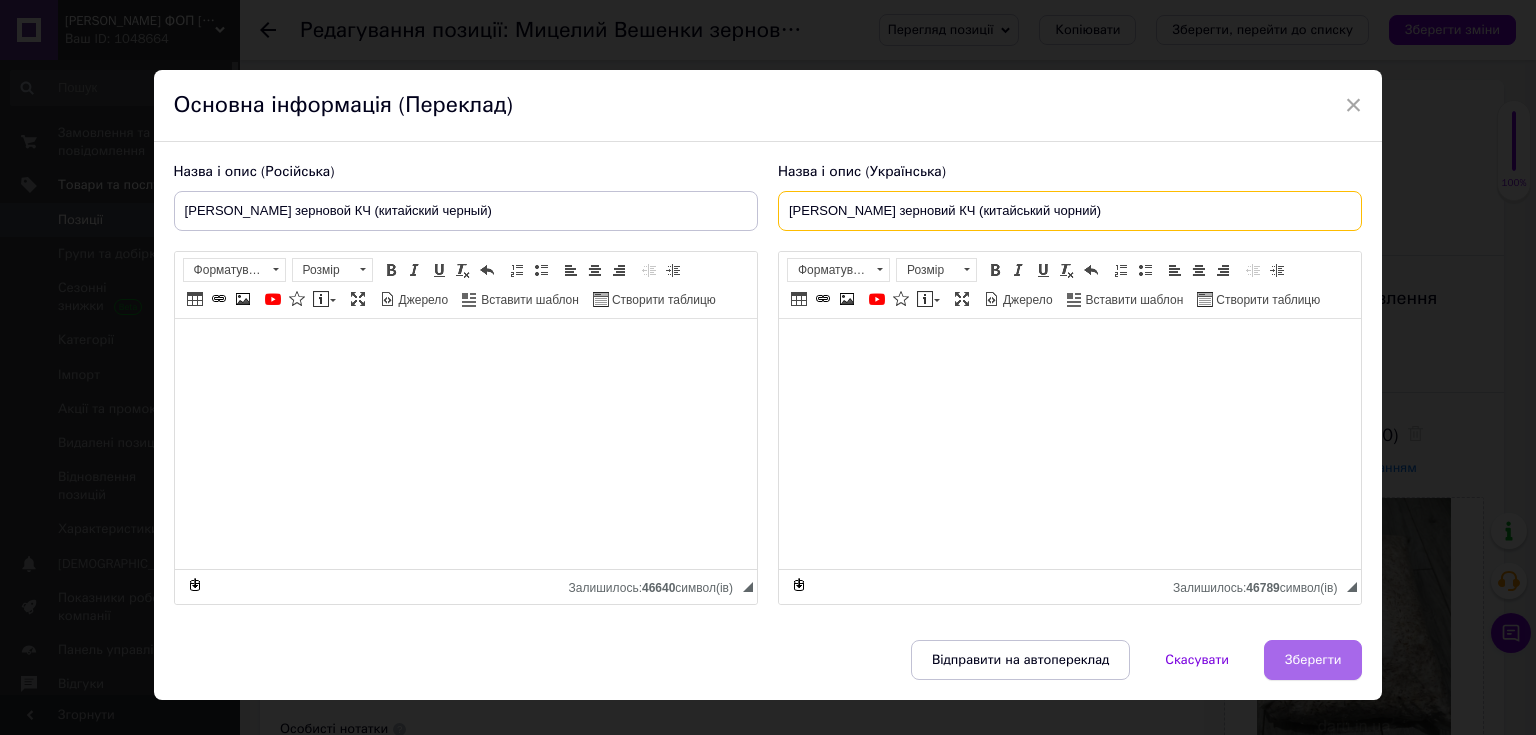 type on "[PERSON_NAME] зерновий КЧ (китайський чорний)" 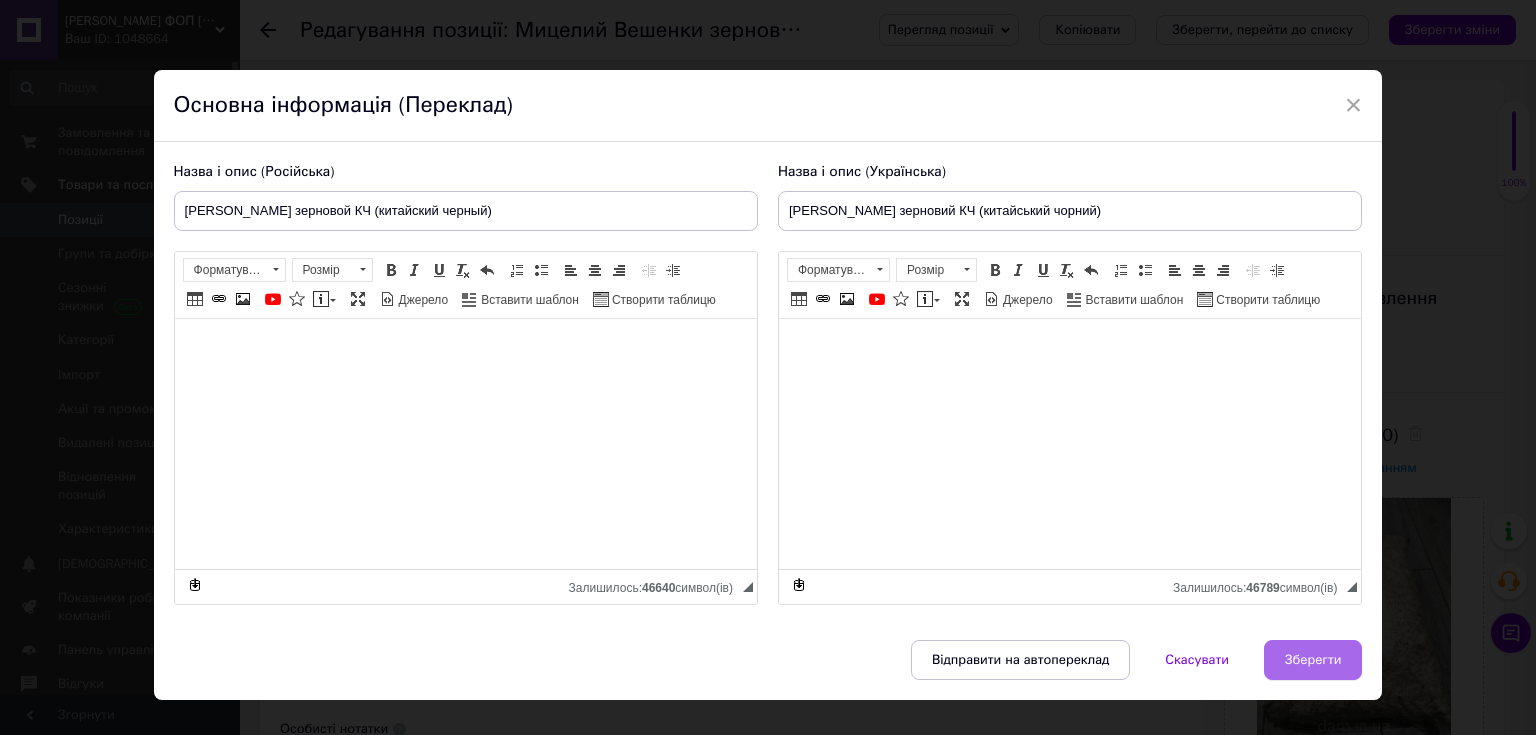 click on "Зберегти" at bounding box center (1313, 660) 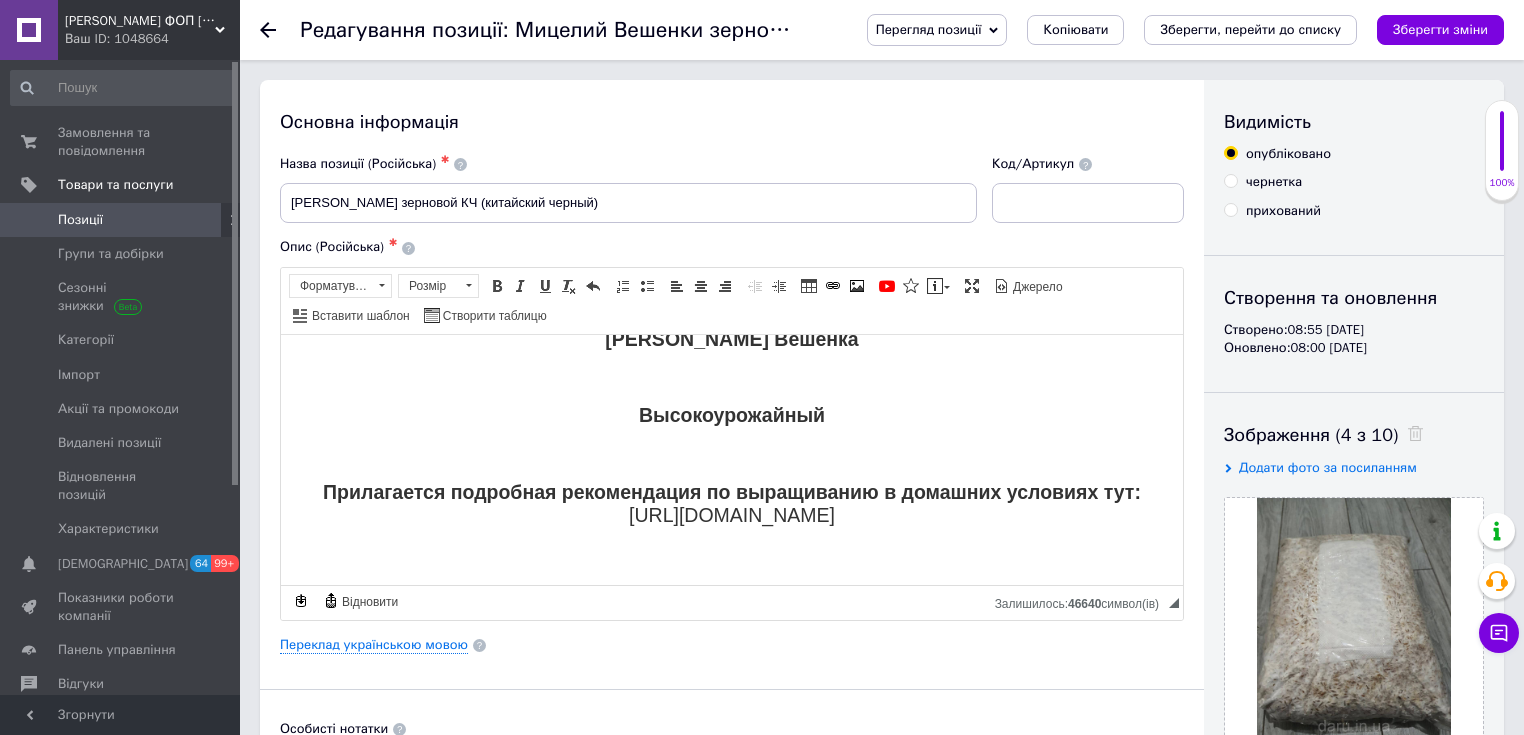 click on "Перегляд позиції Зберегти та переглянути на сайті Зберегти та переглянути на маркетплейсі Копіювати Зберегти, перейти до списку Зберегти зміни" at bounding box center (1165, 30) 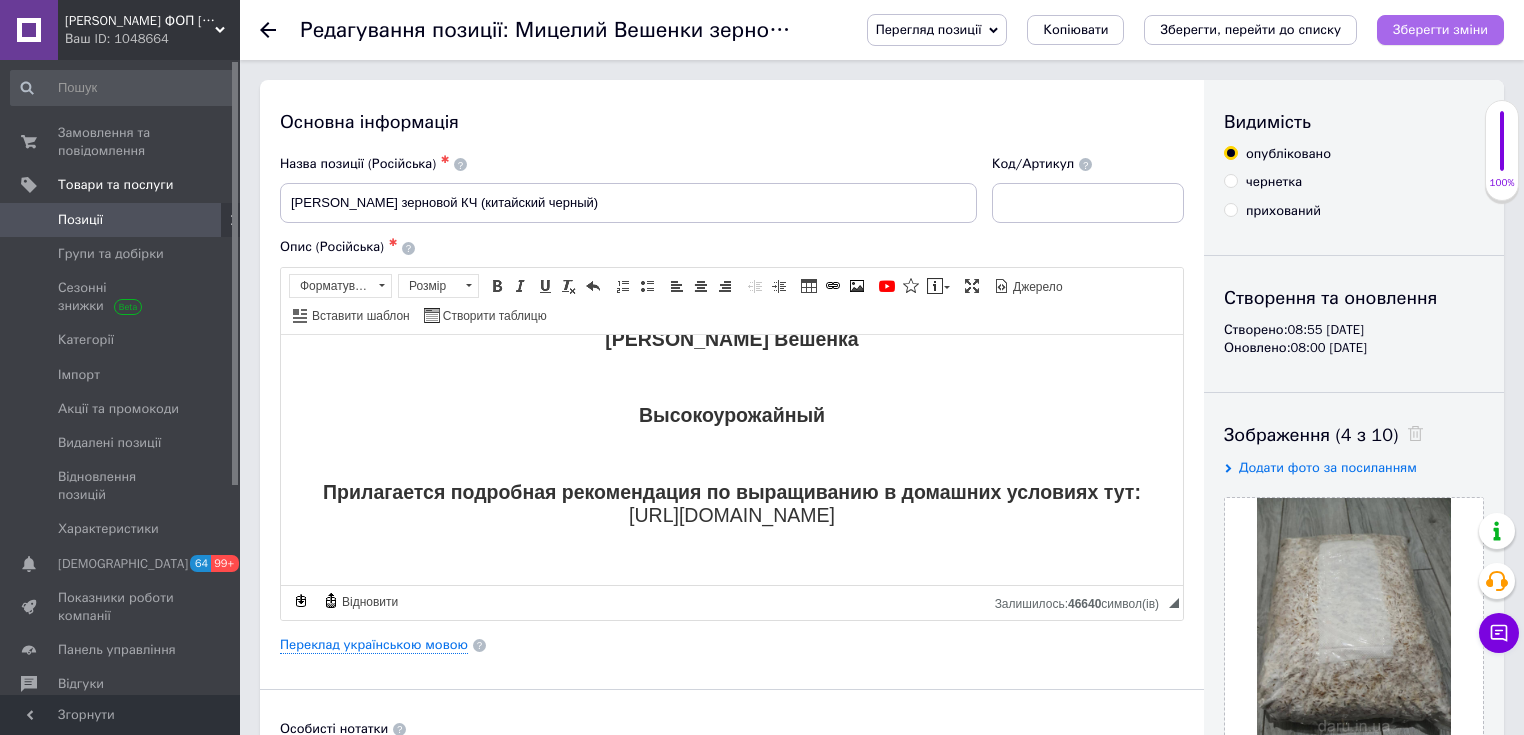 click on "Зберегти зміни" at bounding box center [1440, 29] 